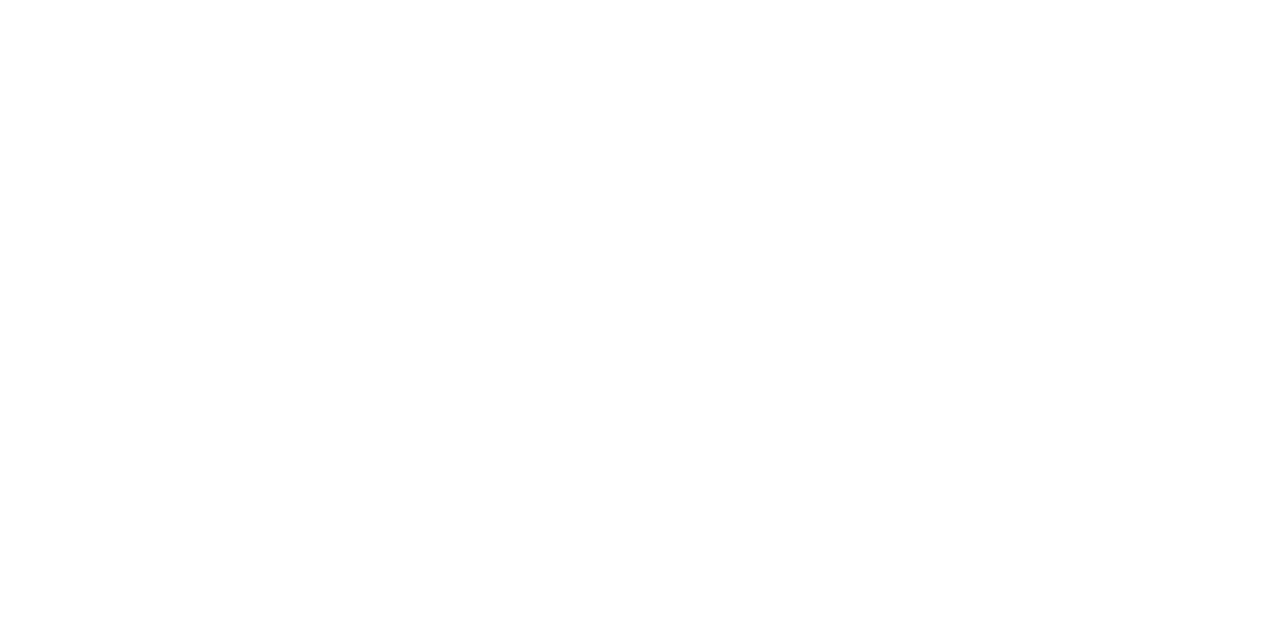 scroll, scrollTop: 0, scrollLeft: 0, axis: both 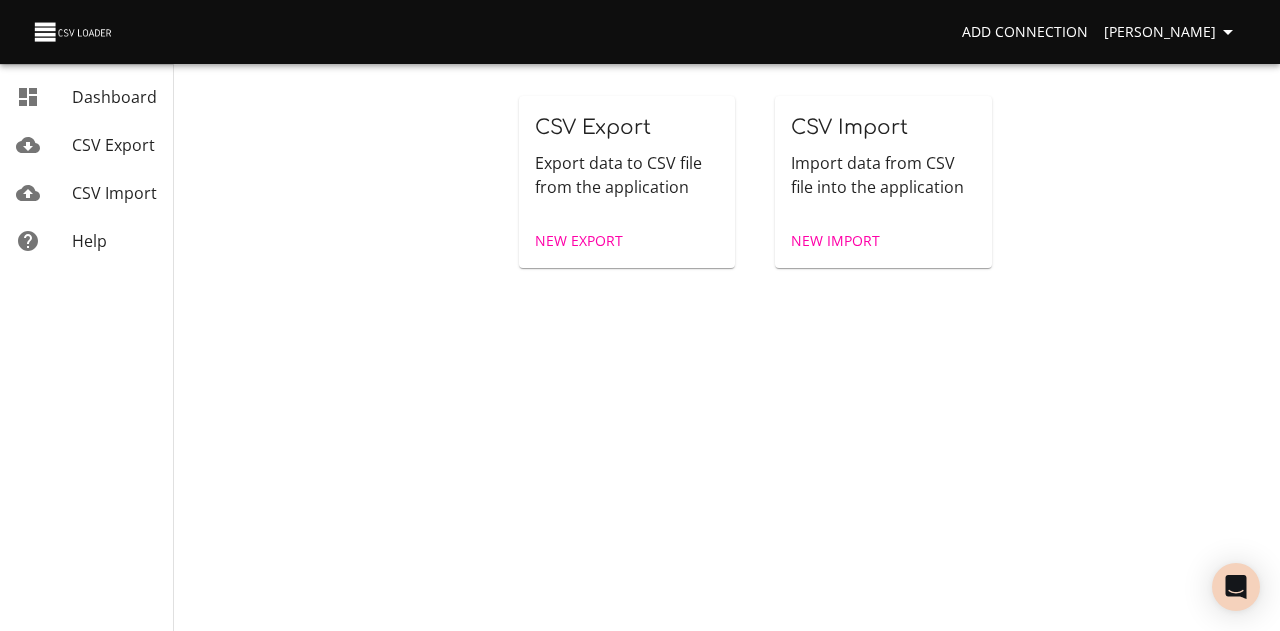 click on "New Import" at bounding box center (835, 241) 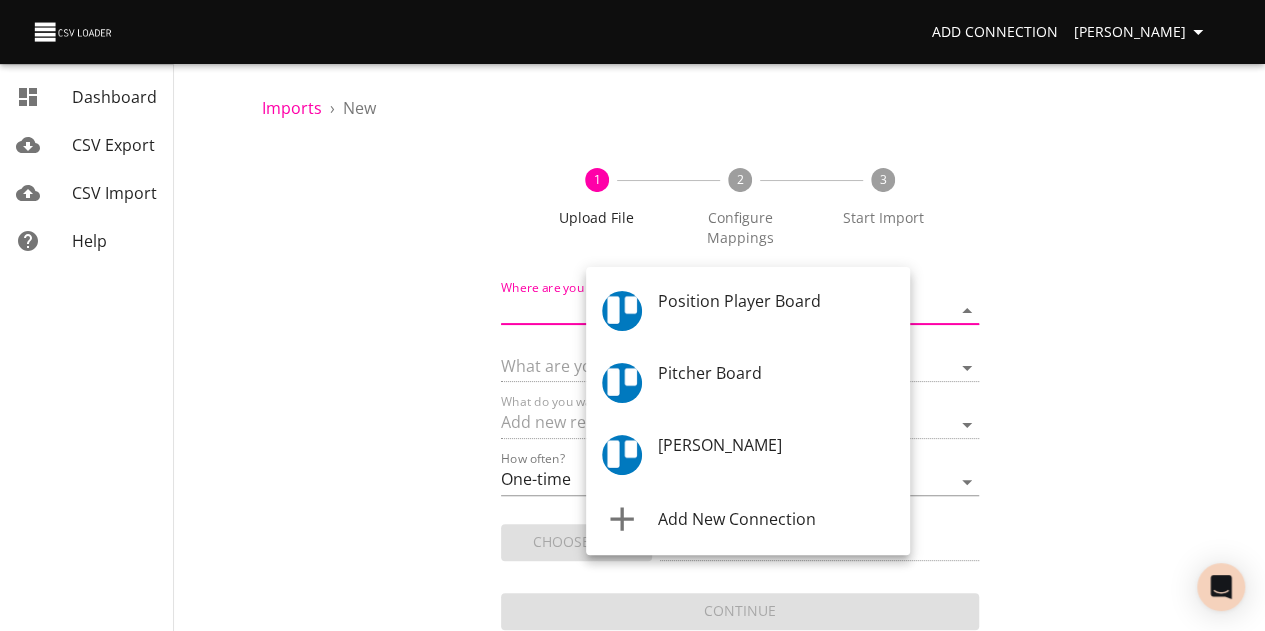 click on "Add Connection [PERSON_NAME]   Dashboard CSV Export CSV Import Help Imports › New 1 Upload File 2 Configure Mappings 3 Start Import Where are you importing?   * ​ What are you importing?   * What do you want to do?   * Add new records (import) How often? One-time Auto import Choose File CSV File   * Continue
Dashboard CSV Export CSV Import Help Position Player Board Pitcher Board [PERSON_NAME] Add New Connection" at bounding box center (632, 315) 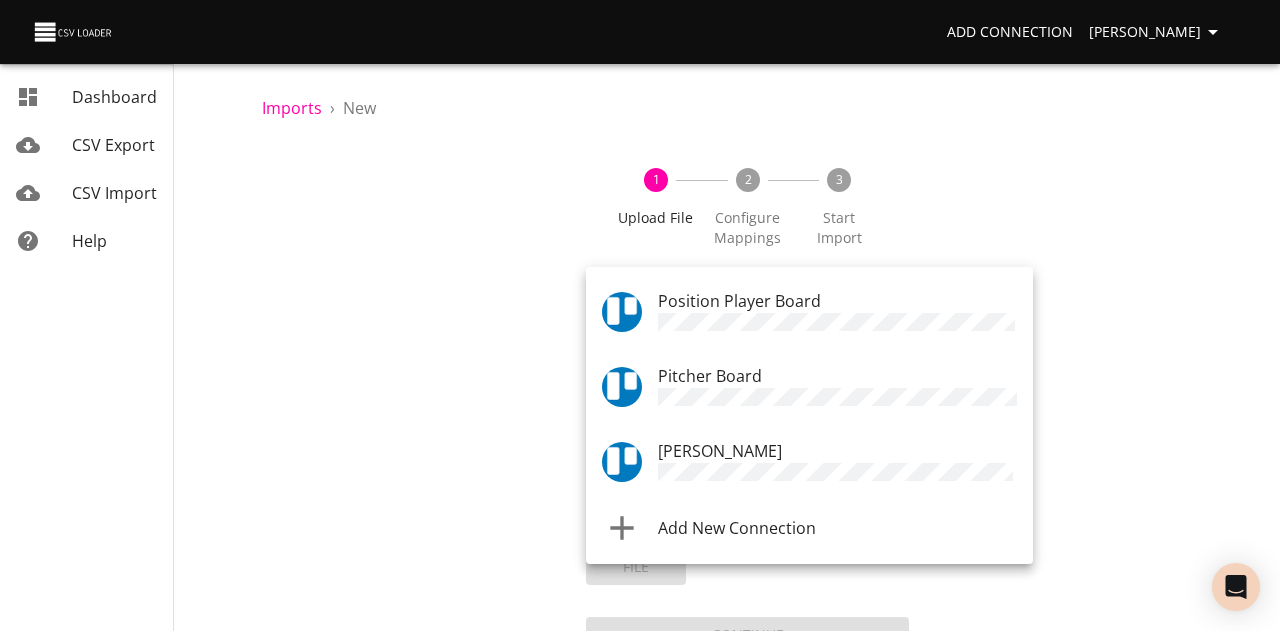 click on "[PERSON_NAME]" at bounding box center [837, 462] 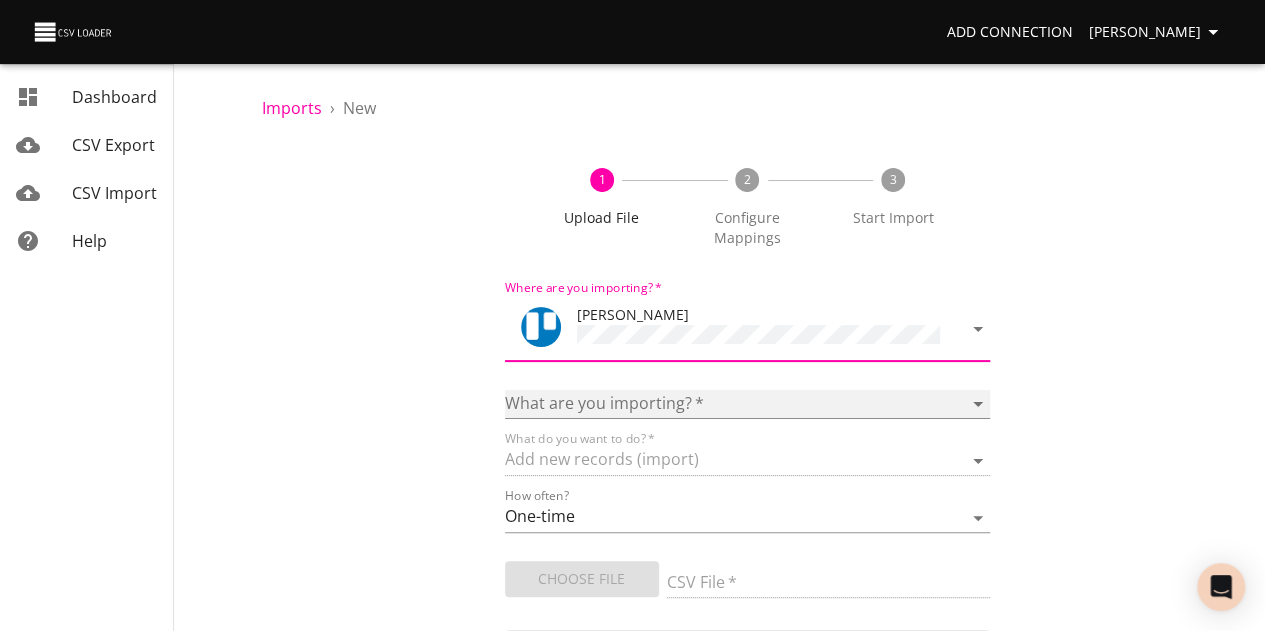 click on "Boards Cards Checkitems Checklists" at bounding box center [748, 404] 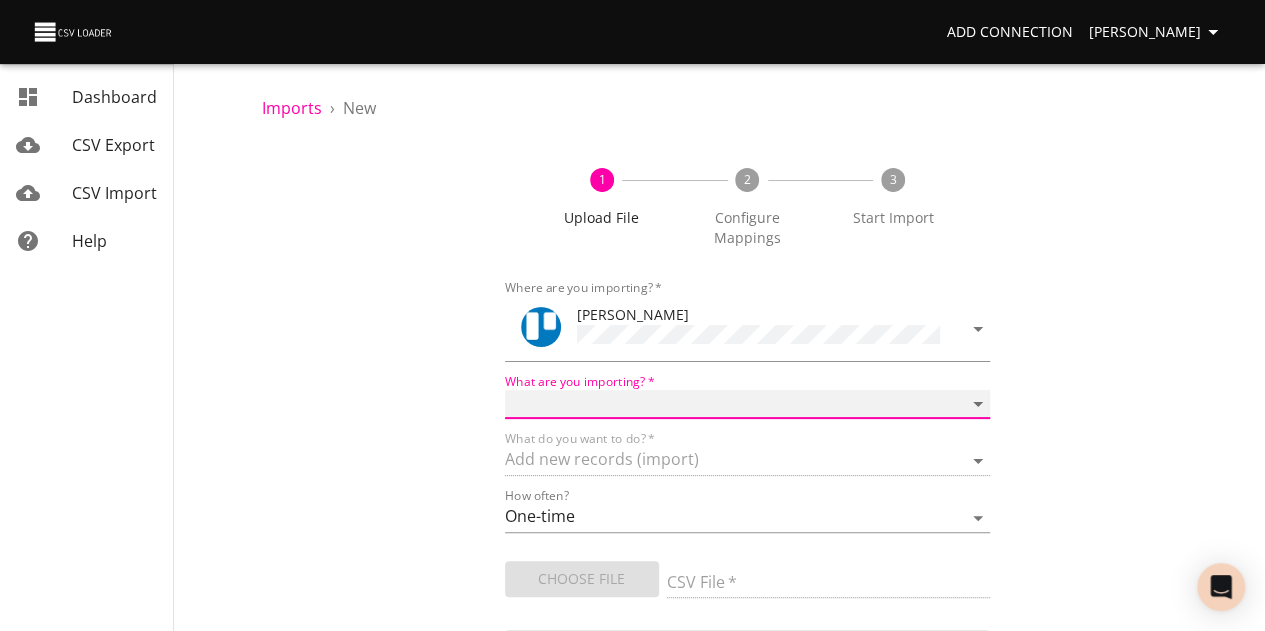 select on "cards" 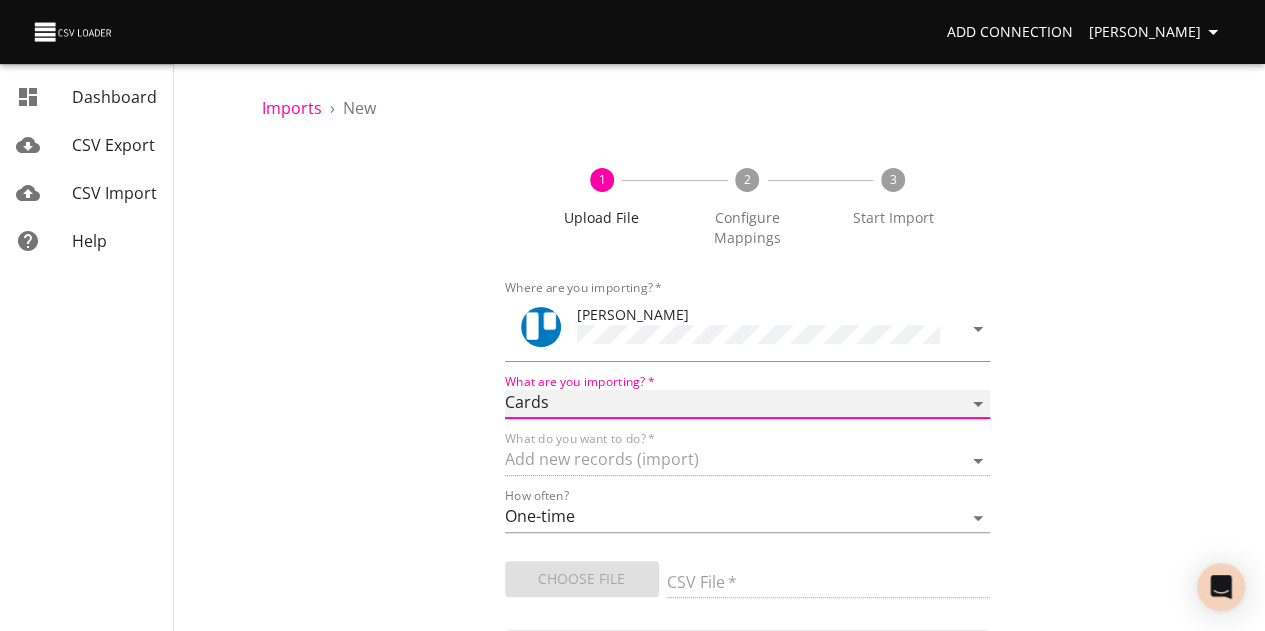 click on "Boards Cards Checkitems Checklists" at bounding box center (748, 404) 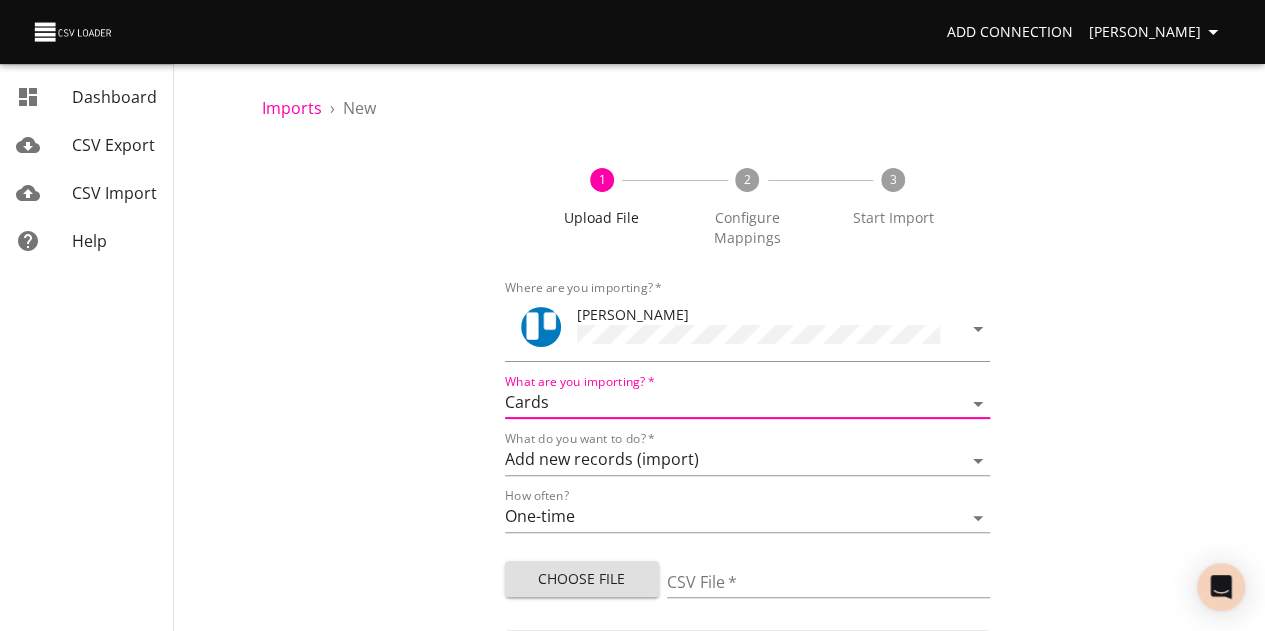 click on "Where are you importing?   * [PERSON_NAME] What are you importing?   * Boards Cards Checkitems Checklists What do you want to do?   * Add new records (import) Update existing records (update) Add new and update existing records (upsert) How often? One-time Auto import Choose File CSV File   * Continue" at bounding box center [748, 471] 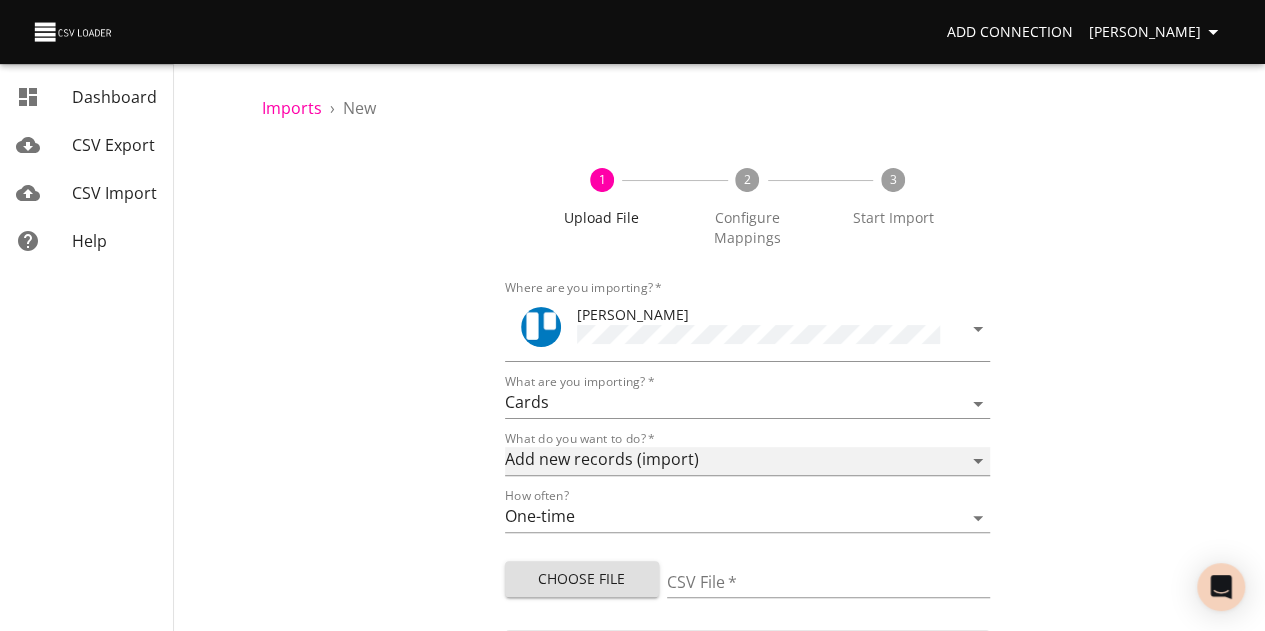 click on "Add new records (import) Update existing records (update) Add new and update existing records (upsert)" at bounding box center (748, 461) 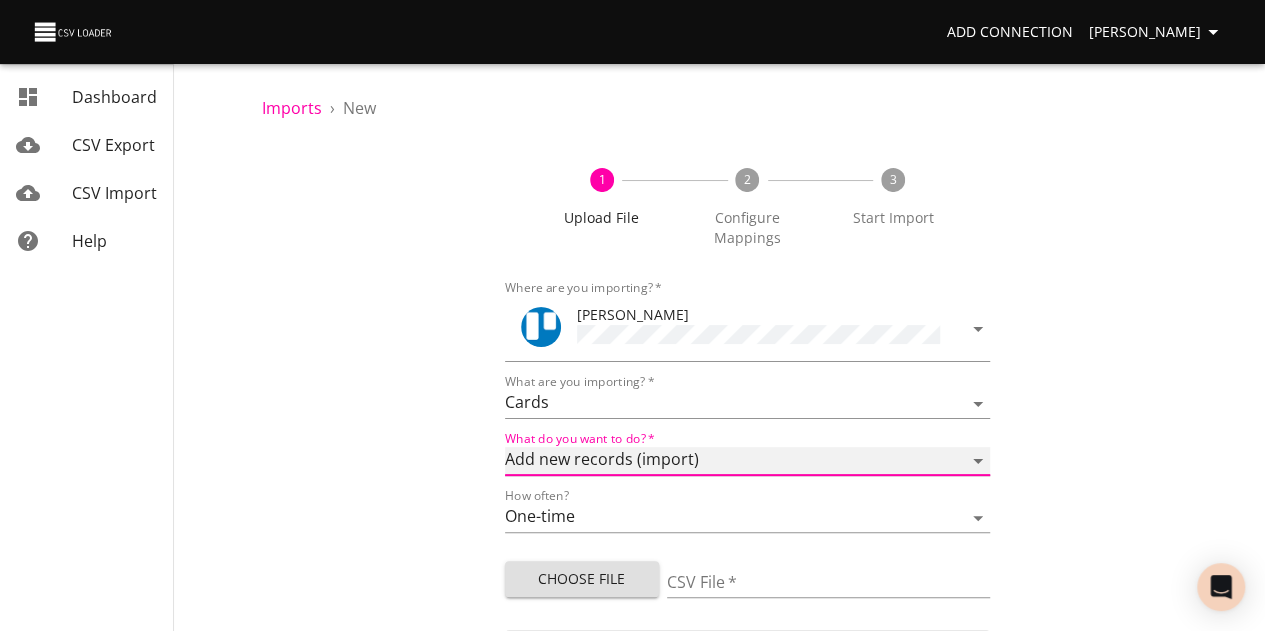 select on "update" 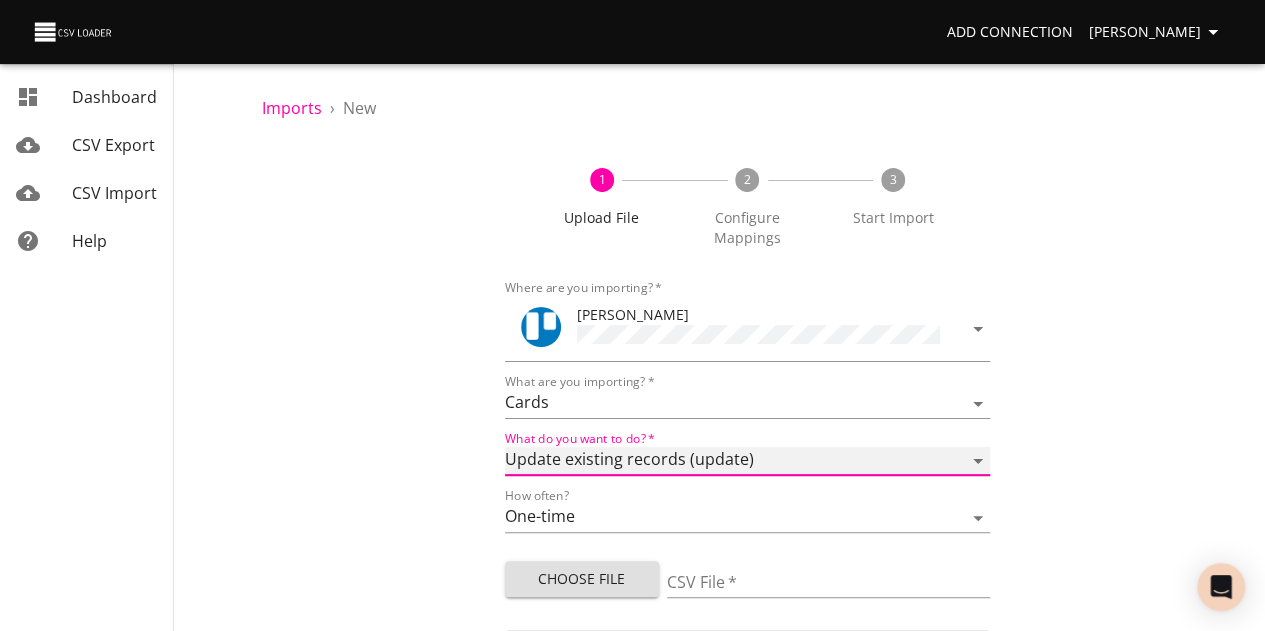 click on "Add new records (import) Update existing records (update) Add new and update existing records (upsert)" at bounding box center [748, 461] 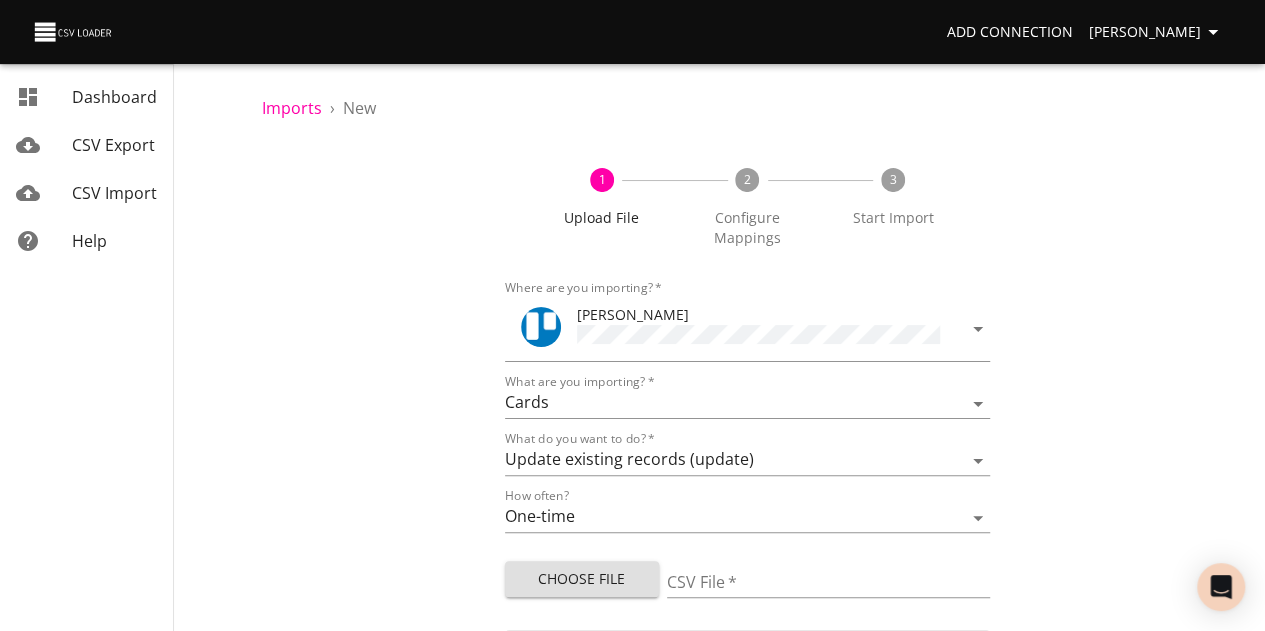 click on "Choose File" at bounding box center (586, 575) 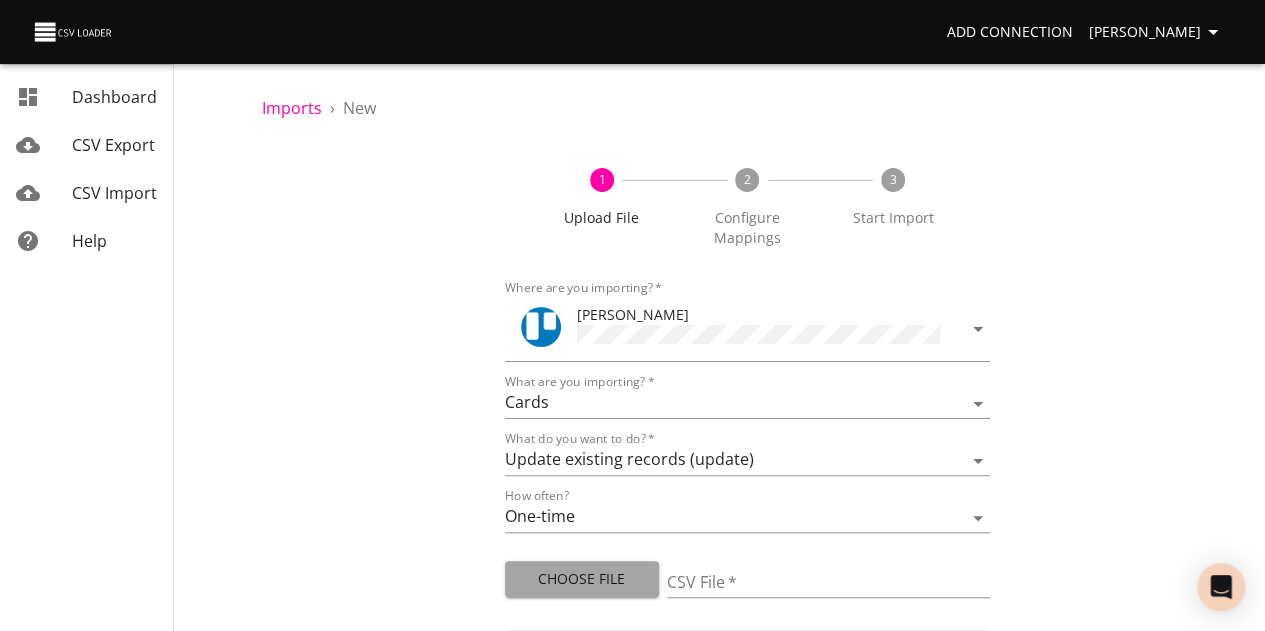 click on "Choose File" at bounding box center (582, 579) 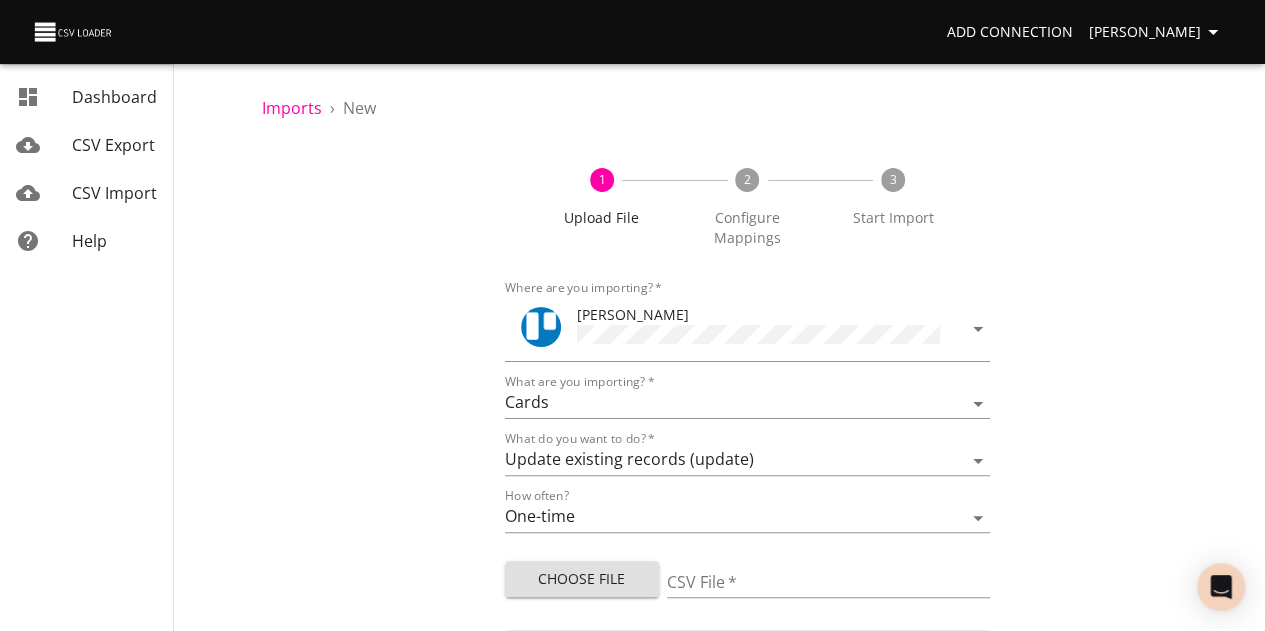 type on "trade_deadline_available_players - Export (4).csv" 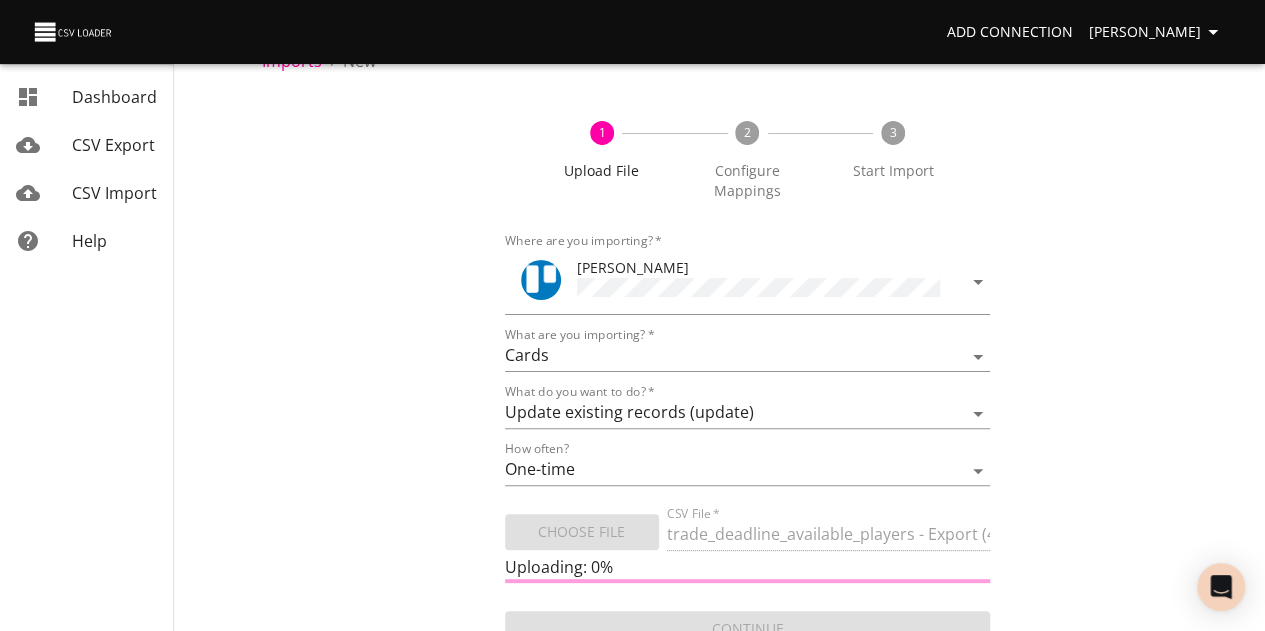 scroll, scrollTop: 87, scrollLeft: 0, axis: vertical 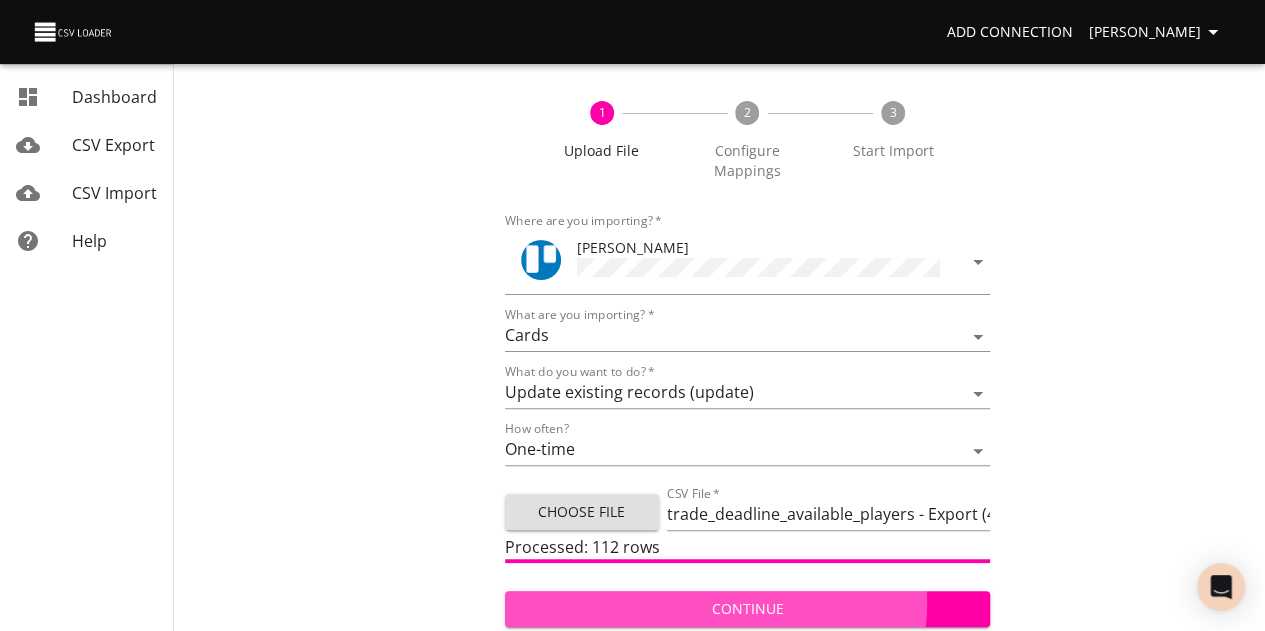 click on "Continue" at bounding box center (748, 609) 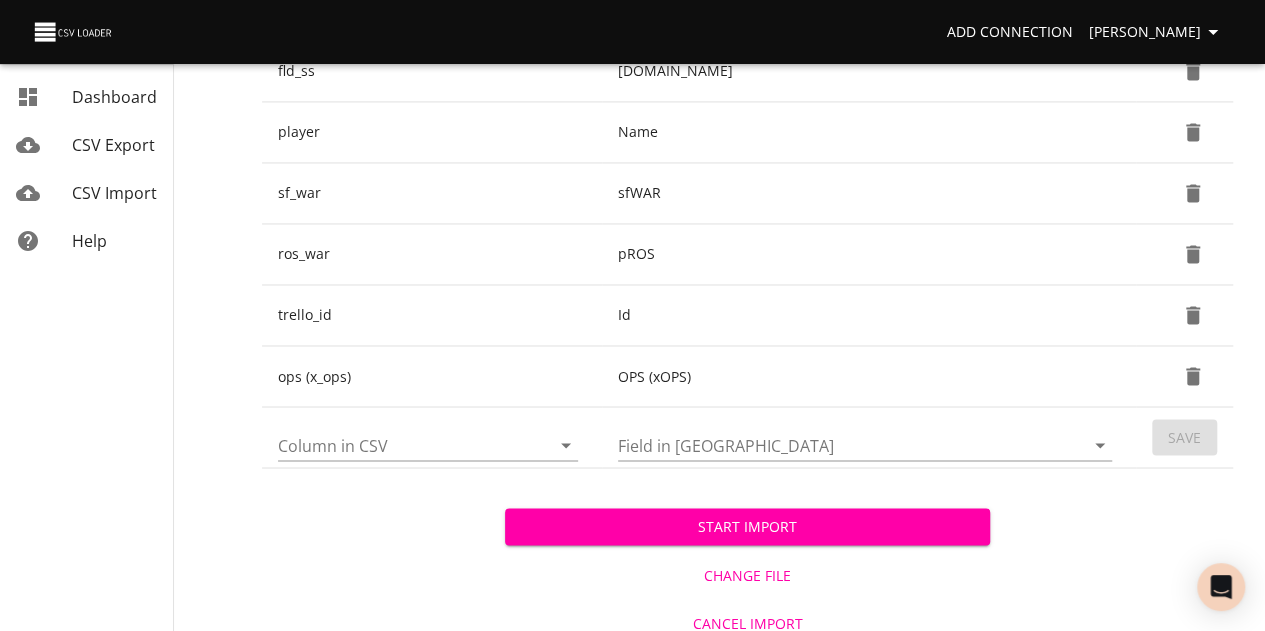 scroll, scrollTop: 1529, scrollLeft: 0, axis: vertical 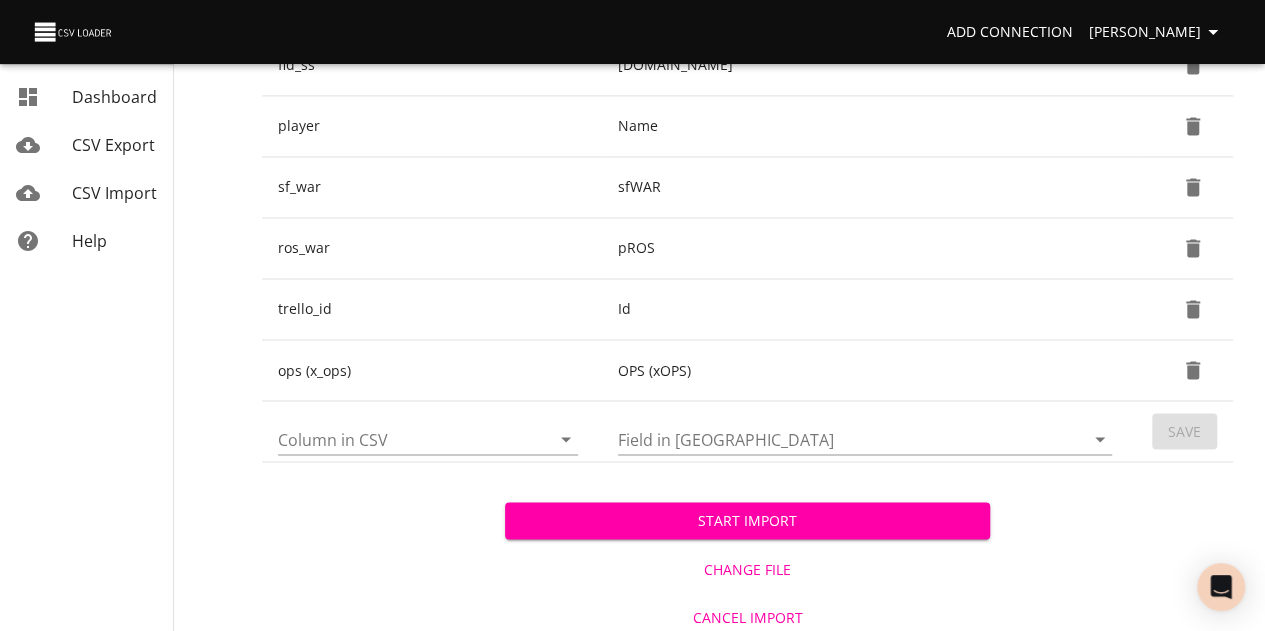 click on "Start Import" at bounding box center (748, 520) 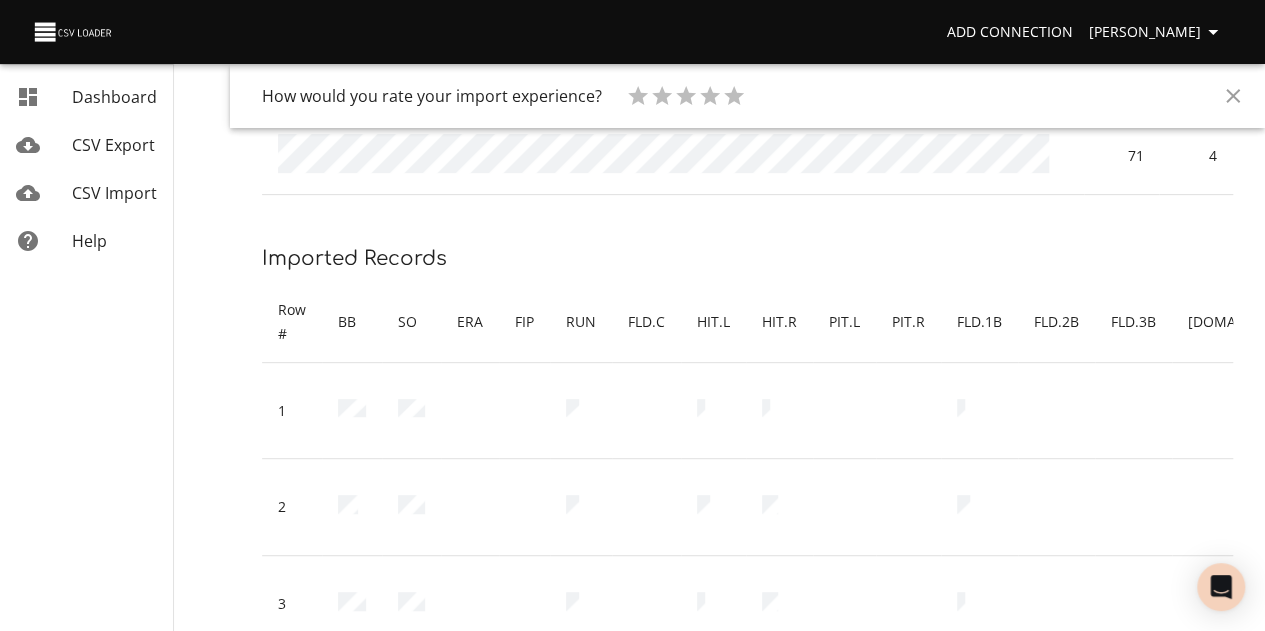 scroll, scrollTop: 0, scrollLeft: 0, axis: both 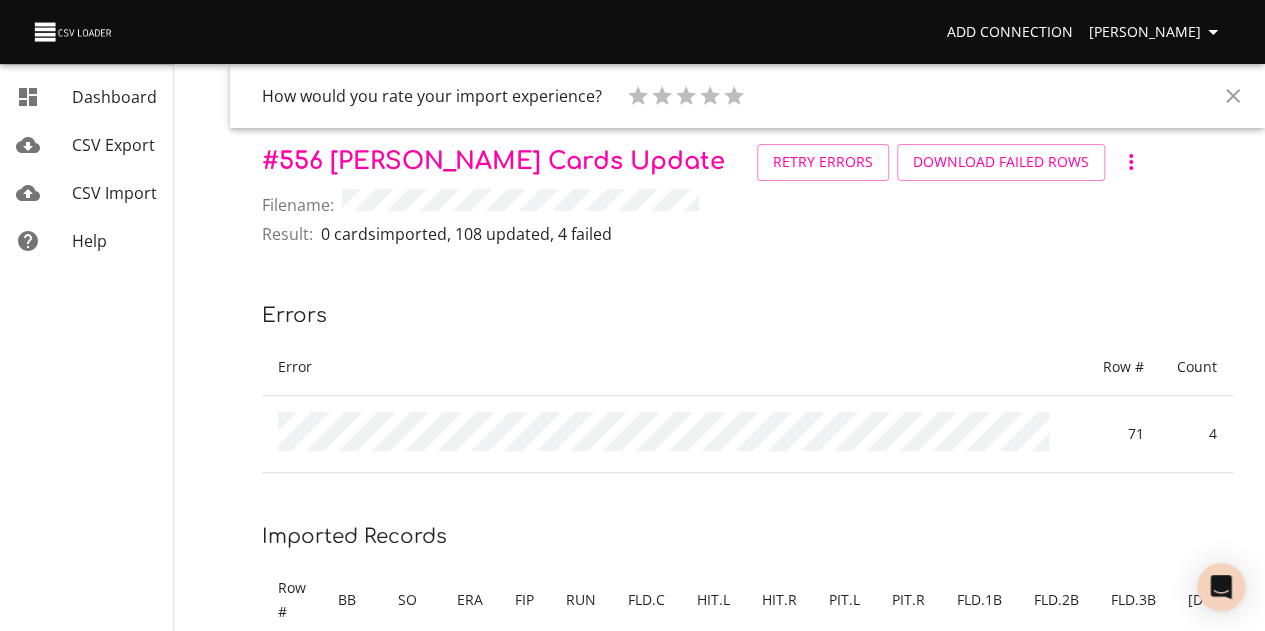 click on "Dashboard" at bounding box center [114, 97] 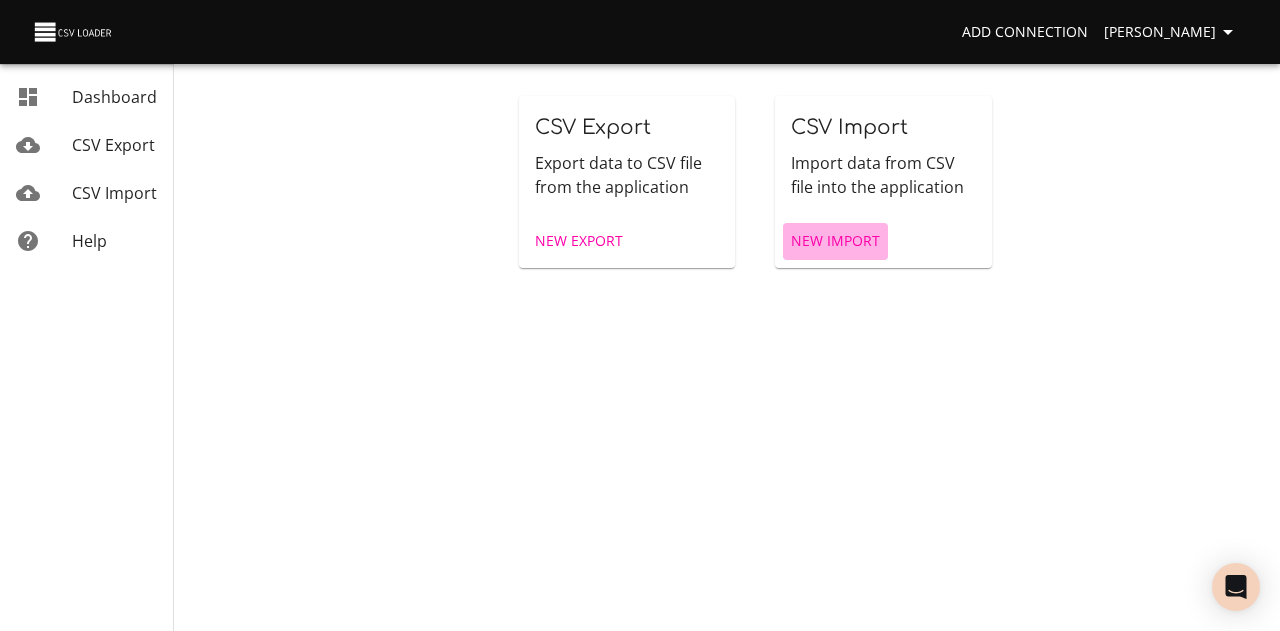 click on "New Import" at bounding box center [835, 241] 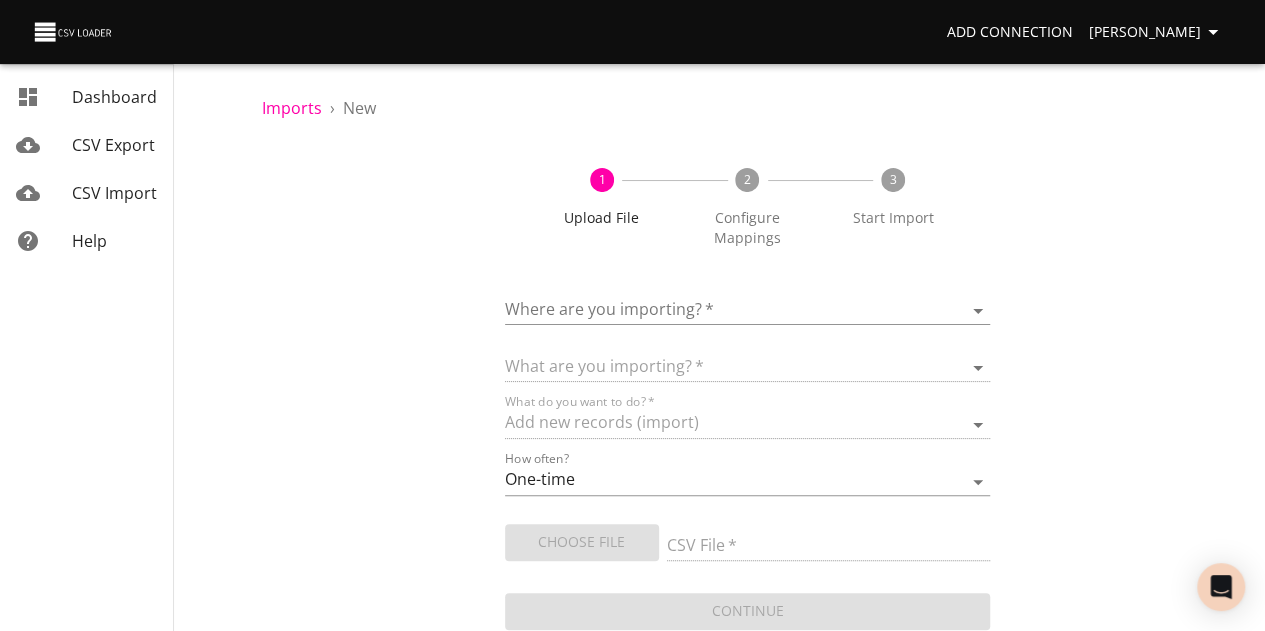 click on "Add Connection [PERSON_NAME]   Dashboard CSV Export CSV Import Help Imports › New 1 Upload File 2 Configure Mappings 3 Start Import Where are you importing?   * ​ What are you importing?   * What do you want to do?   * Add new records (import) How often? One-time Auto import Choose File CSV File   * Continue
Dashboard CSV Export CSV Import Help" at bounding box center (632, 315) 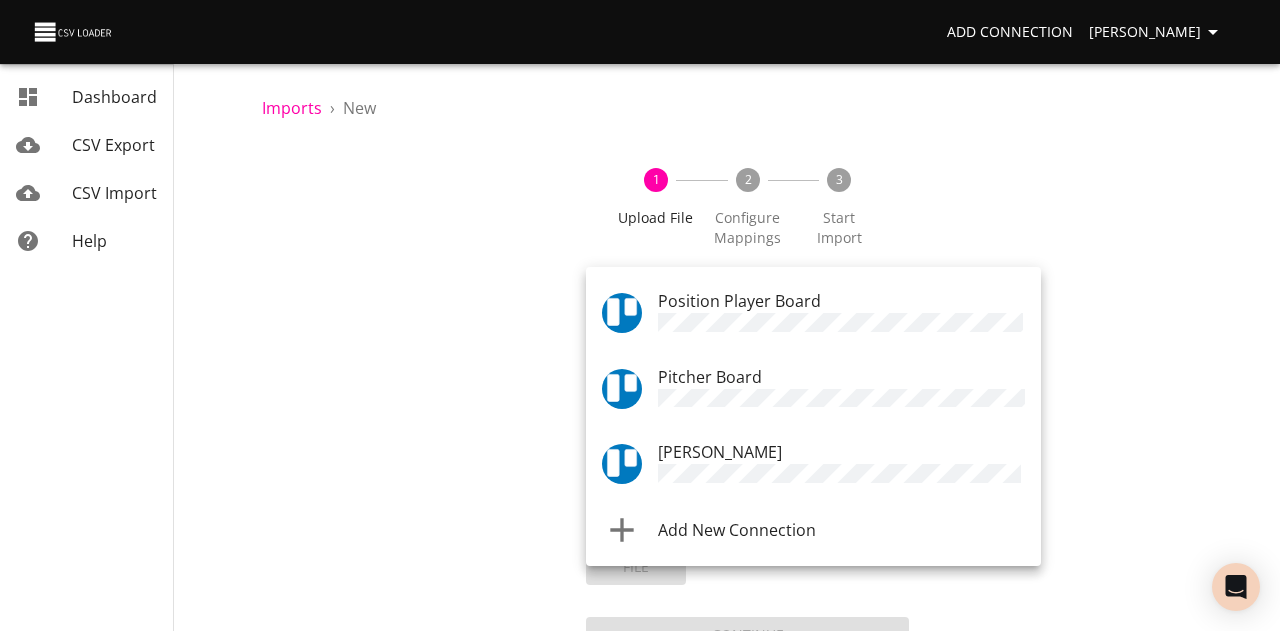 click on "Position Player Board" at bounding box center [739, 301] 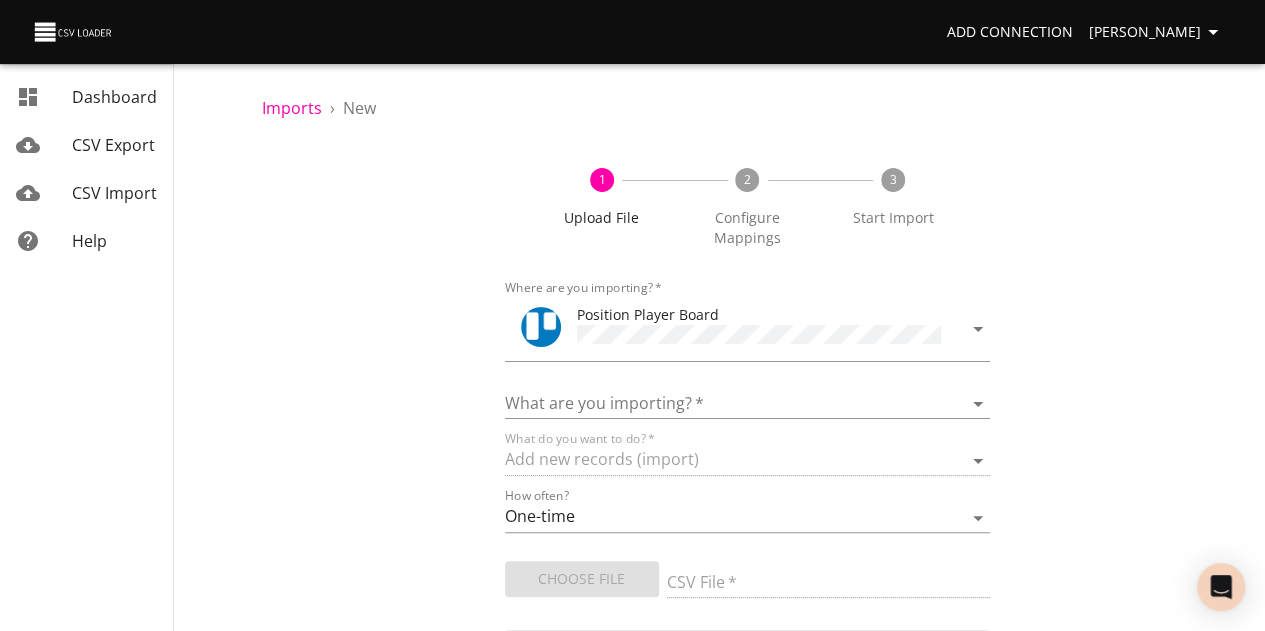 drag, startPoint x: 1042, startPoint y: 296, endPoint x: 1062, endPoint y: 287, distance: 21.931713 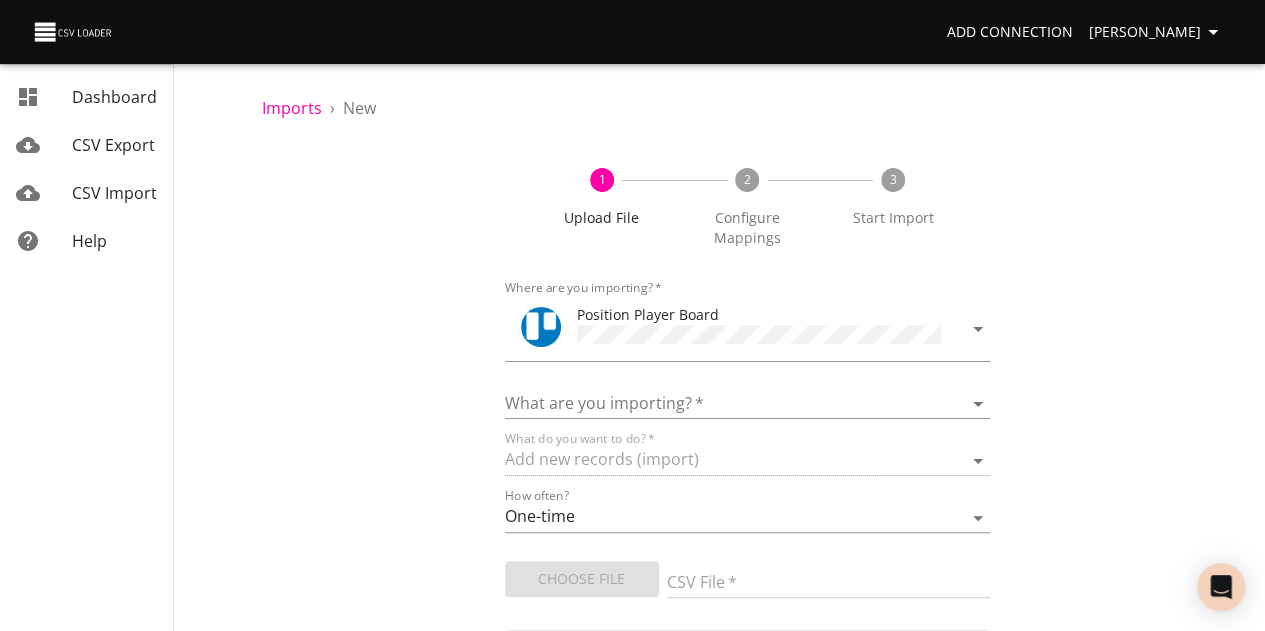 click on "What are you importing?   * Boards Cards Checkitems Checklists" at bounding box center (748, 396) 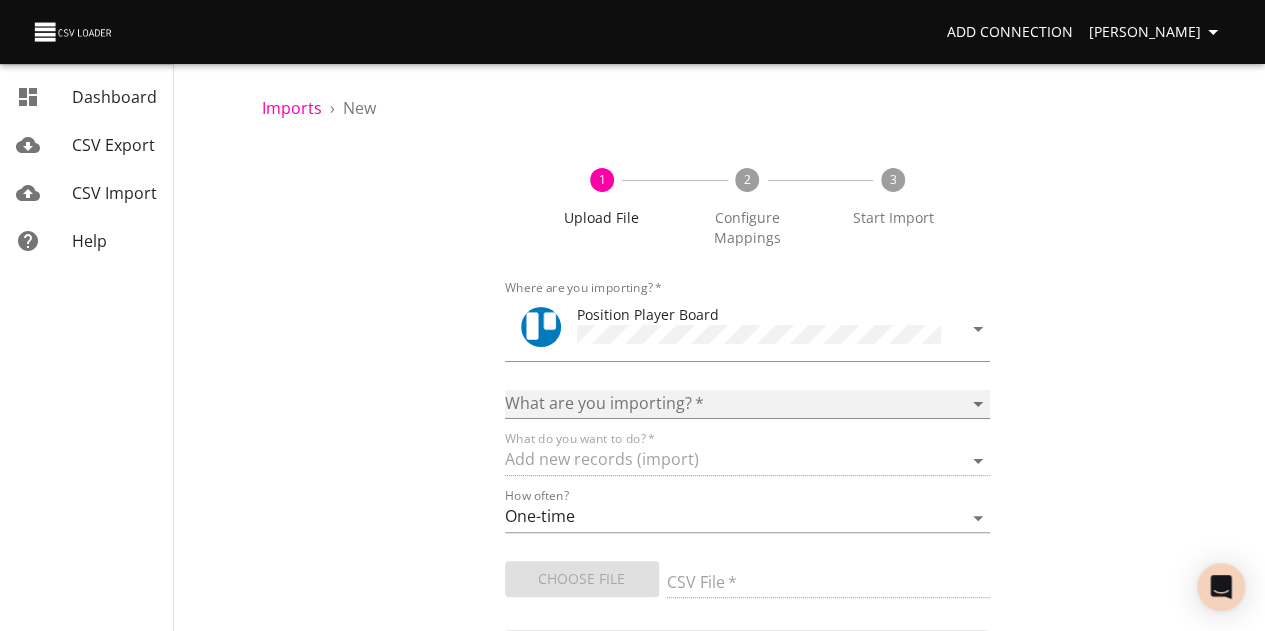 click on "Boards Cards Checkitems Checklists" at bounding box center [748, 404] 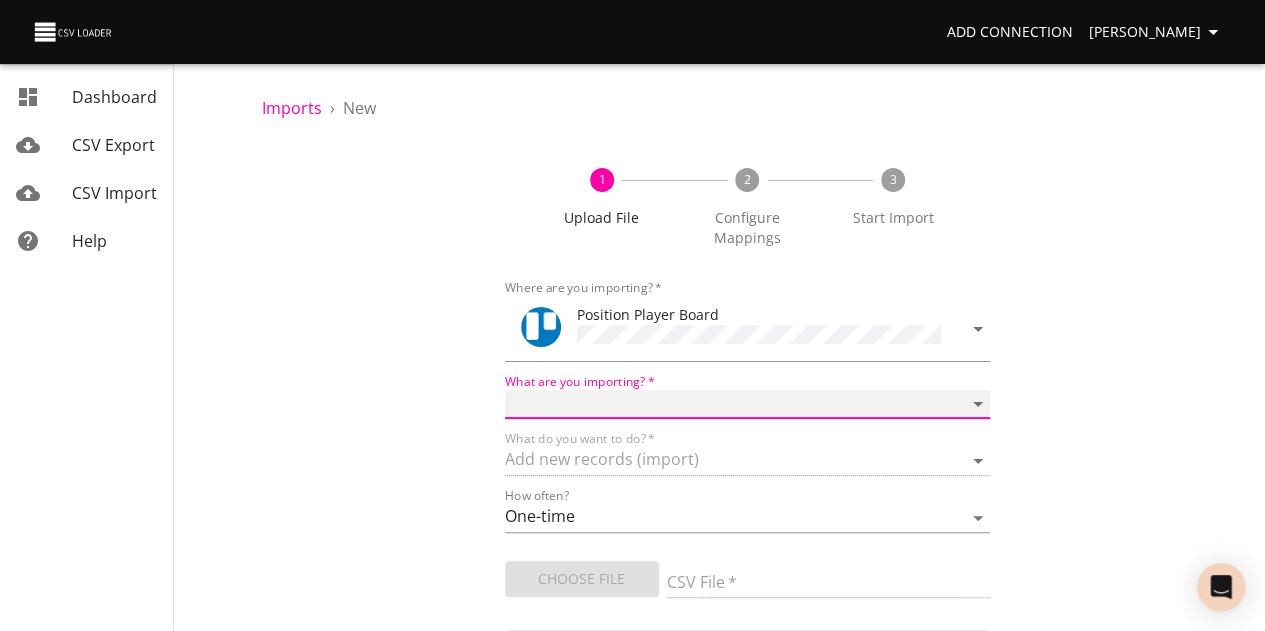 select on "cards" 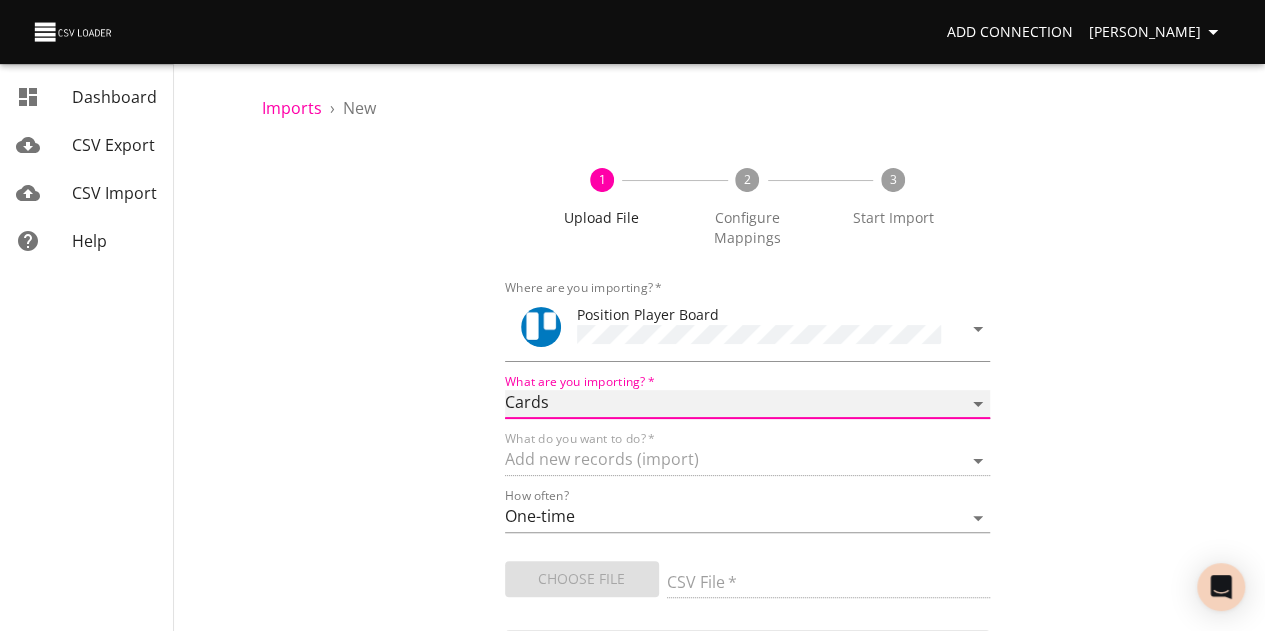 click on "Boards Cards Checkitems Checklists" at bounding box center (748, 404) 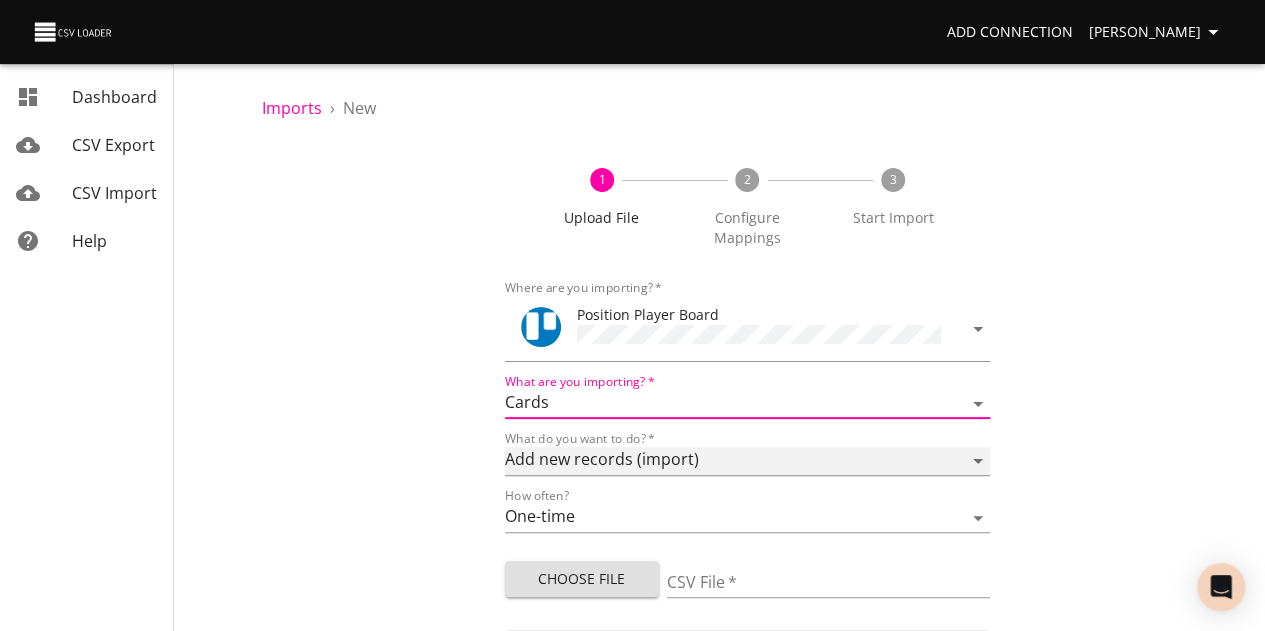 click on "Add new records (import) Update existing records (update) Add new and update existing records (upsert)" at bounding box center (748, 461) 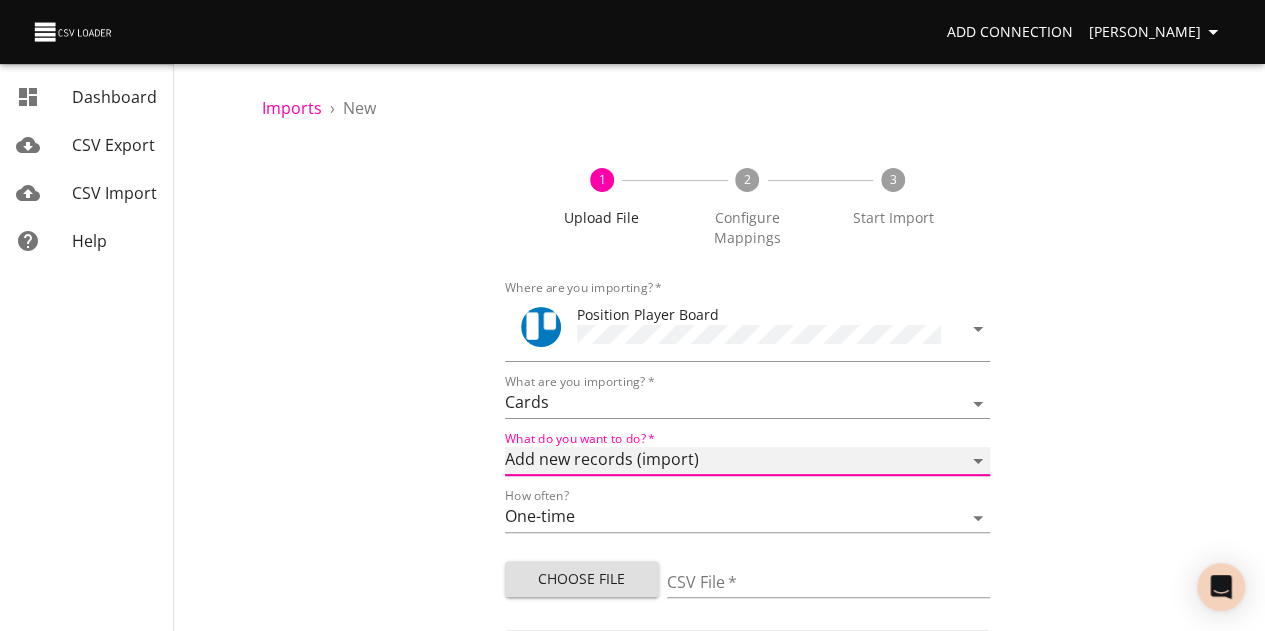 select on "update" 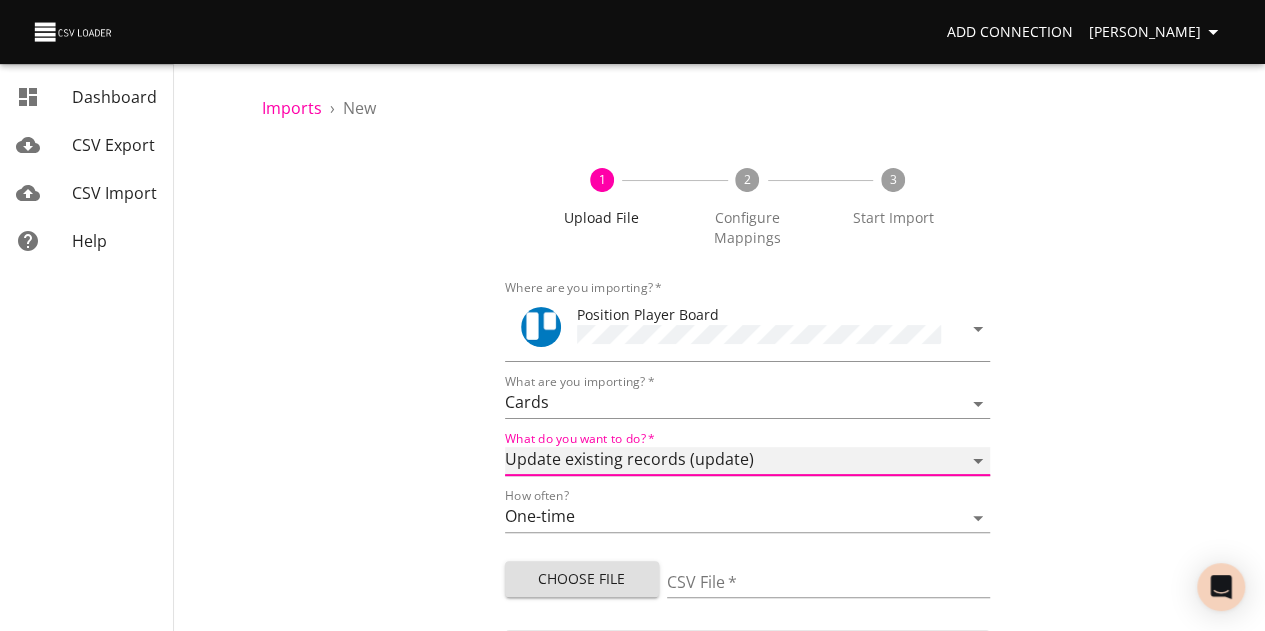 click on "Add new records (import) Update existing records (update) Add new and update existing records (upsert)" at bounding box center (748, 461) 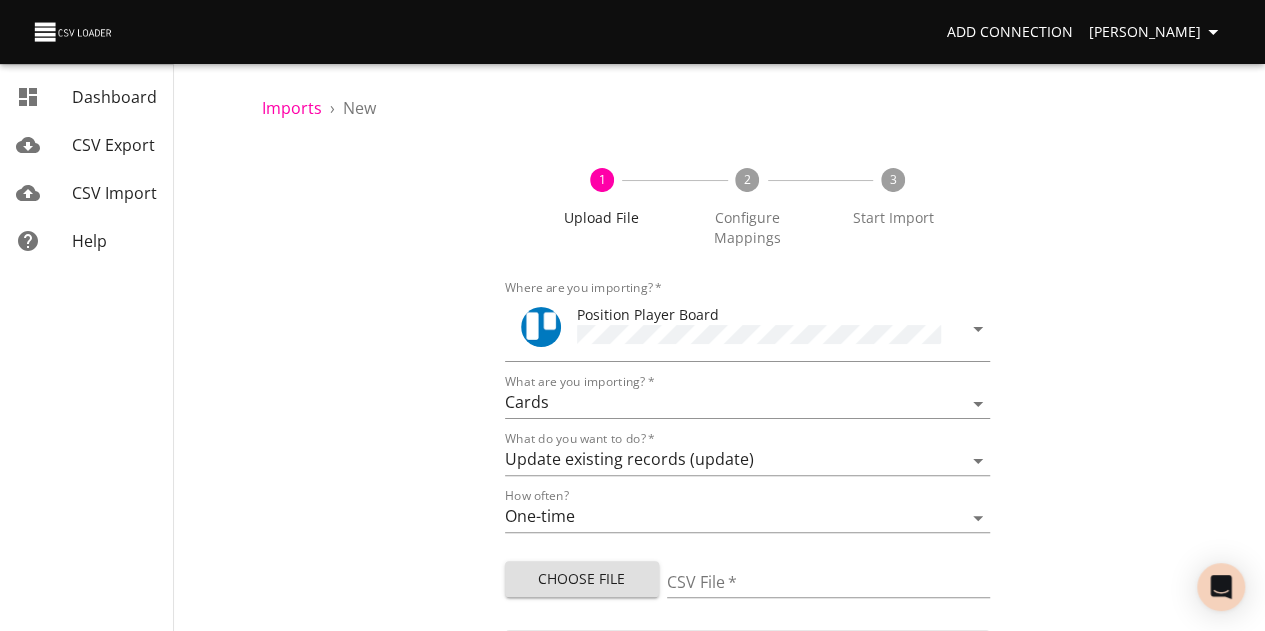 click on "1 Upload File 2 Configure Mappings 3 Start Import Where are you importing?   * Position Player Board What are you importing?   * Boards Cards Checkitems Checklists What do you want to do?   * Add new records (import) Update existing records (update) Add new and update existing records (upsert) How often? One-time Auto import Choose File CSV File   * Continue" at bounding box center (747, 407) 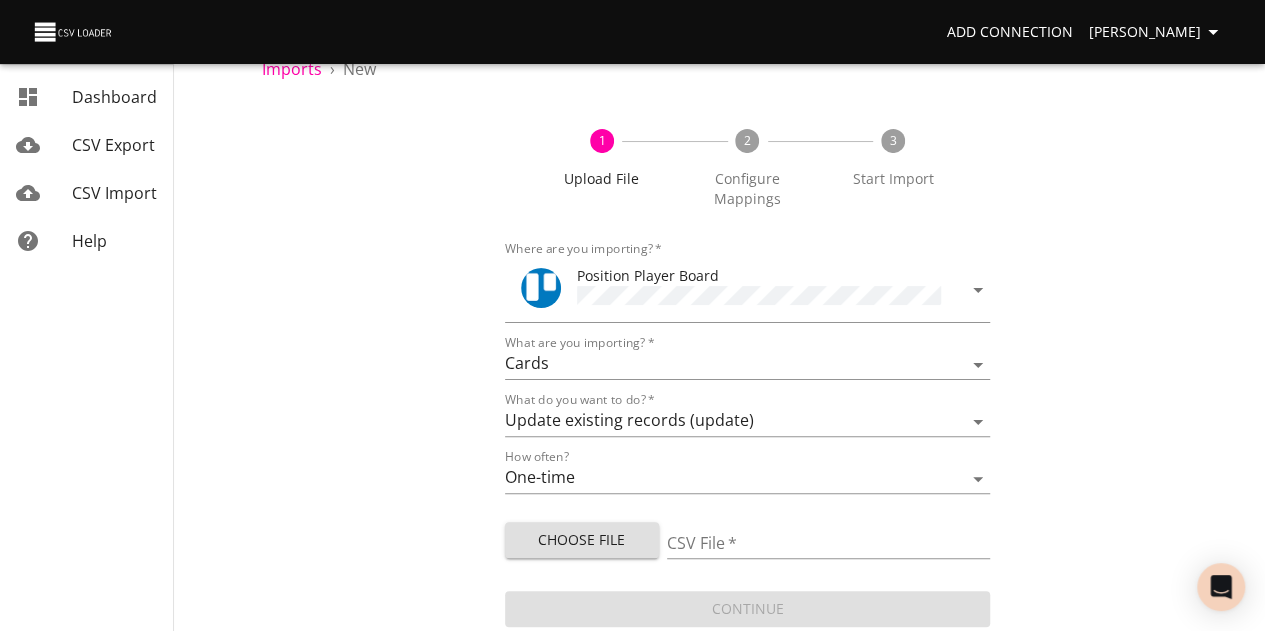 scroll, scrollTop: 59, scrollLeft: 0, axis: vertical 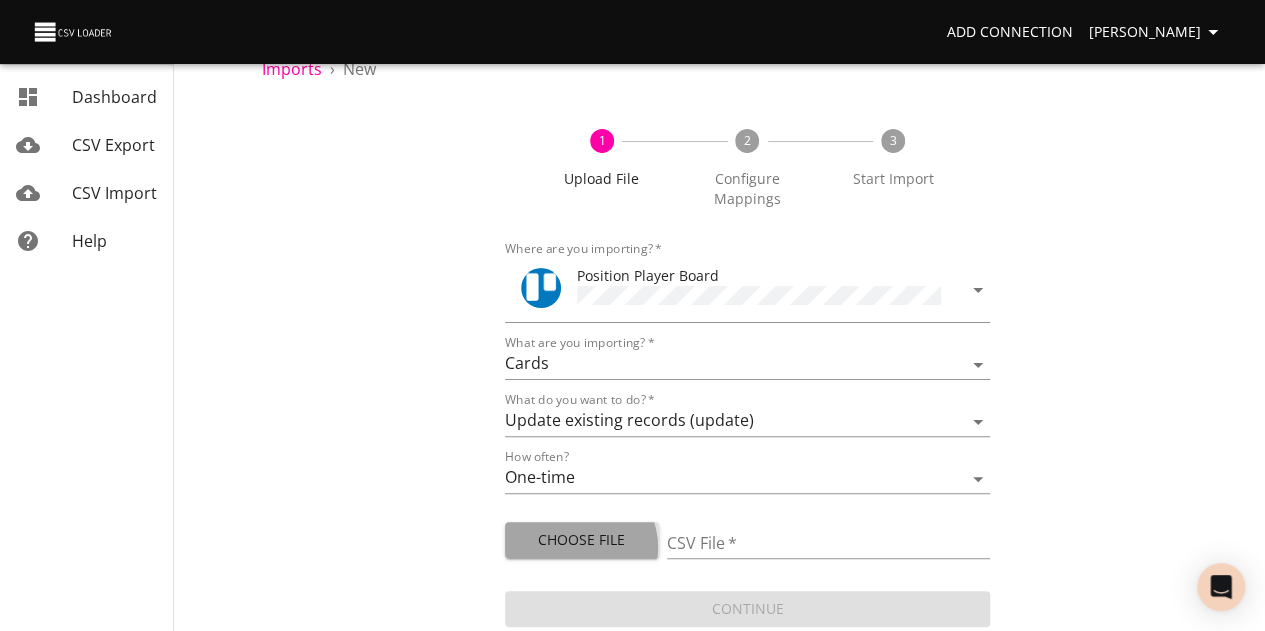 click on "Choose File" at bounding box center (582, 540) 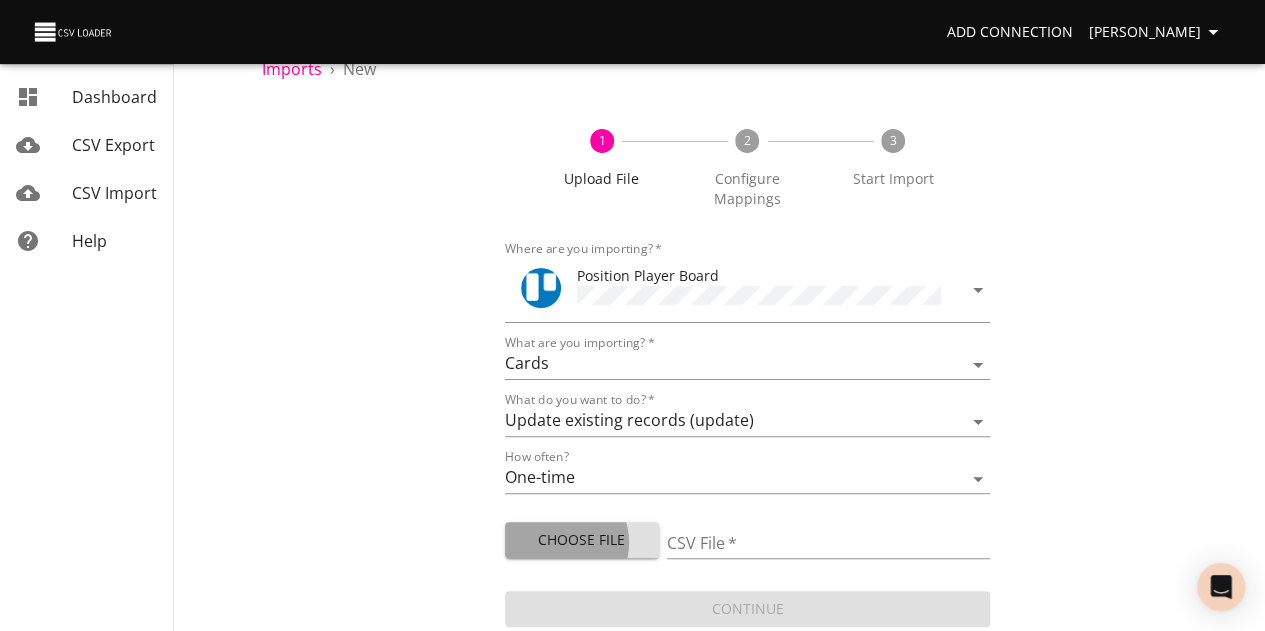 click on "Choose File" at bounding box center (582, 540) 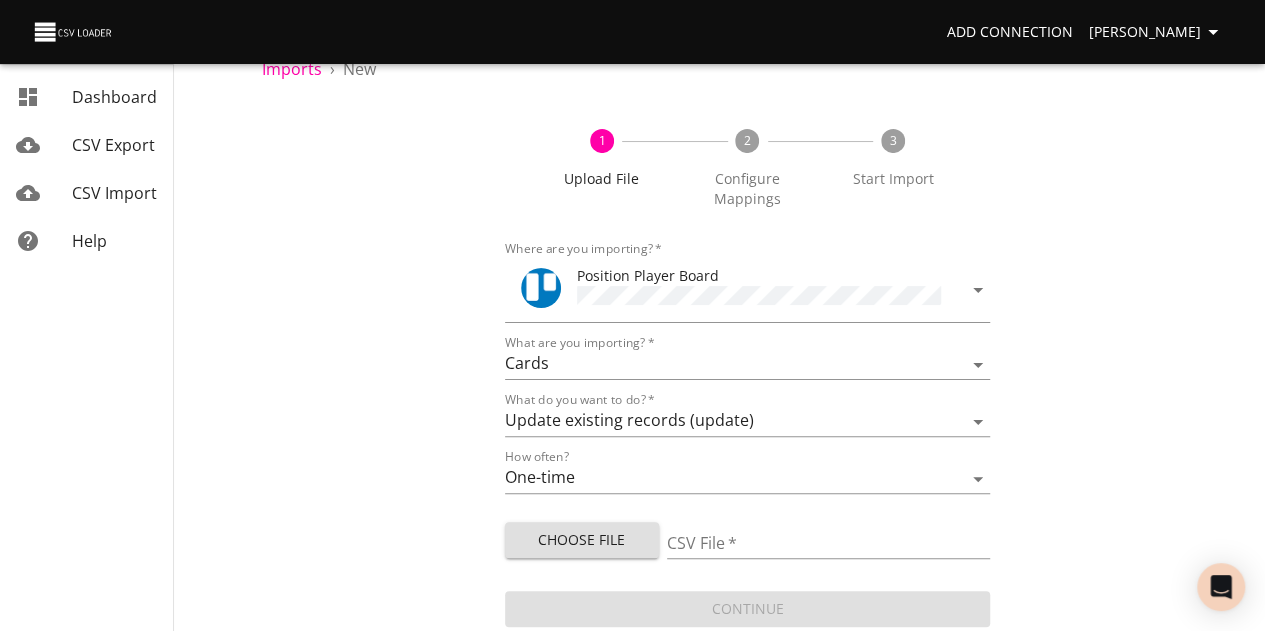 click on "1 Upload File 2 Configure Mappings 3 Start Import Where are you importing?   * Position Player Board What are you importing?   * Boards Cards Checkitems Checklists What do you want to do?   * Add new records (import) Update existing records (update) Add new and update existing records (upsert) How often? One-time Auto import Choose File CSV File   * Continue" at bounding box center [747, 368] 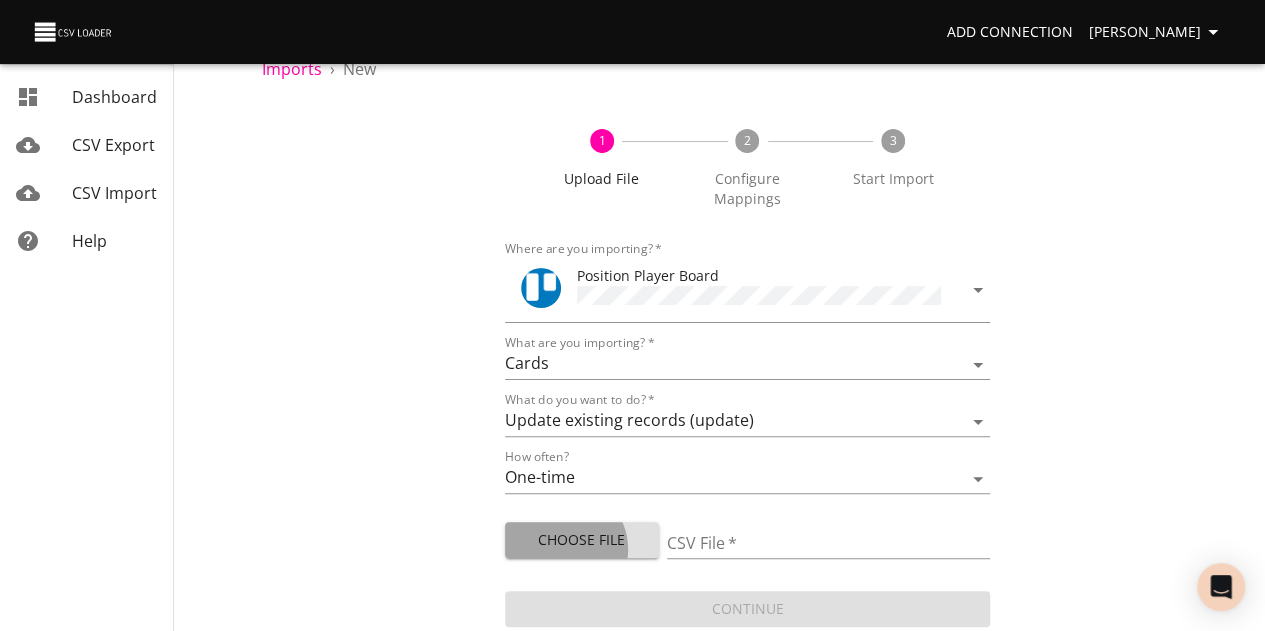 click on "Choose File" at bounding box center (582, 540) 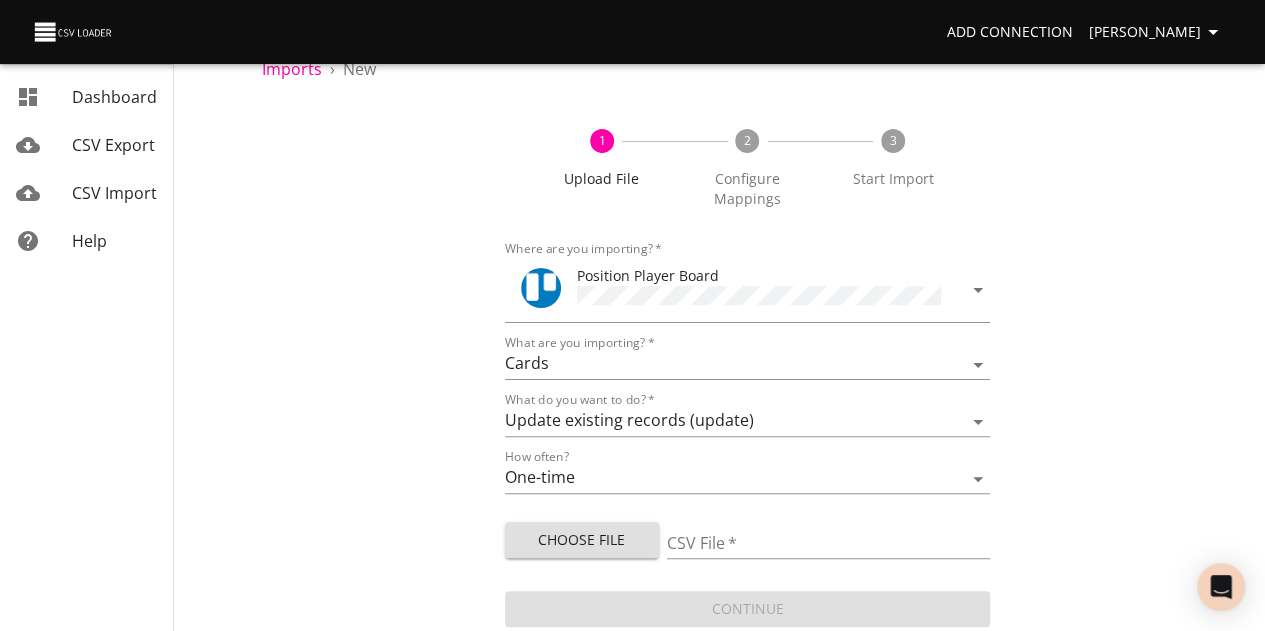 type on "Prospect Board Data - Pos Export (10).csv" 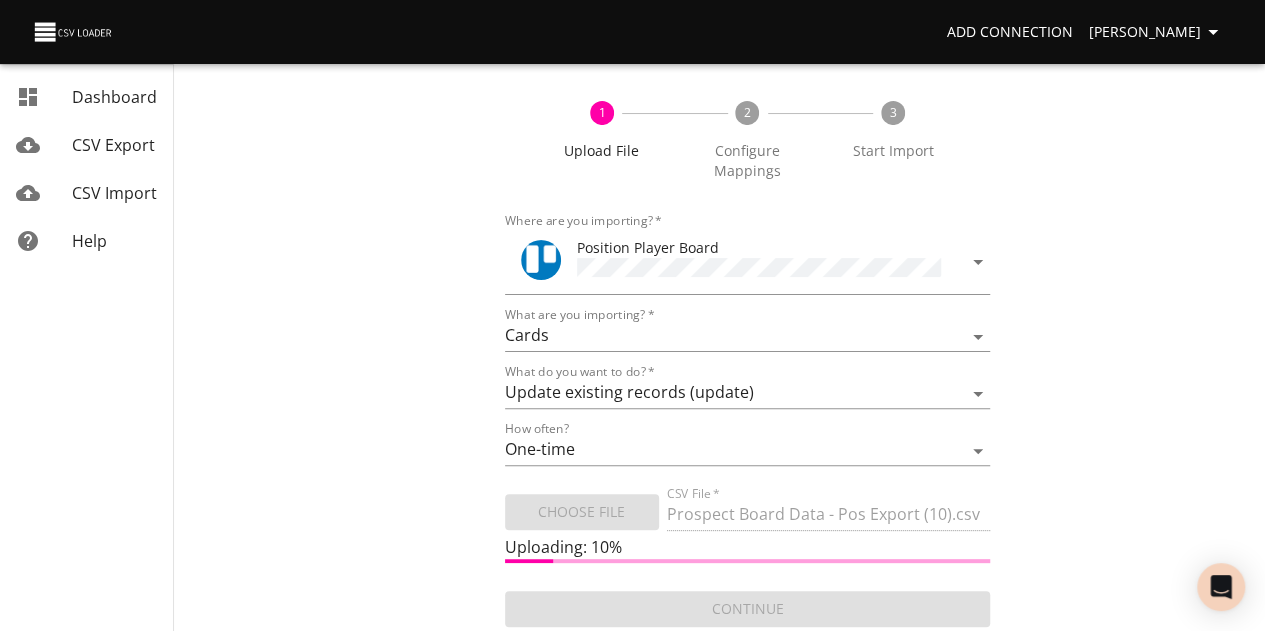 scroll, scrollTop: 87, scrollLeft: 0, axis: vertical 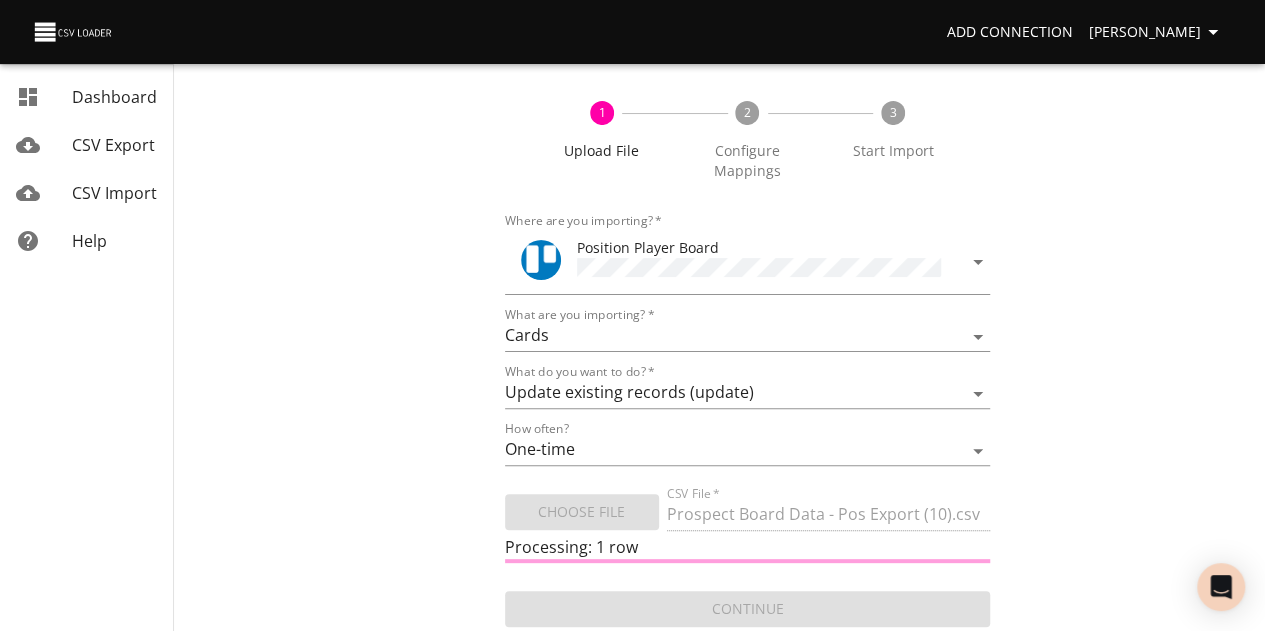 click on "1 Upload File 2 Configure Mappings 3 Start Import Where are you importing?   * Position Player Board What are you importing?   * Boards Cards Checkitems Checklists What do you want to do?   * Add new records (import) Update existing records (update) Add new and update existing records (upsert) How often? One-time Auto import Choose File CSV File   * Prospect Board Data - Pos Export (10).csv Processing: 1 row Continue" at bounding box center (747, 354) 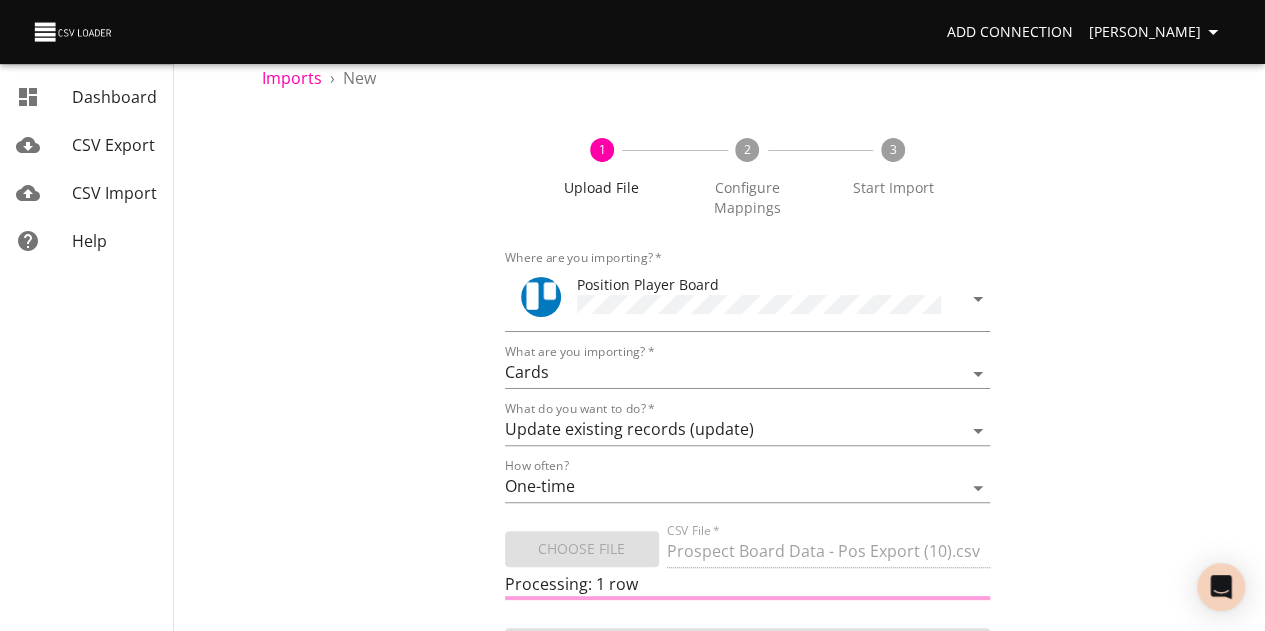scroll, scrollTop: 0, scrollLeft: 0, axis: both 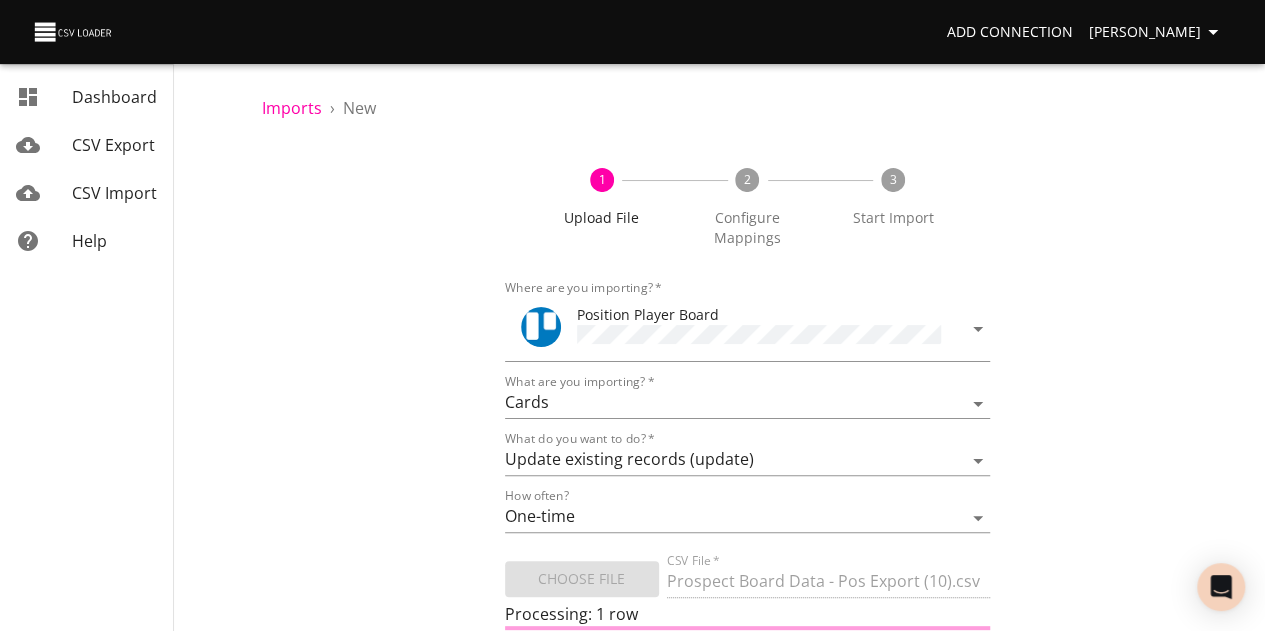 drag, startPoint x: 266, startPoint y: 318, endPoint x: 287, endPoint y: 316, distance: 21.095022 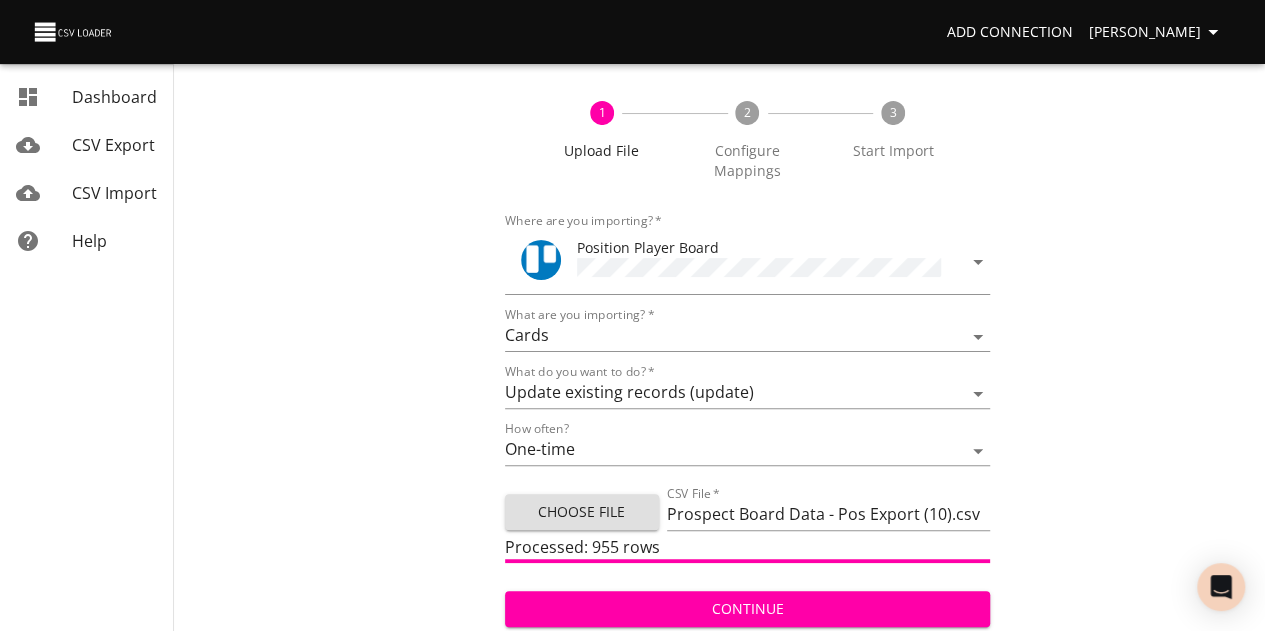 click on "Continue" at bounding box center [748, 609] 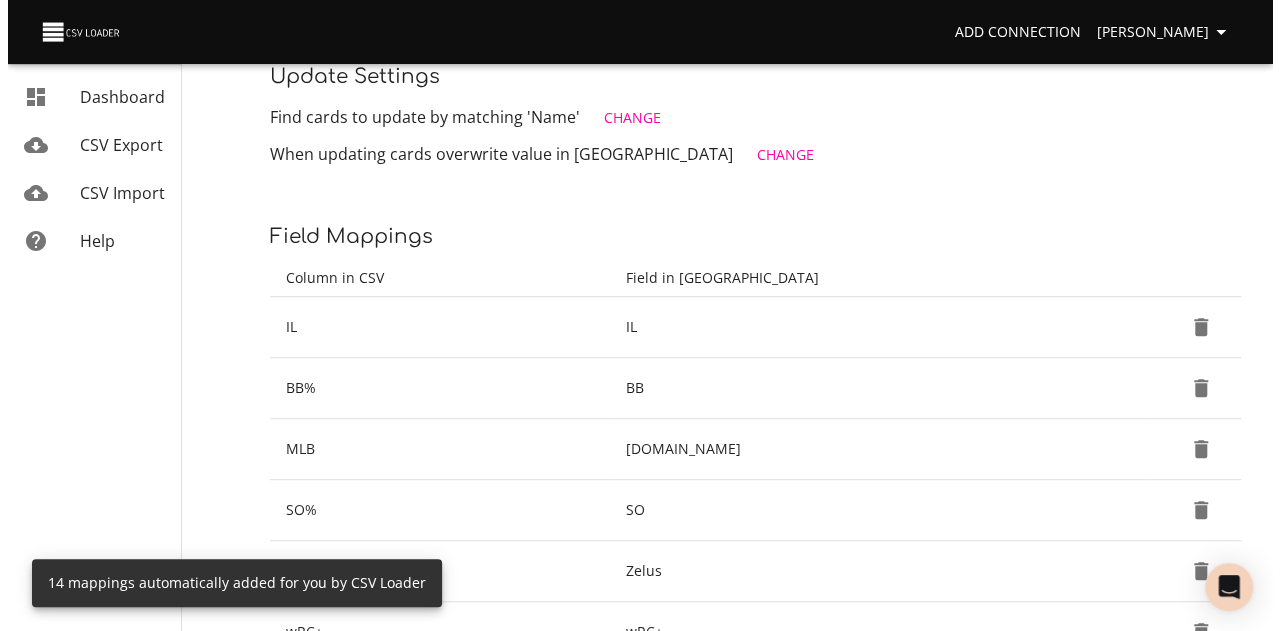 scroll, scrollTop: 200, scrollLeft: 0, axis: vertical 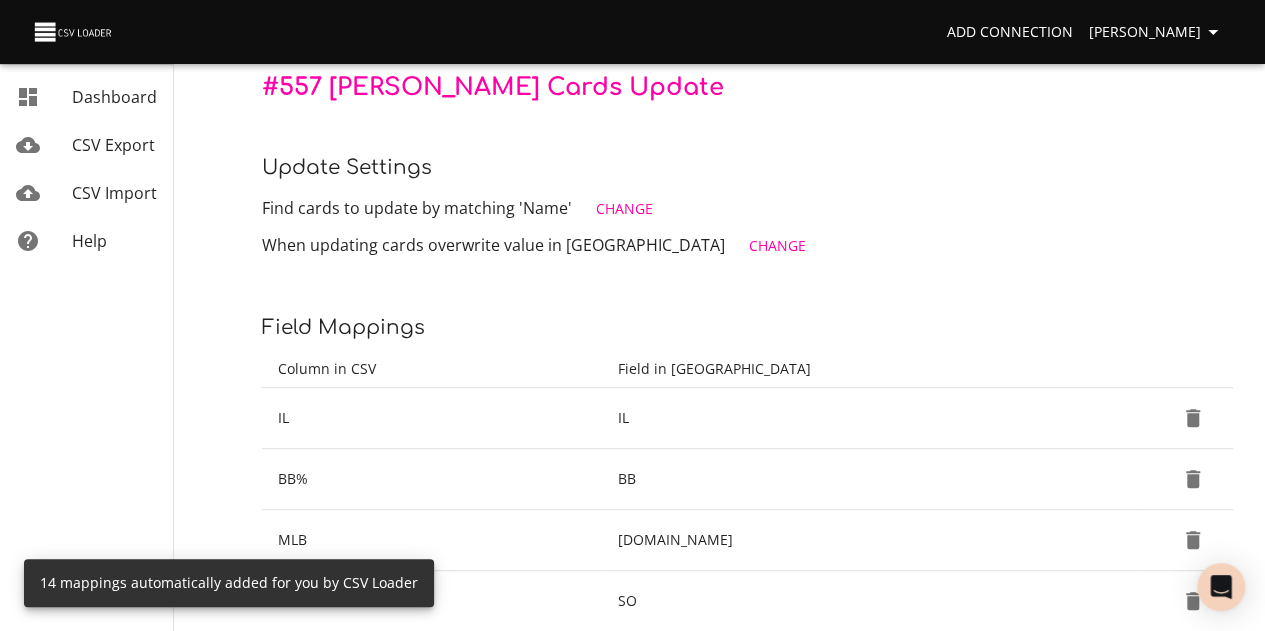 click on "Change" at bounding box center [624, 209] 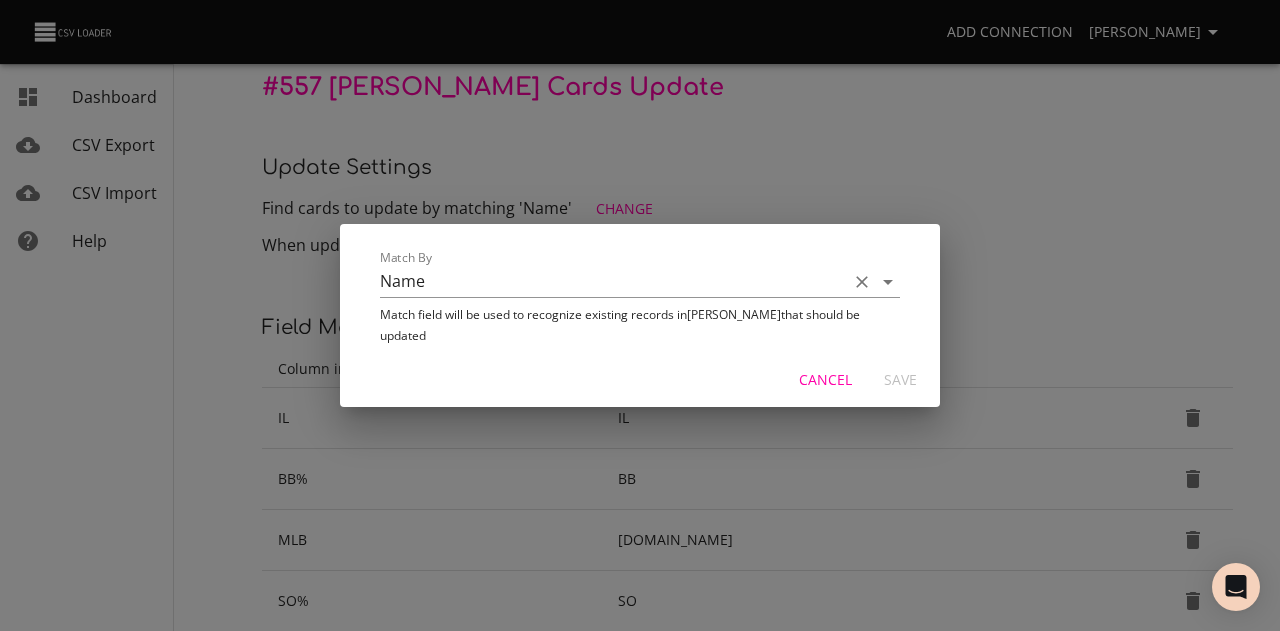 click on "Name" at bounding box center [609, 281] 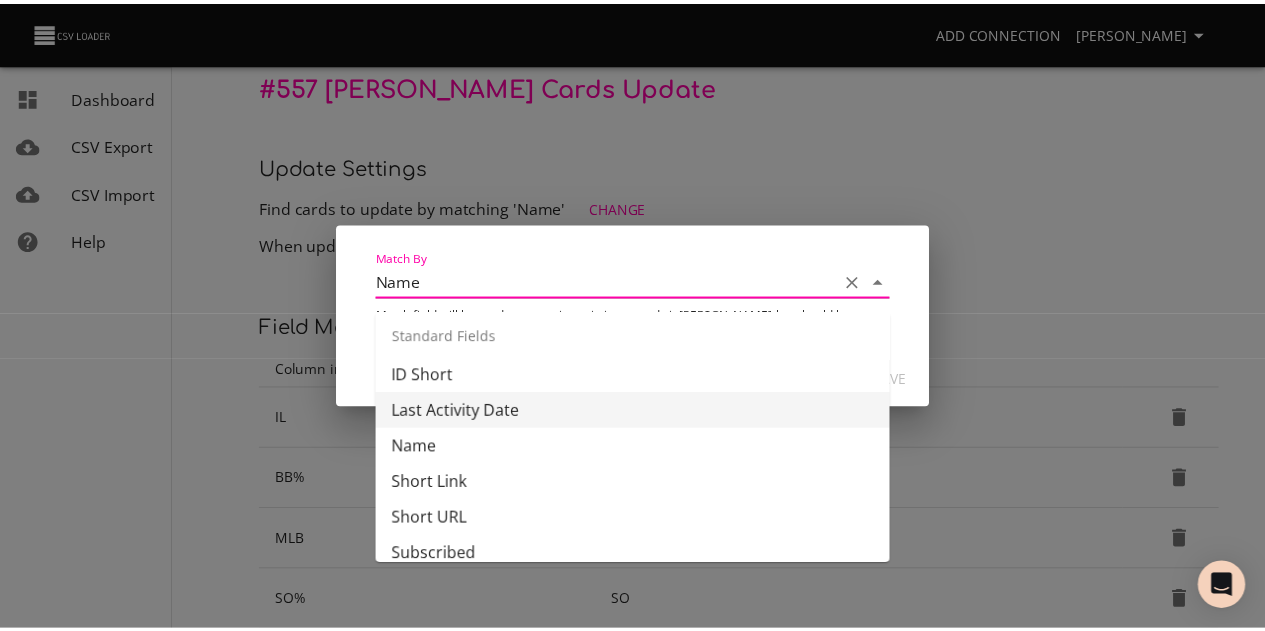 scroll, scrollTop: 200, scrollLeft: 0, axis: vertical 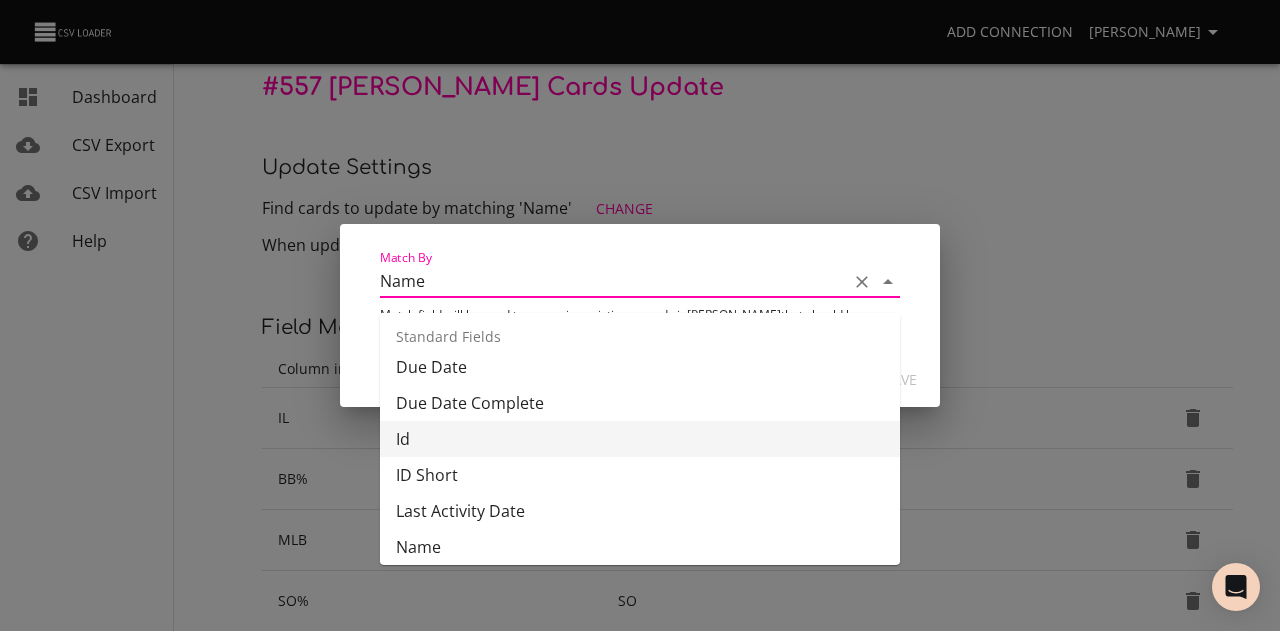 click on "Id" at bounding box center (640, 439) 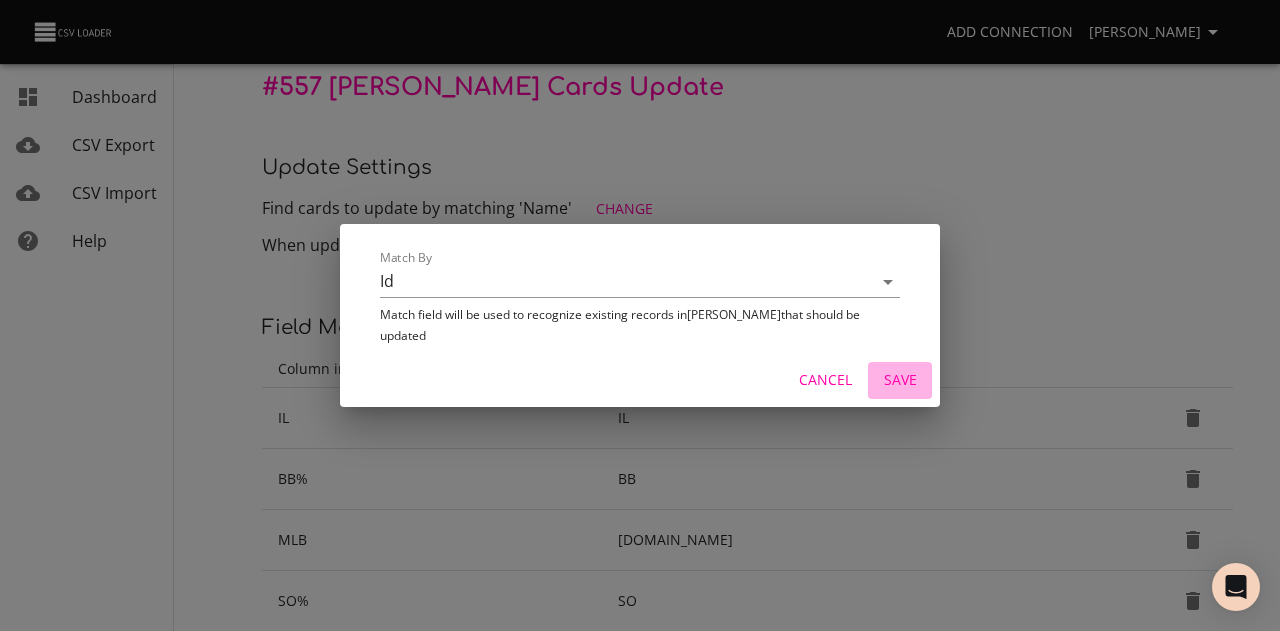 click on "Save" at bounding box center (900, 380) 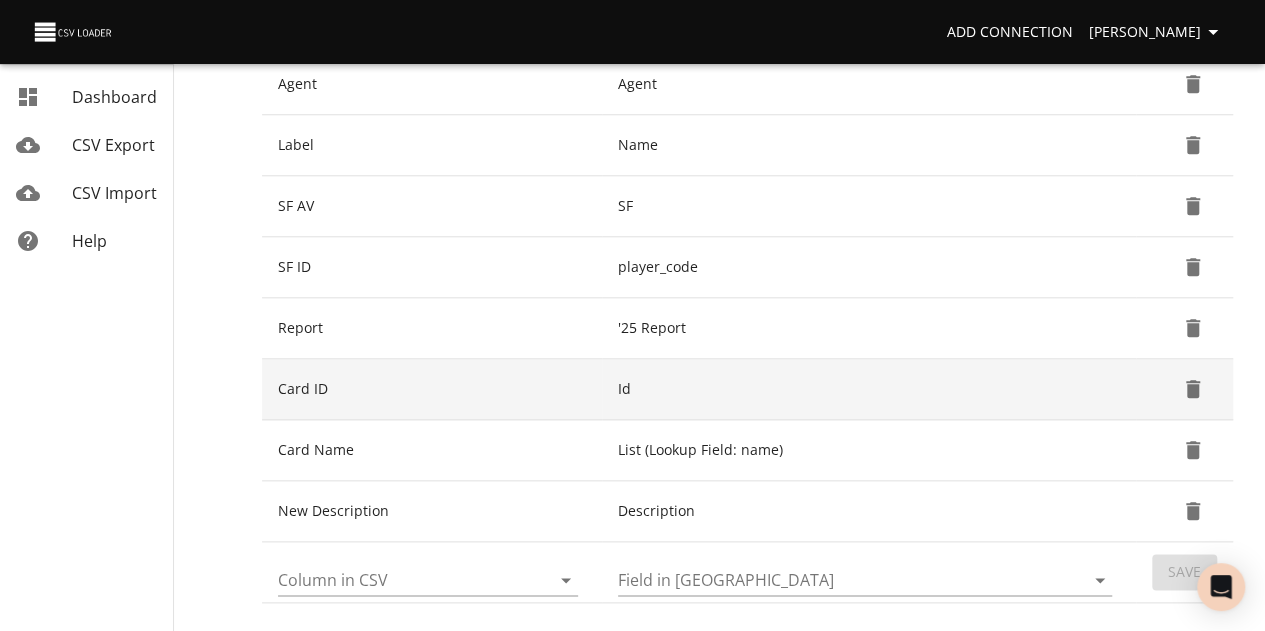 scroll, scrollTop: 1000, scrollLeft: 0, axis: vertical 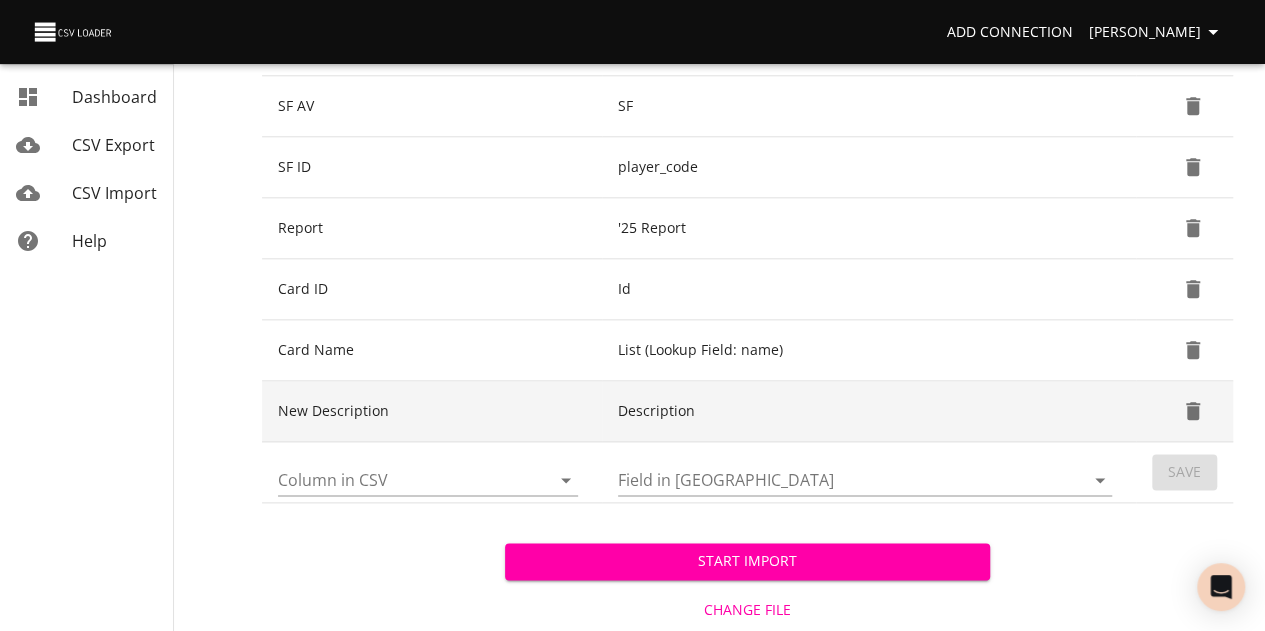 click 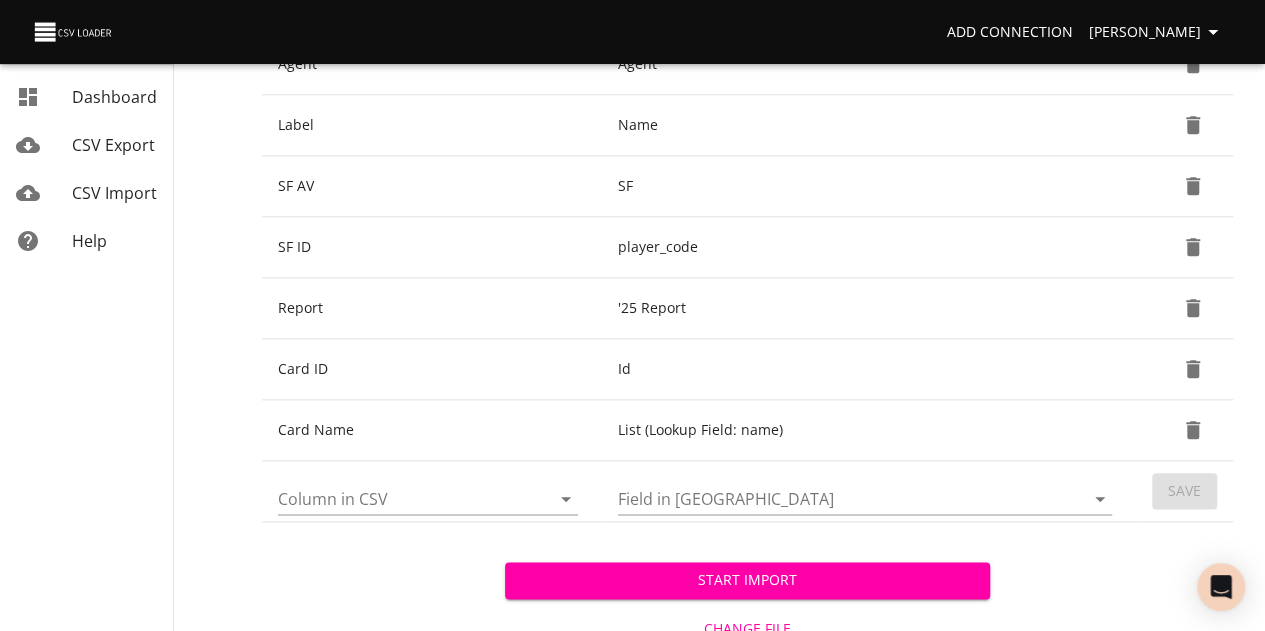 scroll, scrollTop: 983, scrollLeft: 0, axis: vertical 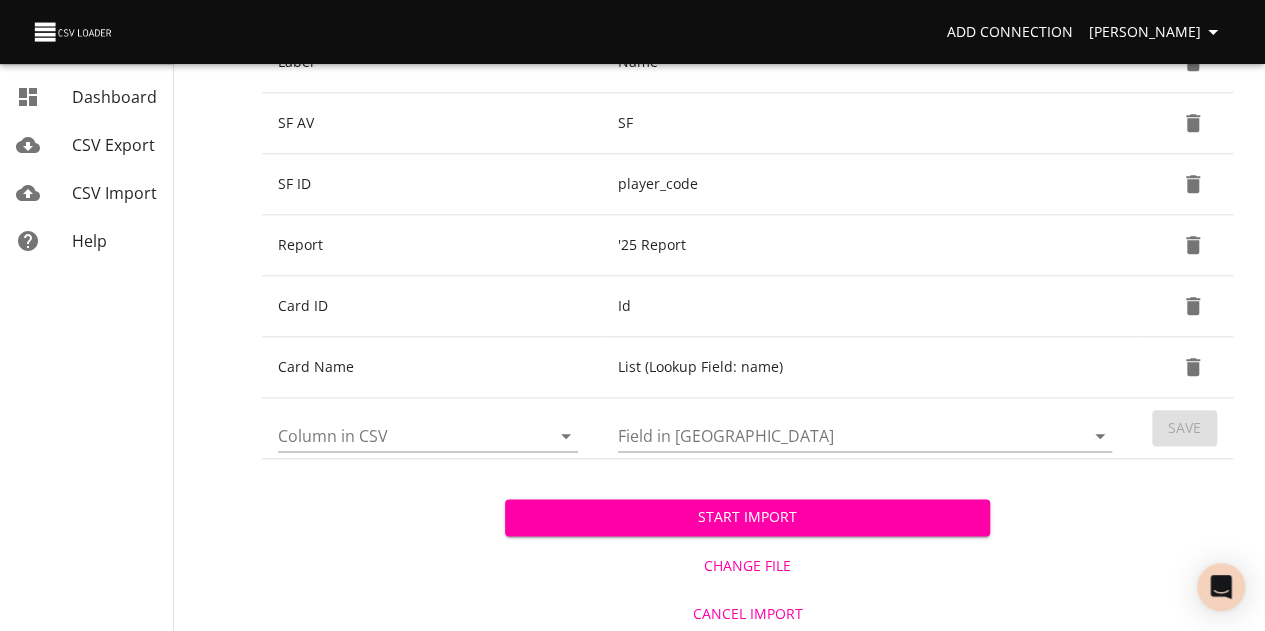 click on "Column in CSV" at bounding box center (397, 435) 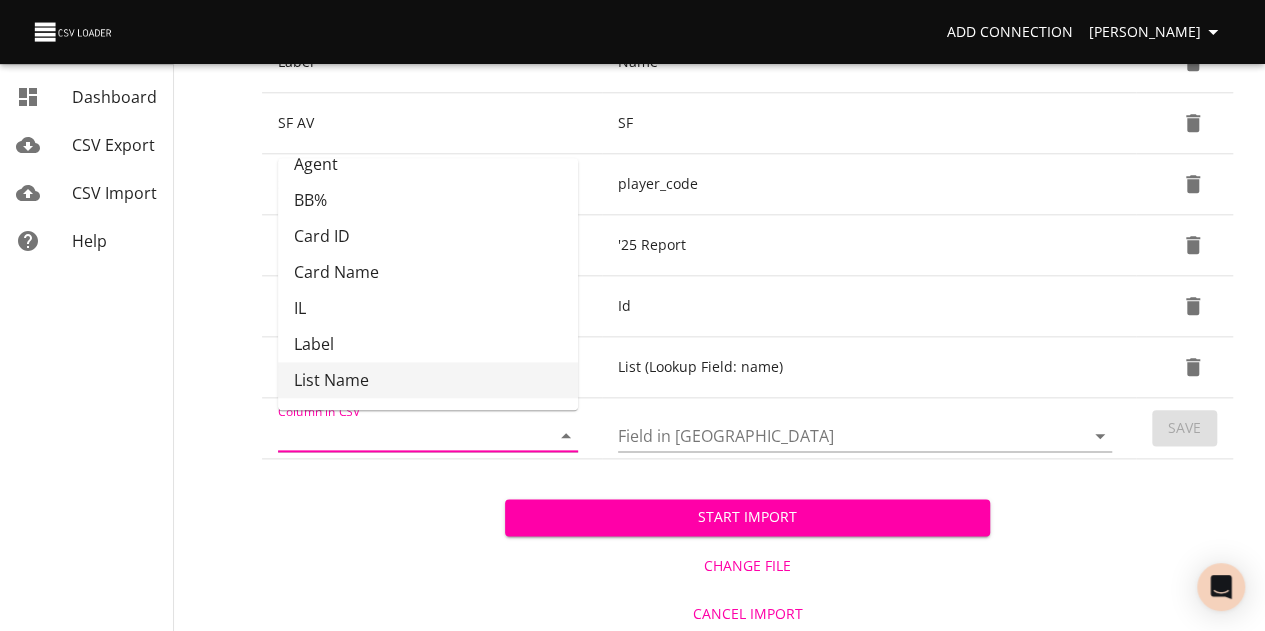 scroll, scrollTop: 0, scrollLeft: 0, axis: both 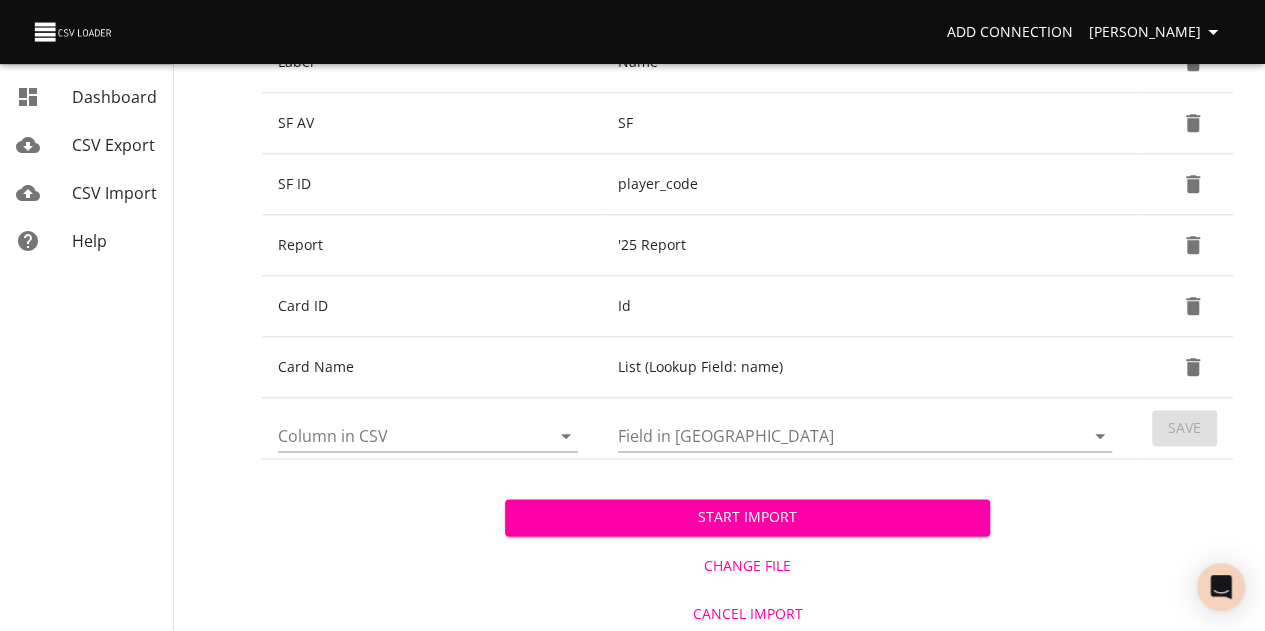 click on "Start Import Change File Cancel Import" at bounding box center [747, 548] 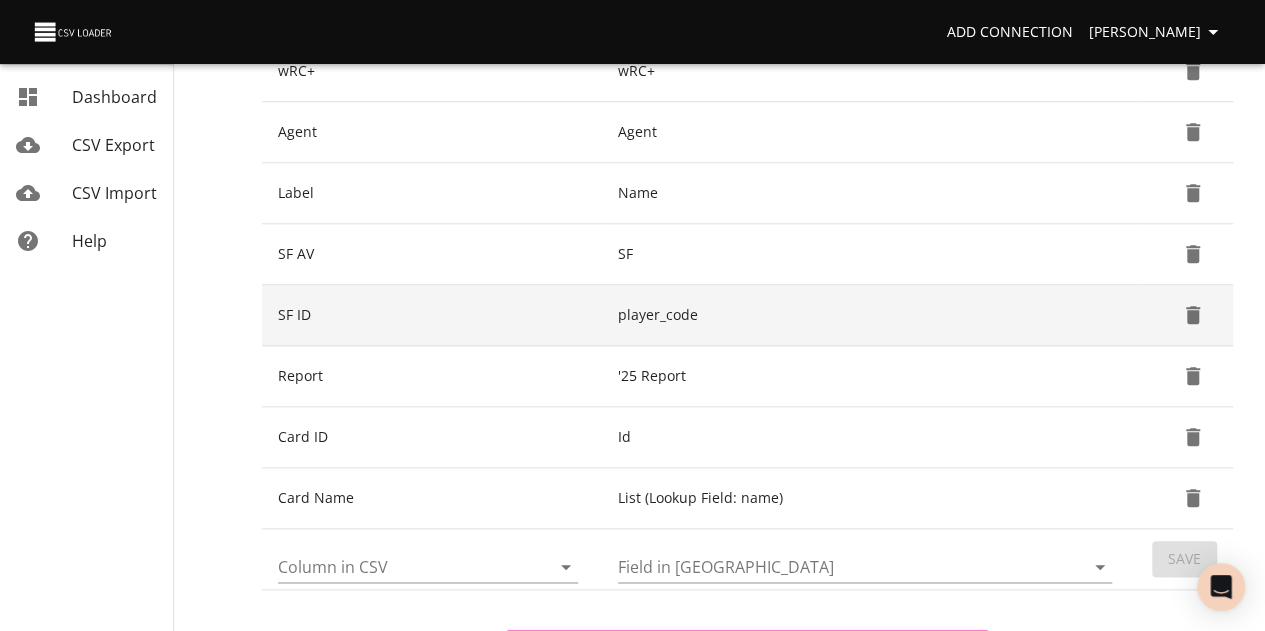 scroll, scrollTop: 883, scrollLeft: 0, axis: vertical 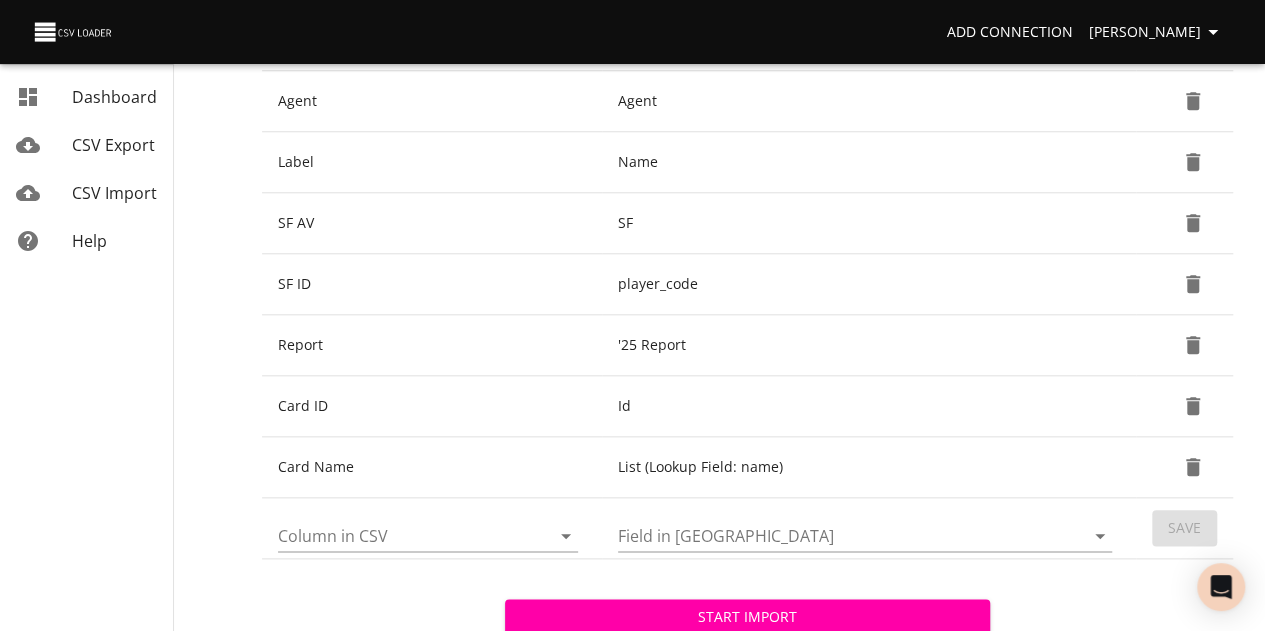 click on "Column in CSV" at bounding box center (397, 535) 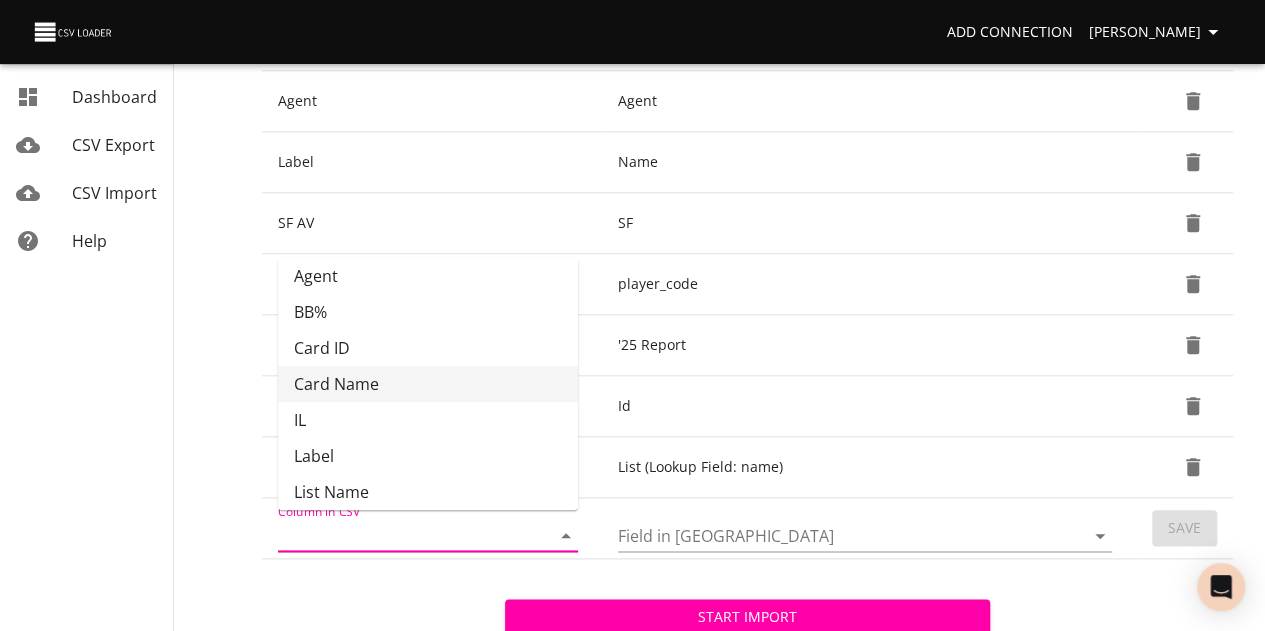 scroll, scrollTop: 0, scrollLeft: 0, axis: both 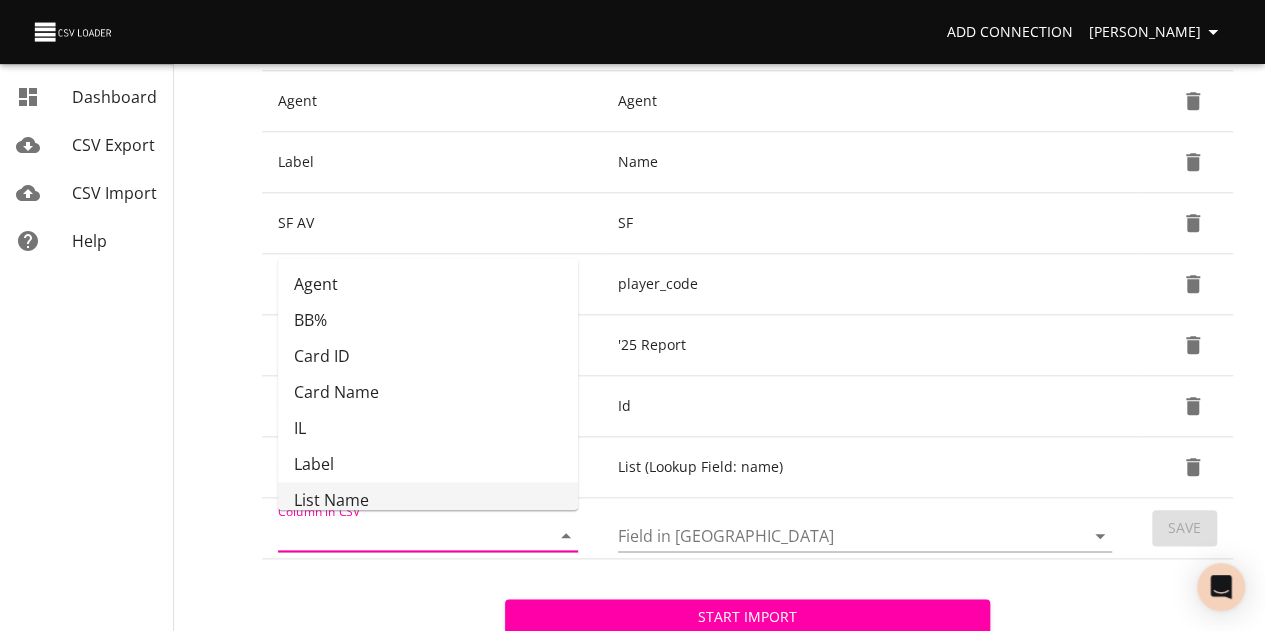 click on "Start Import Change File Cancel Import" at bounding box center [747, 648] 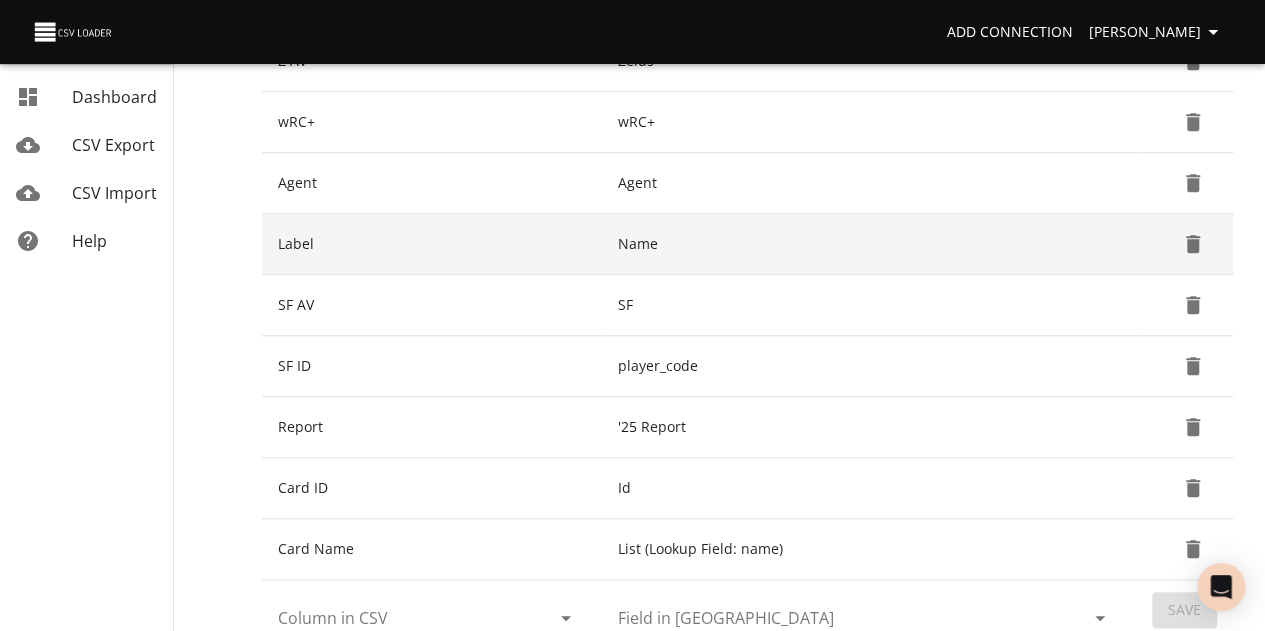 scroll, scrollTop: 883, scrollLeft: 0, axis: vertical 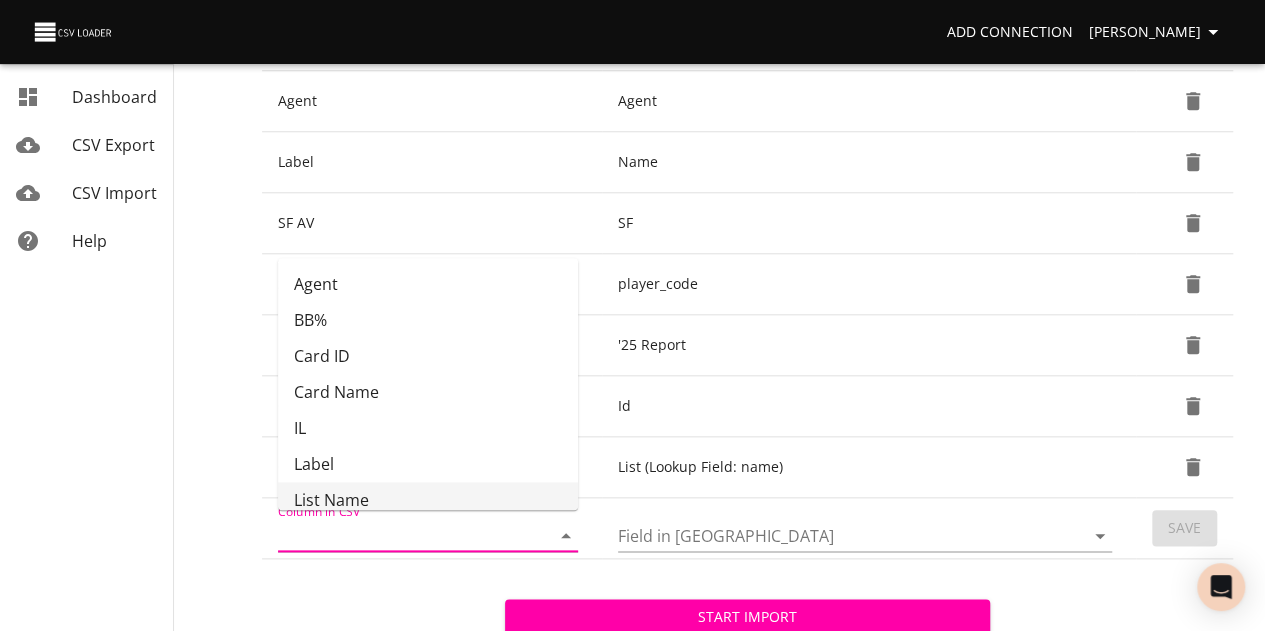 click on "Column in CSV" at bounding box center [397, 535] 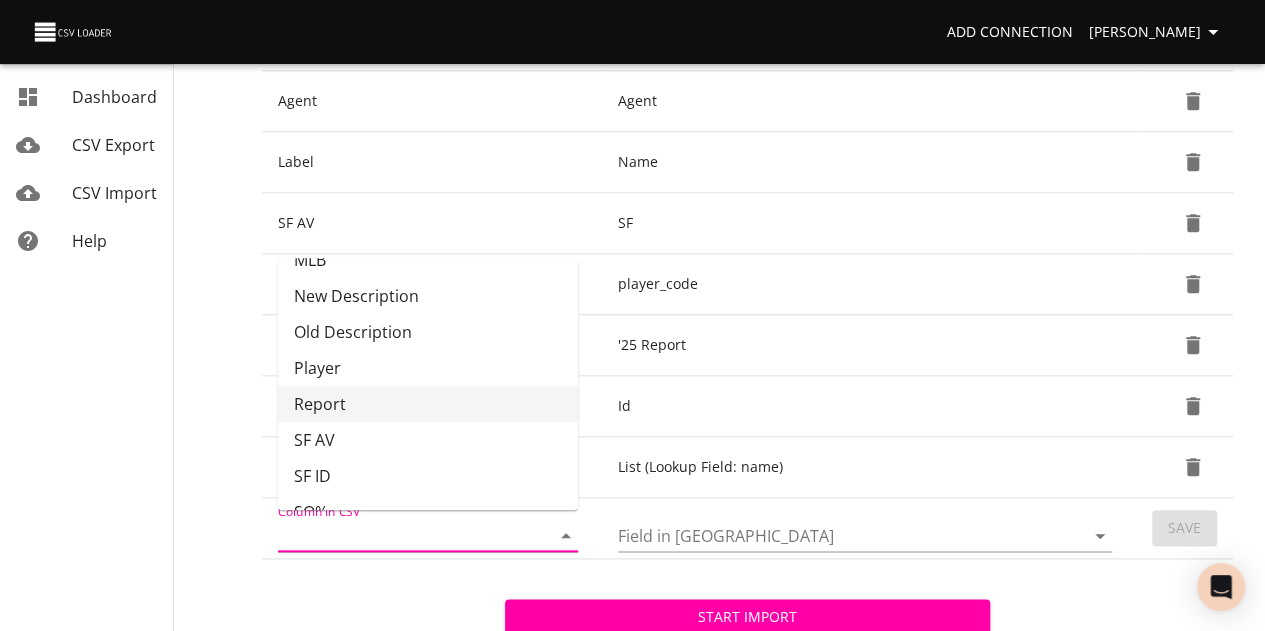 scroll, scrollTop: 375, scrollLeft: 0, axis: vertical 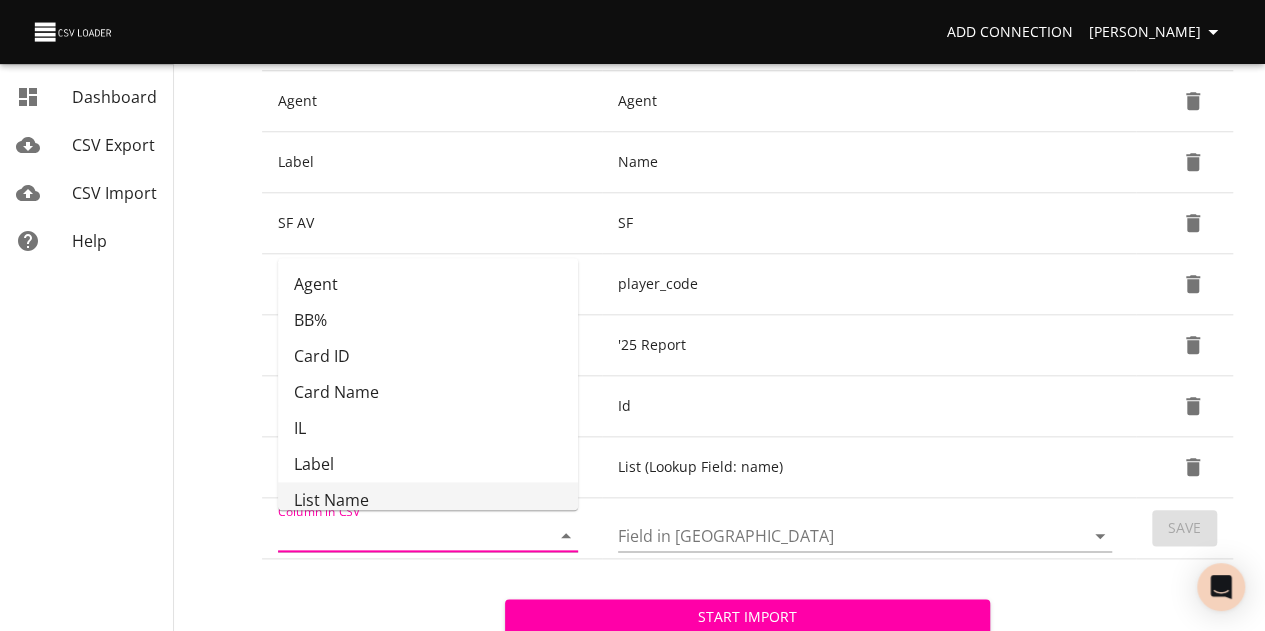 click on "Start Import Change File Cancel Import" at bounding box center [747, 648] 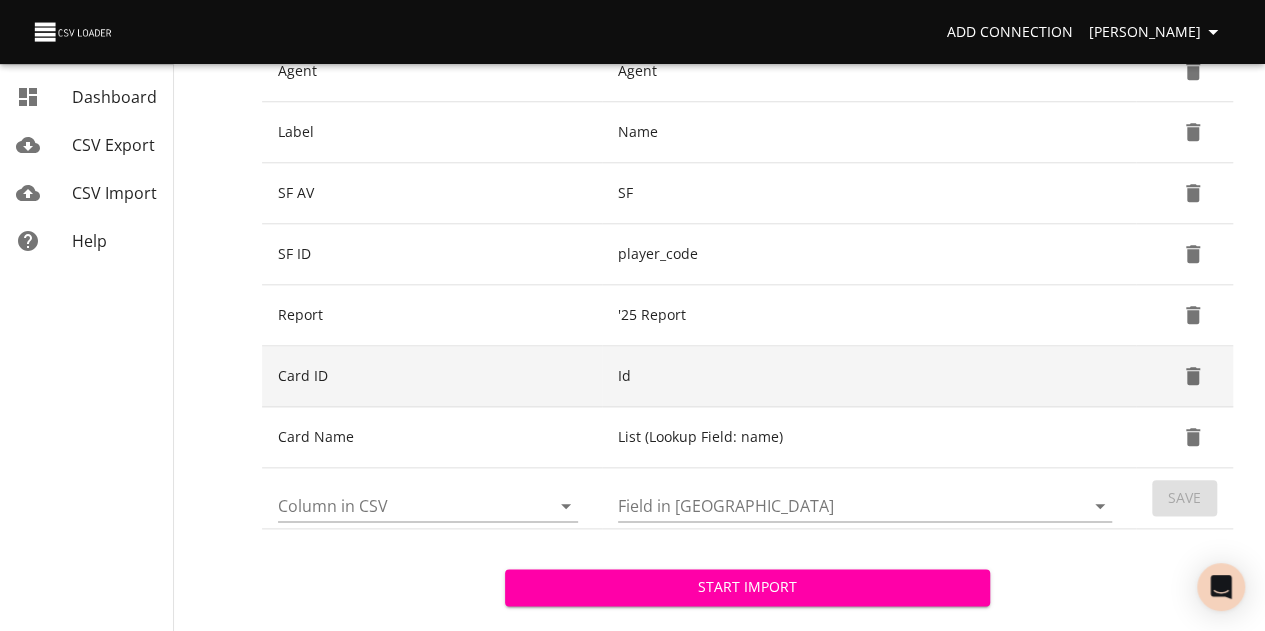 scroll, scrollTop: 983, scrollLeft: 0, axis: vertical 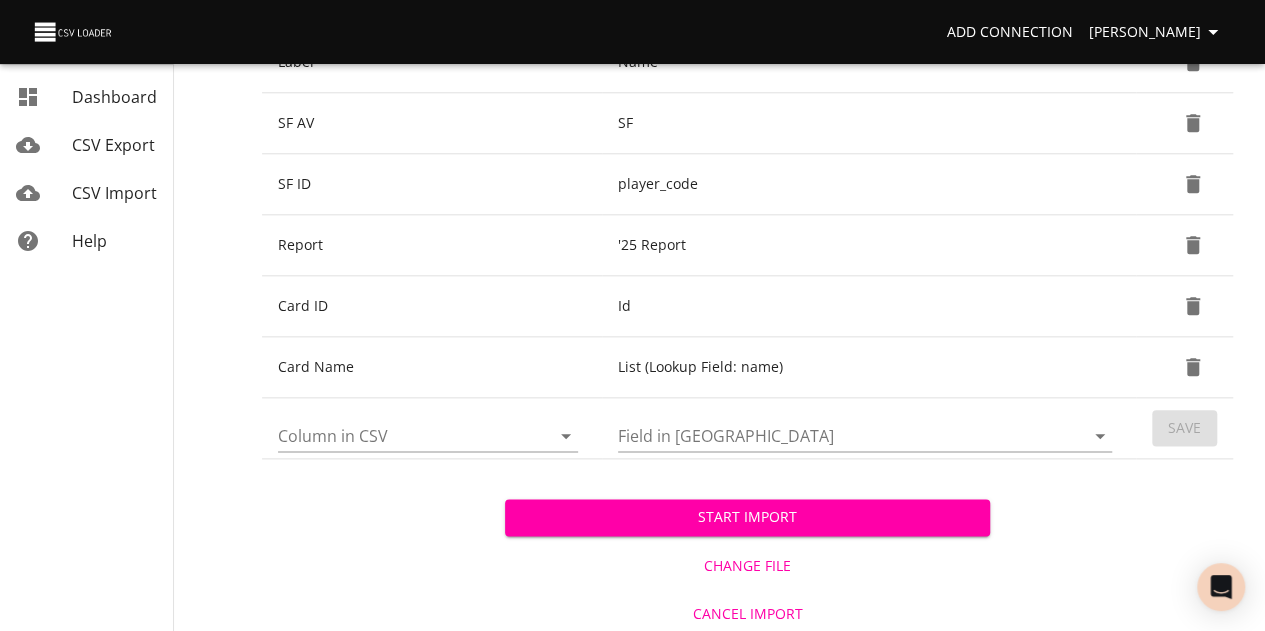 click on "Start Import" at bounding box center [748, 517] 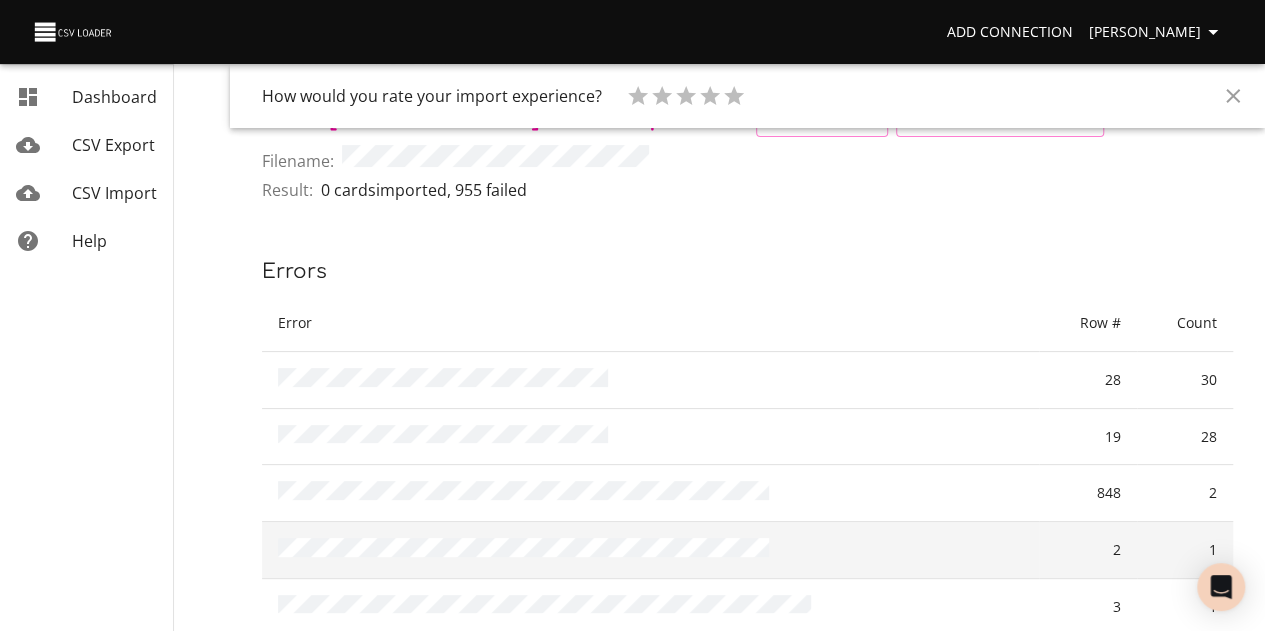 scroll, scrollTop: 0, scrollLeft: 0, axis: both 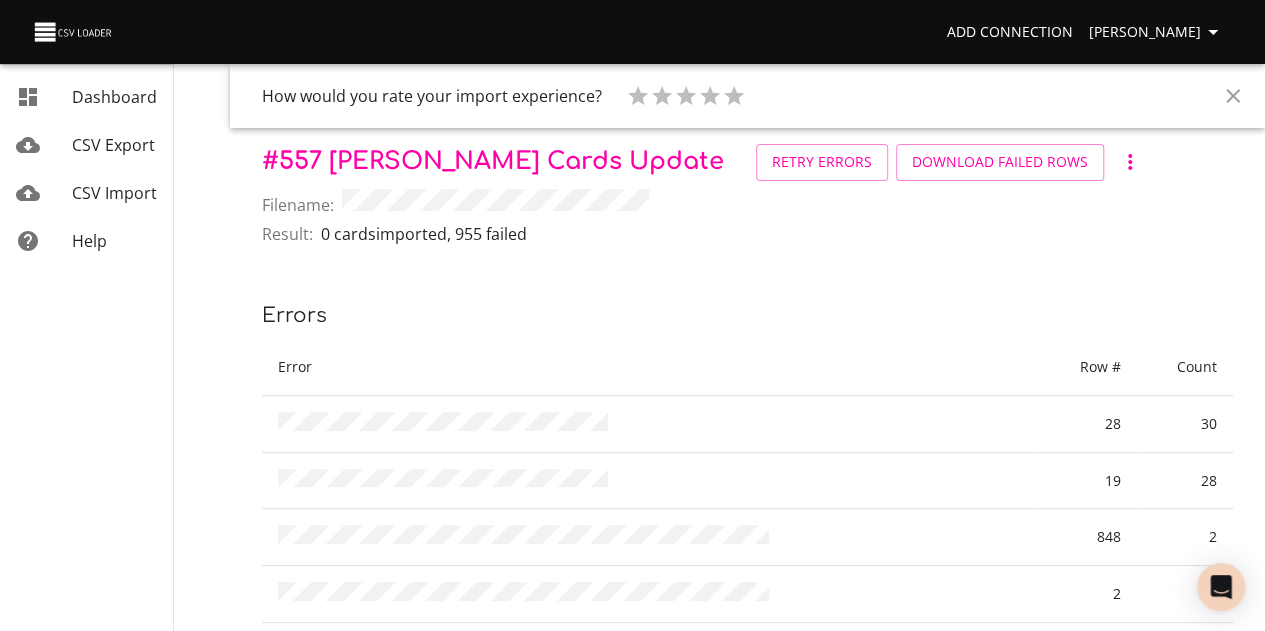click on "Dashboard" at bounding box center [114, 97] 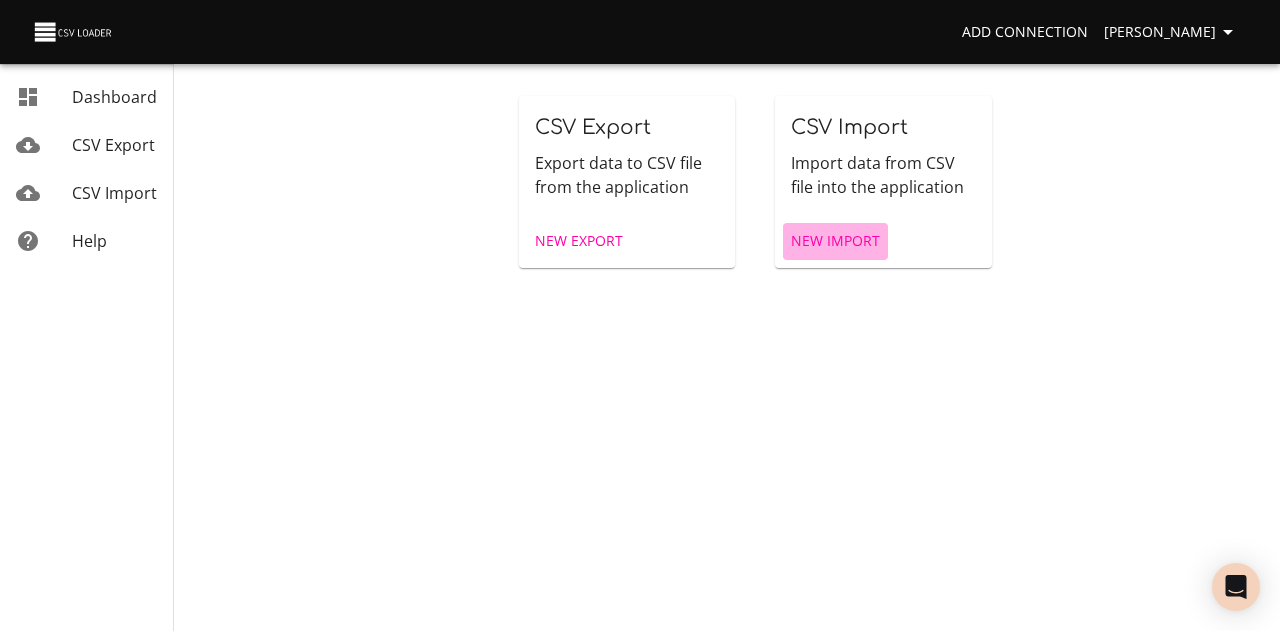 click on "New Import" at bounding box center (835, 241) 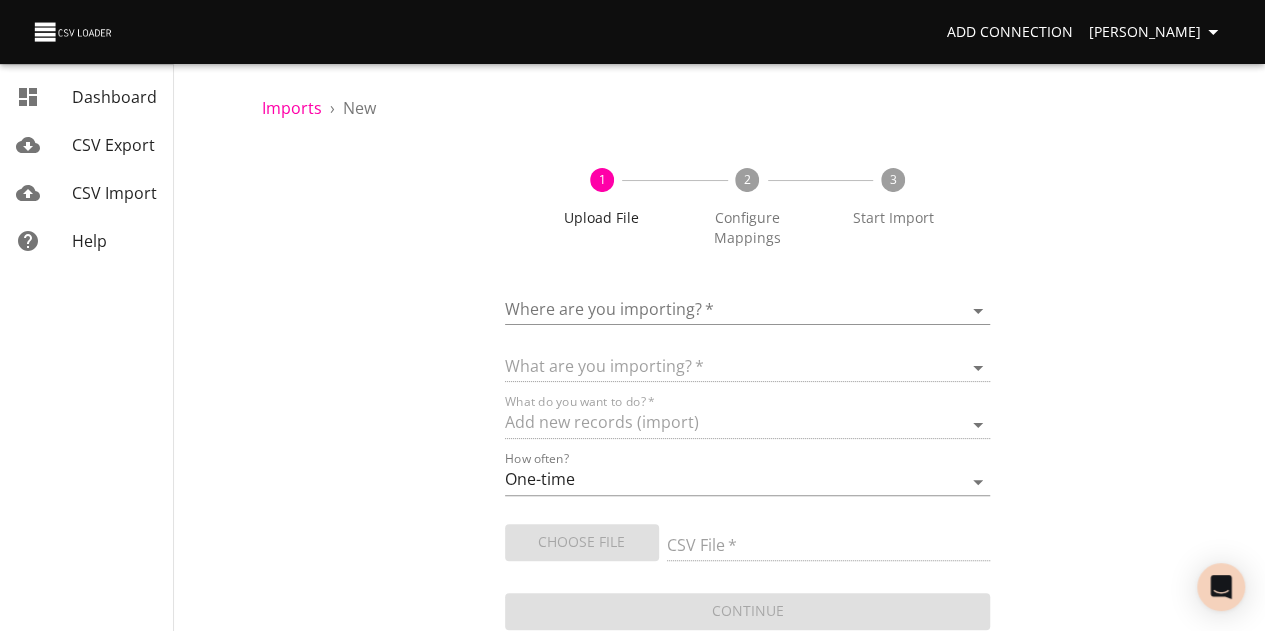 click on "Where are you importing?   * ​" at bounding box center (748, 302) 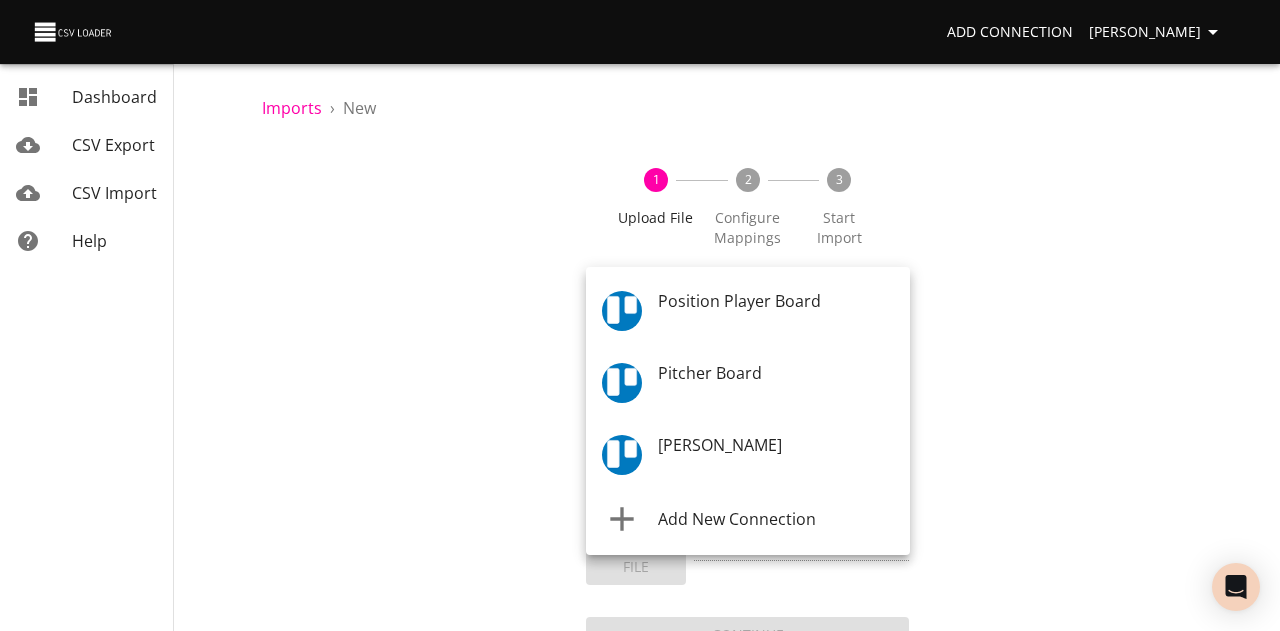 click on "Add Connection [PERSON_NAME]   Dashboard CSV Export CSV Import Help Imports › New 1 Upload File 2 Configure Mappings 3 Start Import Where are you importing?   * ​ What are you importing?   * What do you want to do?   * Add new records (import) How often? One-time Auto import Choose File CSV File   * Continue
Dashboard CSV Export CSV Import Help Position Player Board Pitcher Board [PERSON_NAME] Add New Connection" at bounding box center [640, 315] 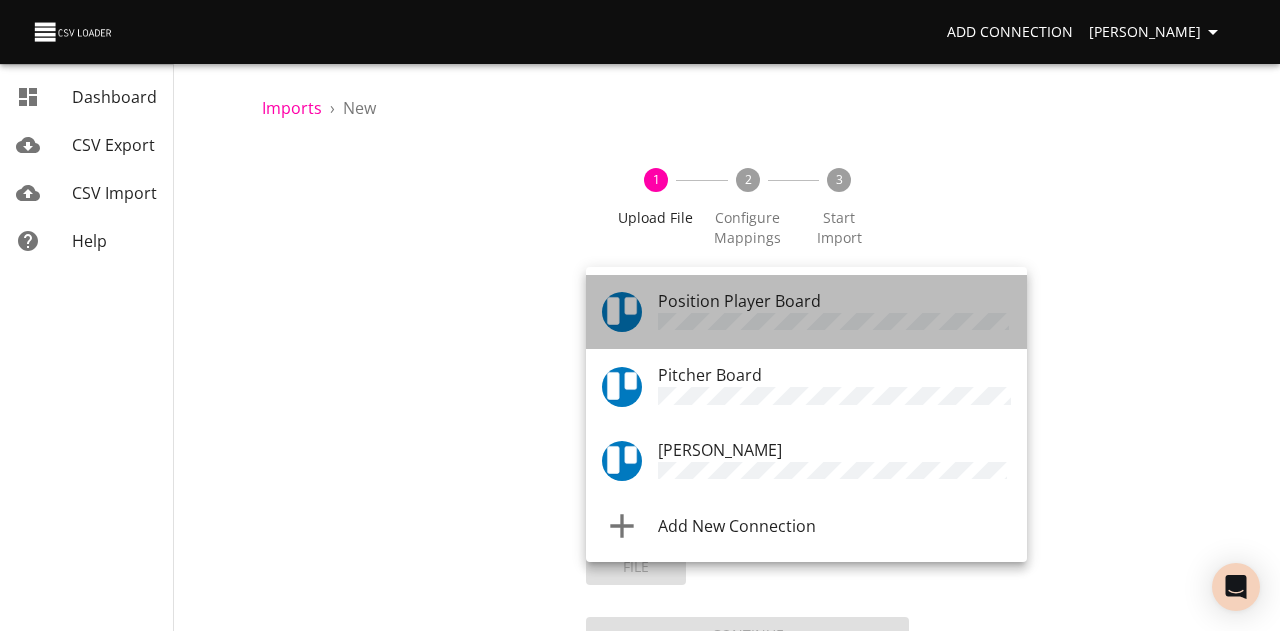 click on "Position Player Board" at bounding box center [806, 312] 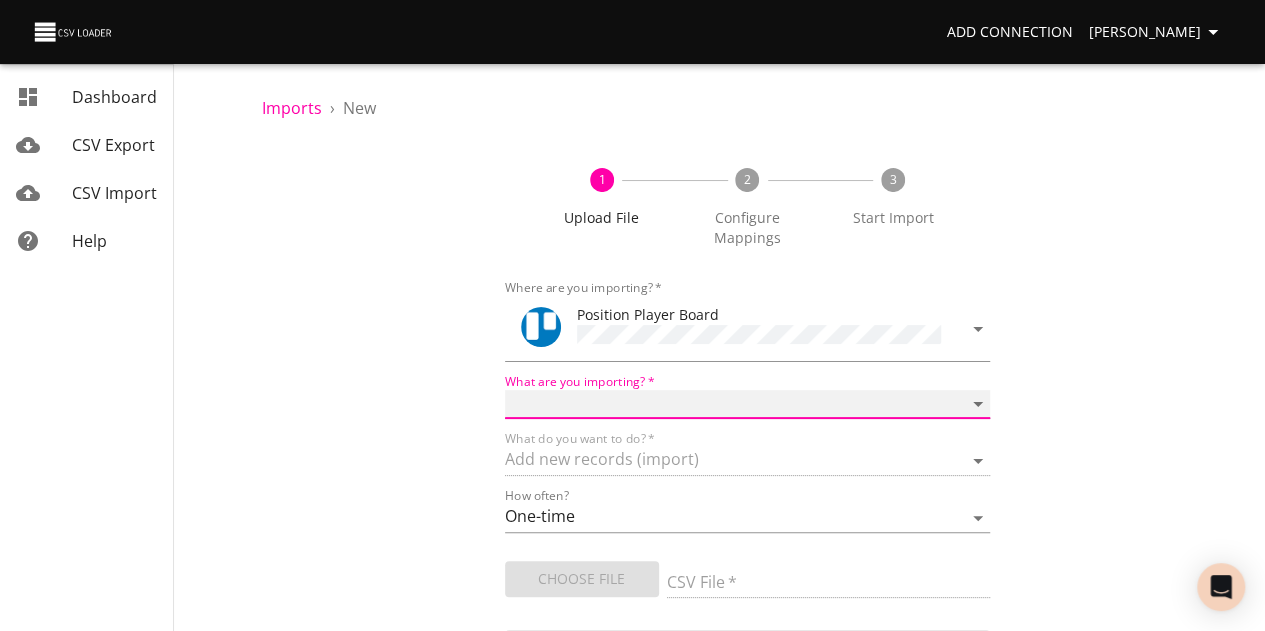 click on "Boards Cards Checkitems Checklists" at bounding box center [748, 404] 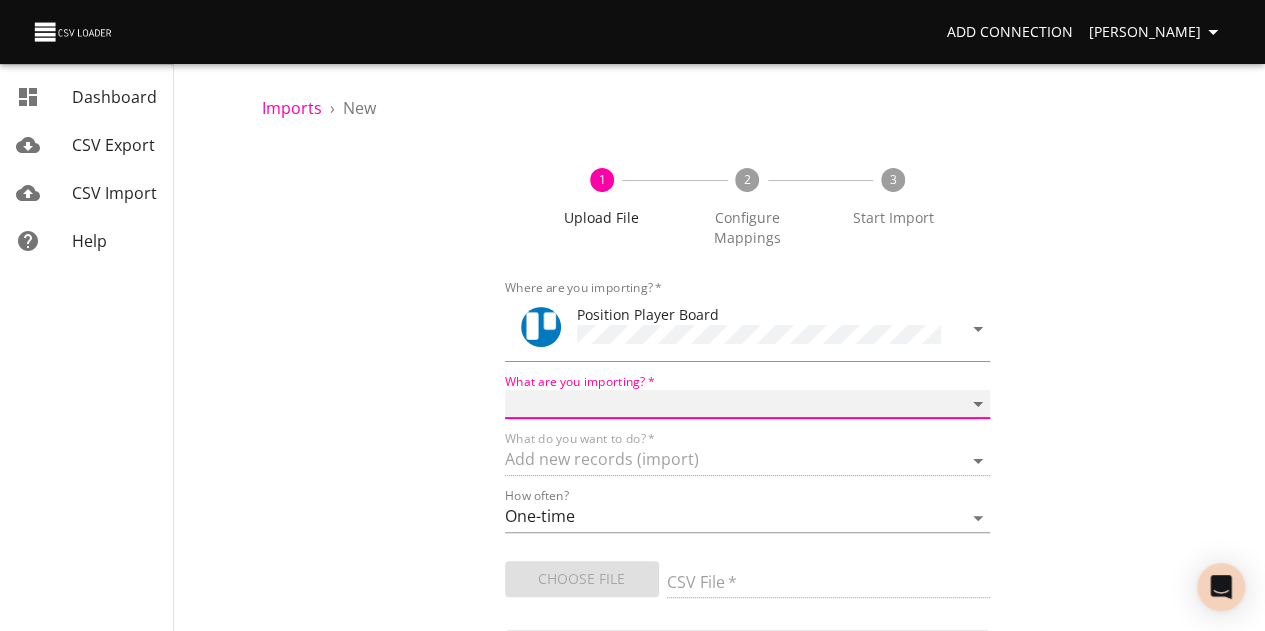 select on "cards" 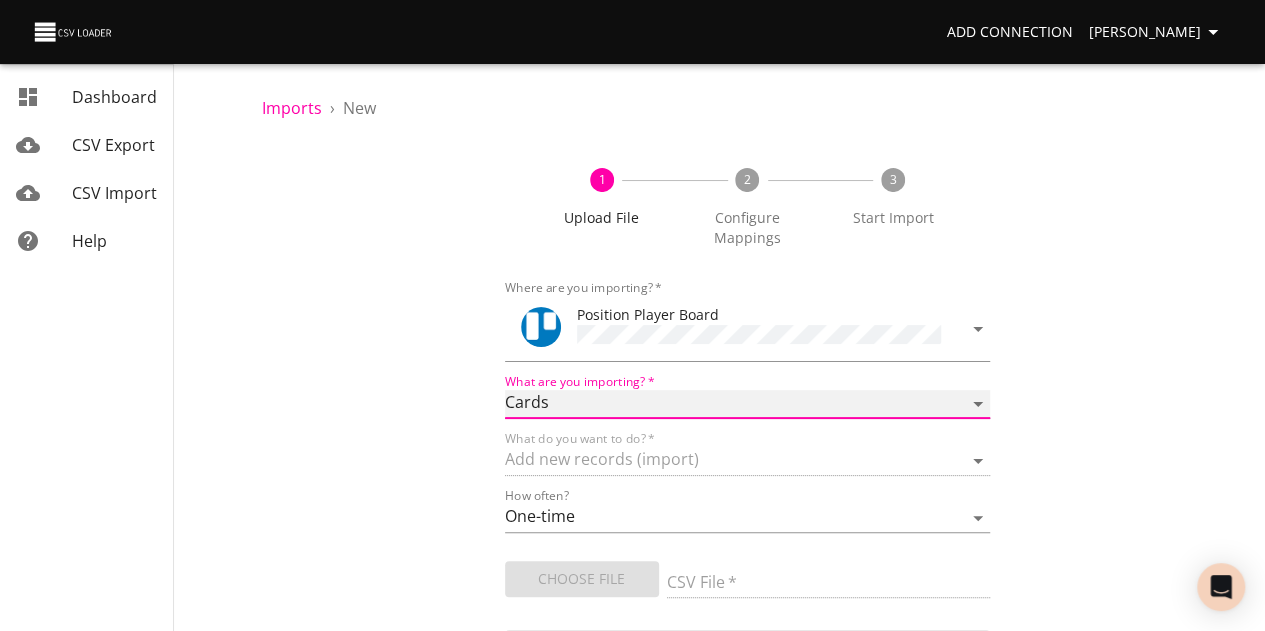 click on "Boards Cards Checkitems Checklists" at bounding box center (748, 404) 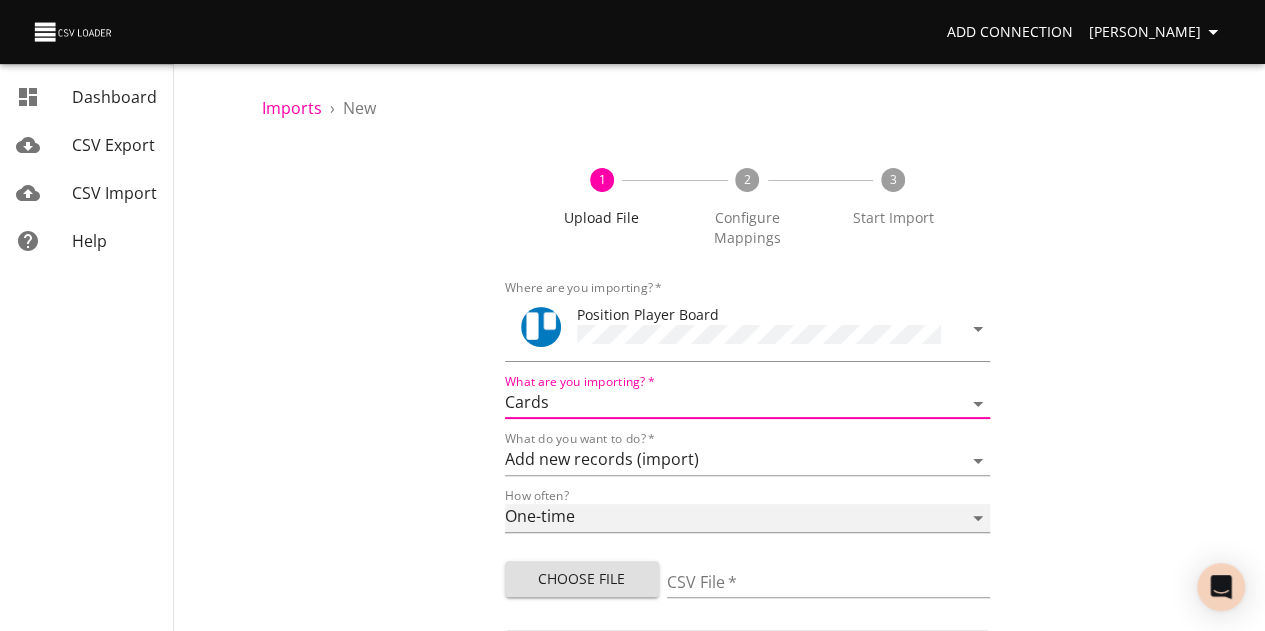 click on "One-time Auto import" at bounding box center (748, 518) 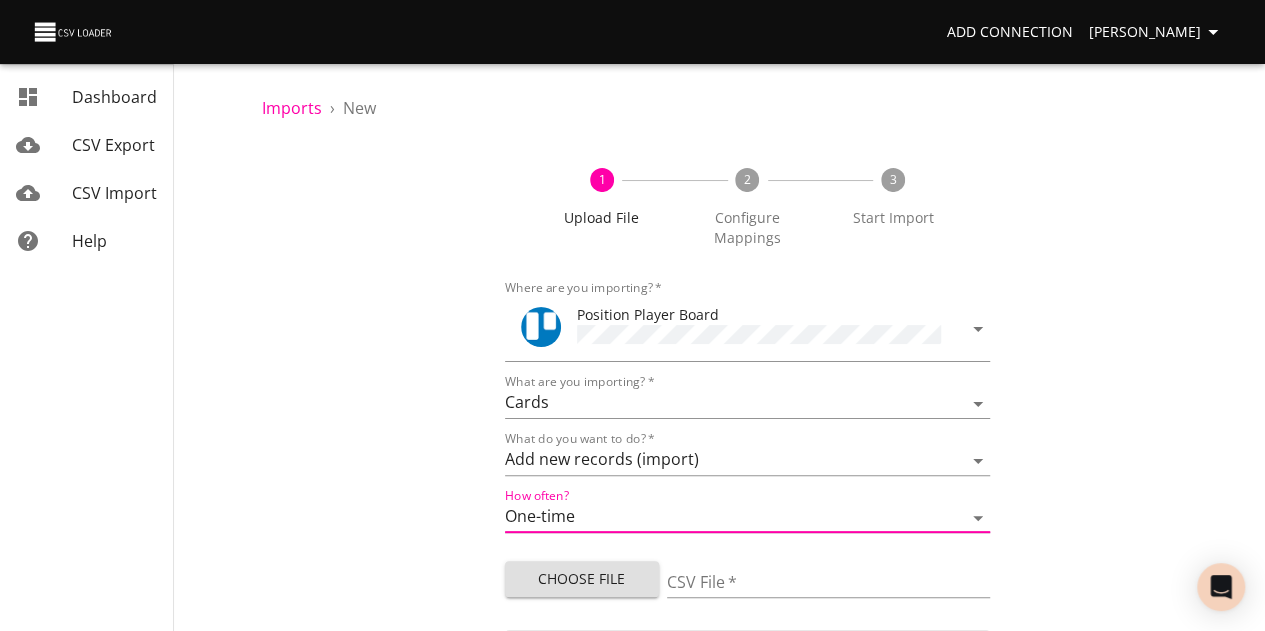 click on "1 Upload File 2 Configure Mappings 3 Start Import Where are you importing?   * Position Player Board What are you importing?   * Boards Cards Checkitems Checklists What do you want to do?   * Add new records (import) Update existing records (update) Add new and update existing records (upsert) How often? One-time Auto import Choose File CSV File   * Continue" at bounding box center [747, 407] 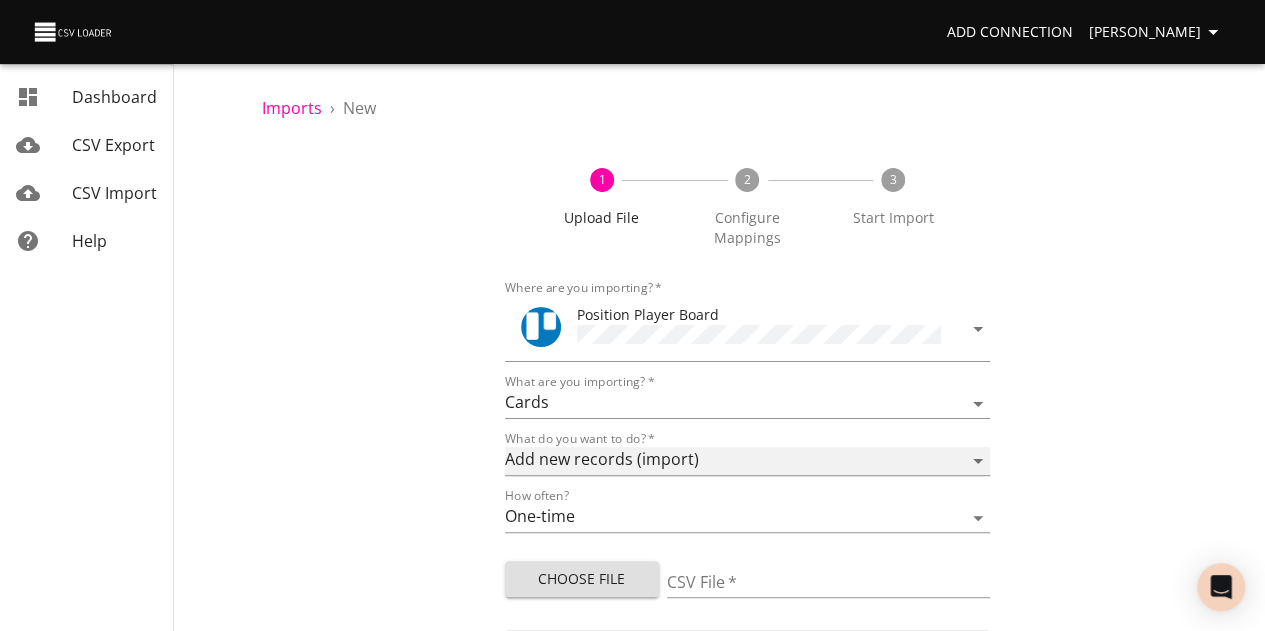 click on "Add new records (import) Update existing records (update) Add new and update existing records (upsert)" at bounding box center [748, 461] 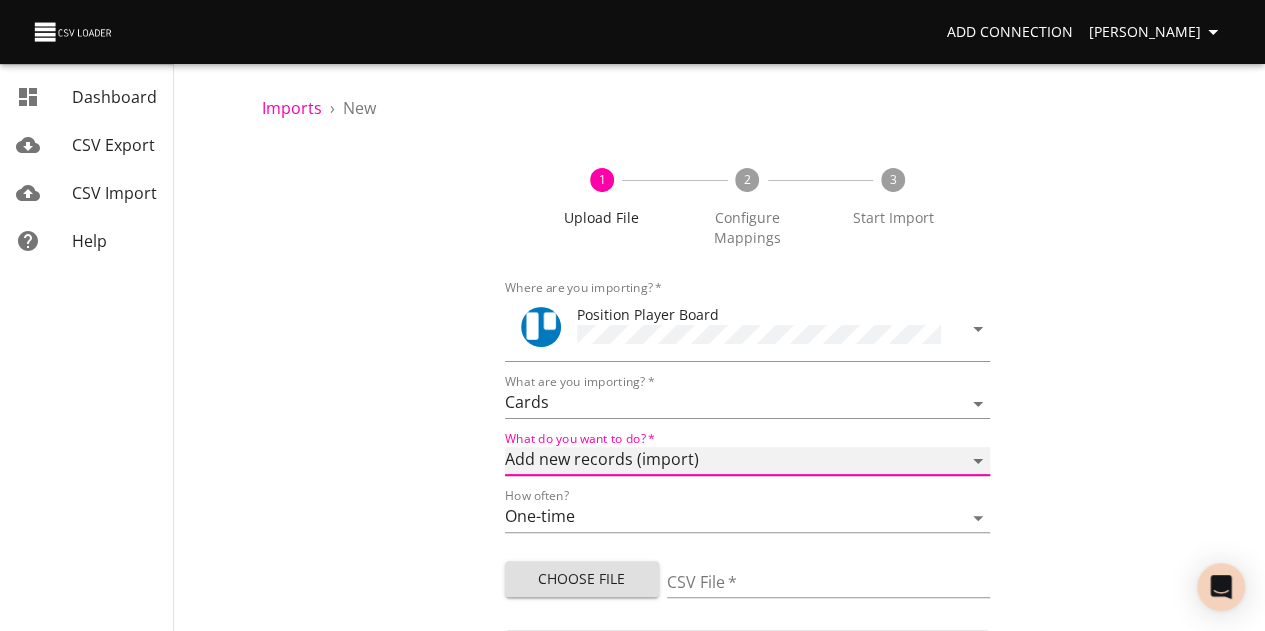 select on "update" 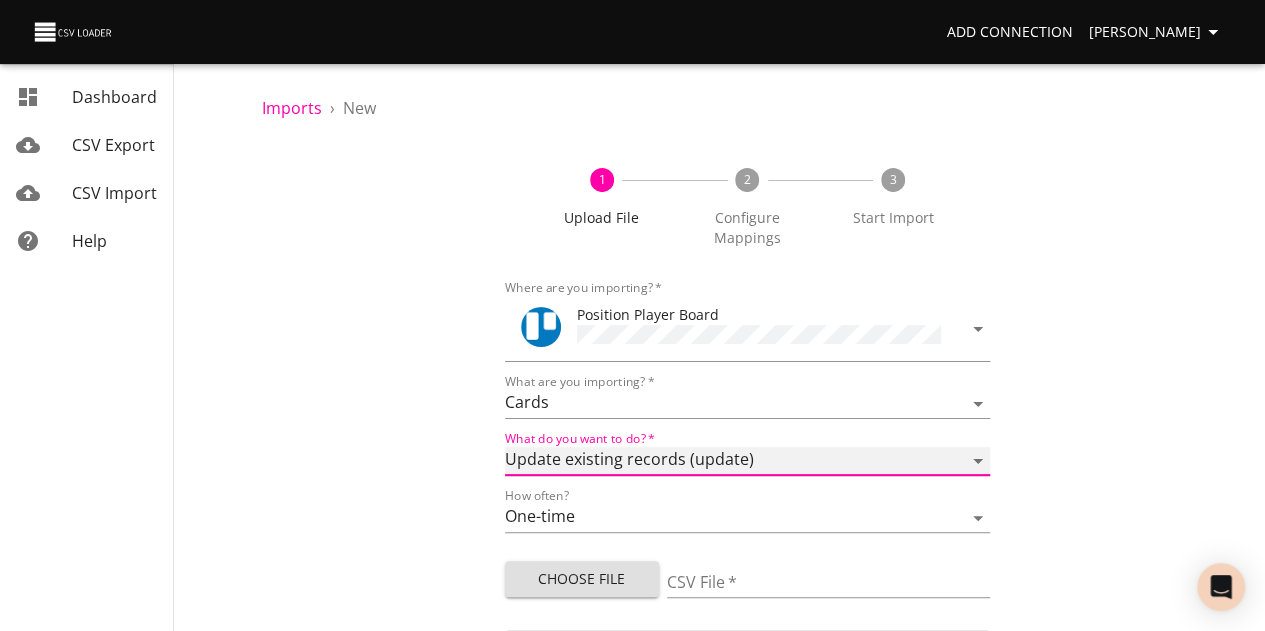 click on "Add new records (import) Update existing records (update) Add new and update existing records (upsert)" at bounding box center [748, 461] 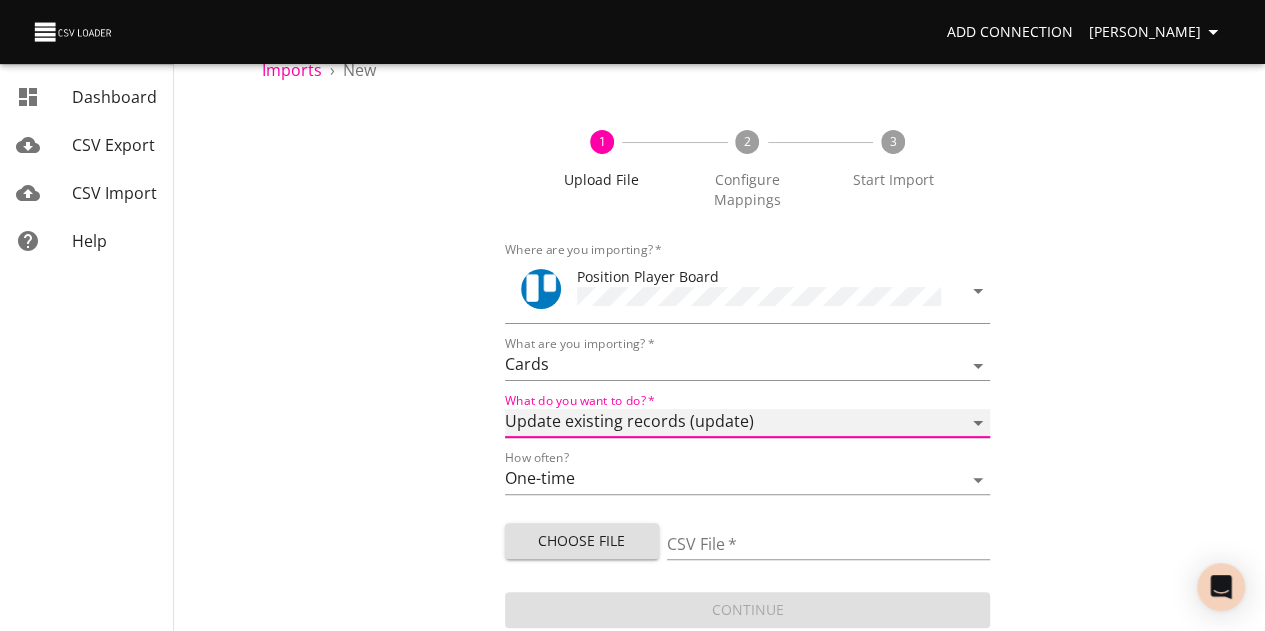 scroll, scrollTop: 59, scrollLeft: 0, axis: vertical 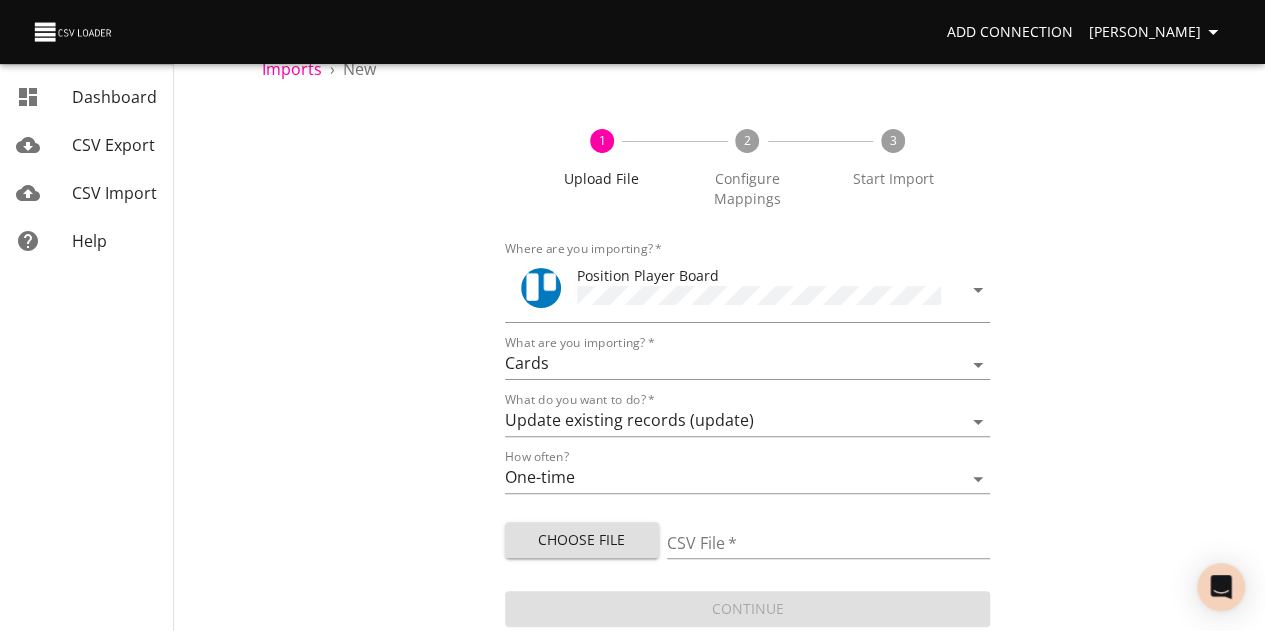 click on "1 Upload File 2 Configure Mappings 3 Start Import Where are you importing?   * Position Player Board What are you importing?   * Boards Cards Checkitems Checklists What do you want to do?   * Add new records (import) Update existing records (update) Add new and update existing records (upsert) How often? One-time Auto import Choose File CSV File   * Continue" at bounding box center (747, 368) 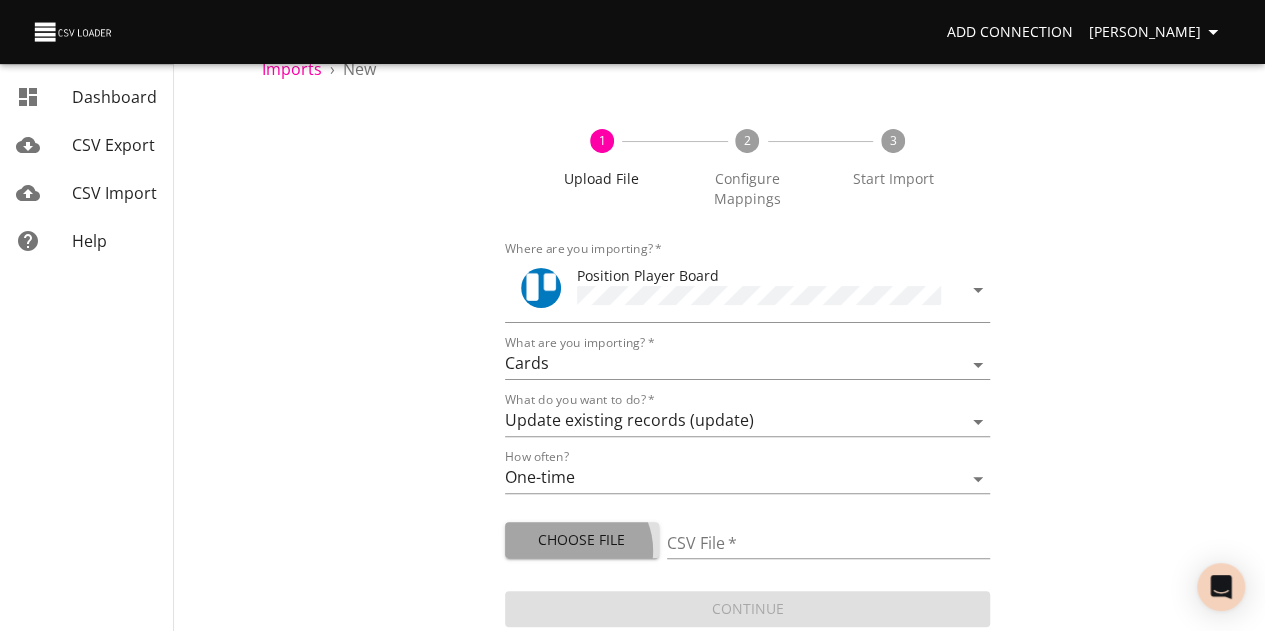 click on "Choose File" at bounding box center [582, 540] 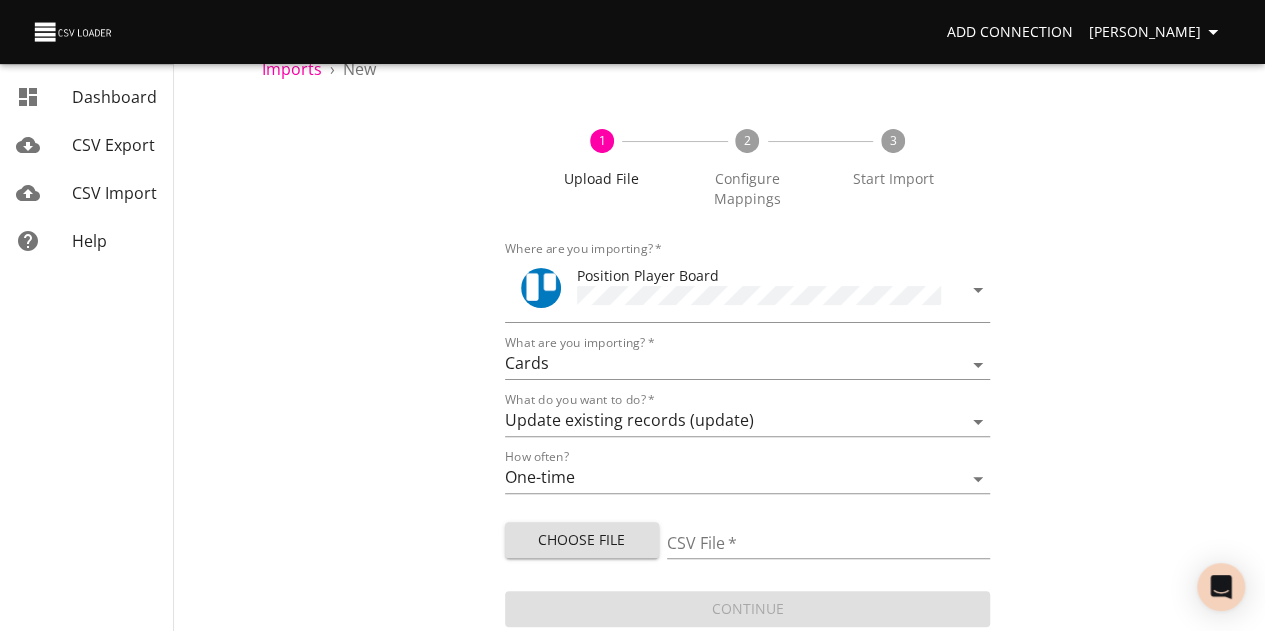click on "Choose File" at bounding box center [582, 540] 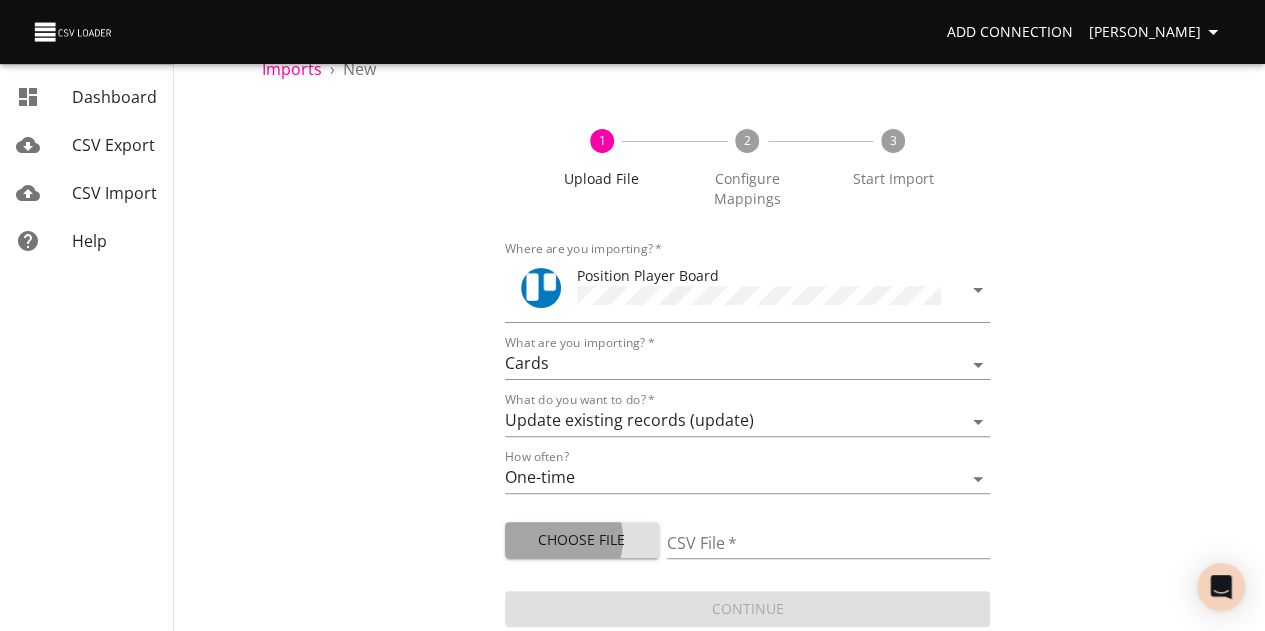 click on "Choose File" at bounding box center (582, 540) 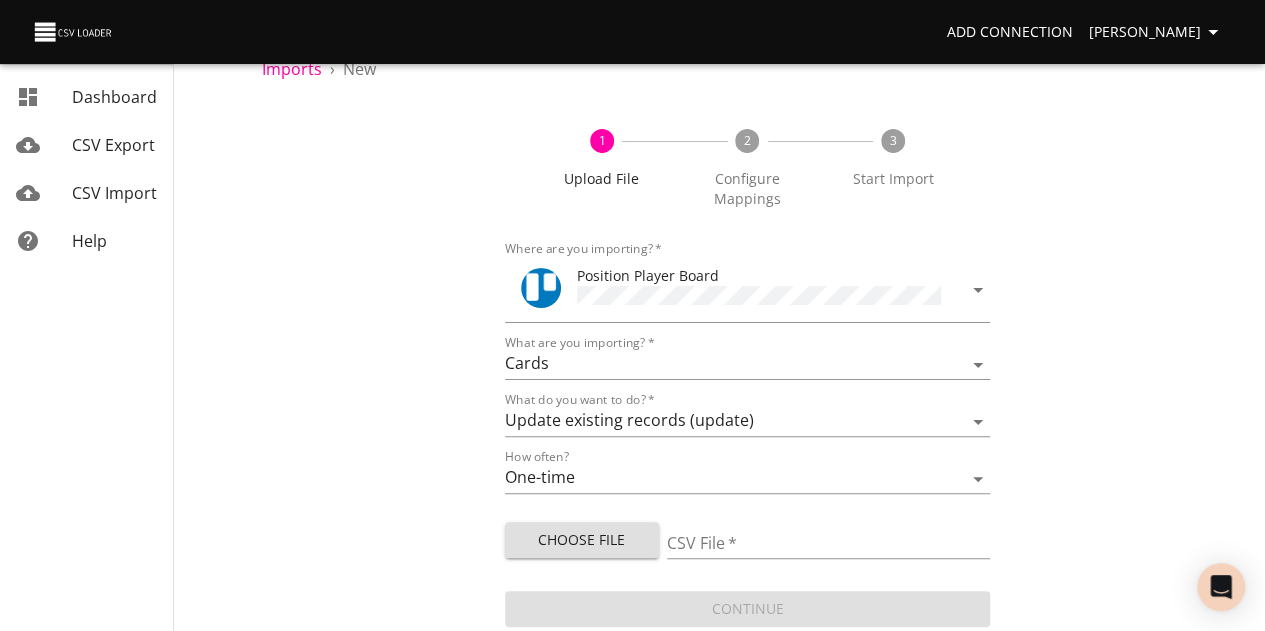 type on "Prospect Board Data - Pos Export (10).csv" 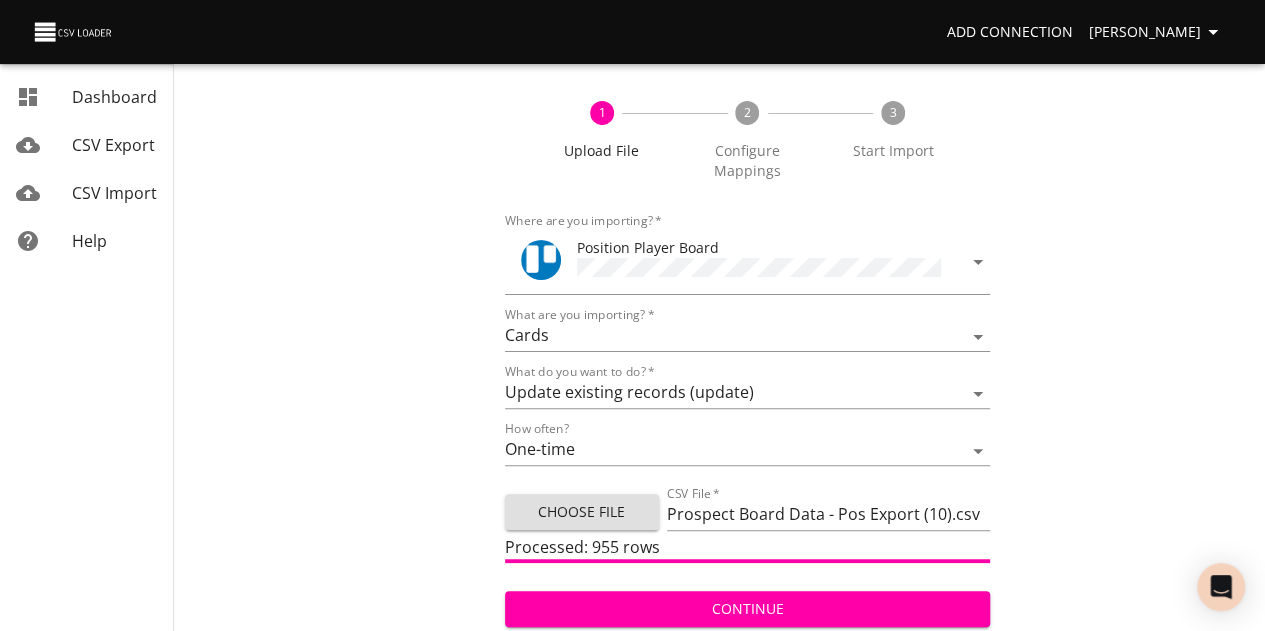scroll, scrollTop: 87, scrollLeft: 0, axis: vertical 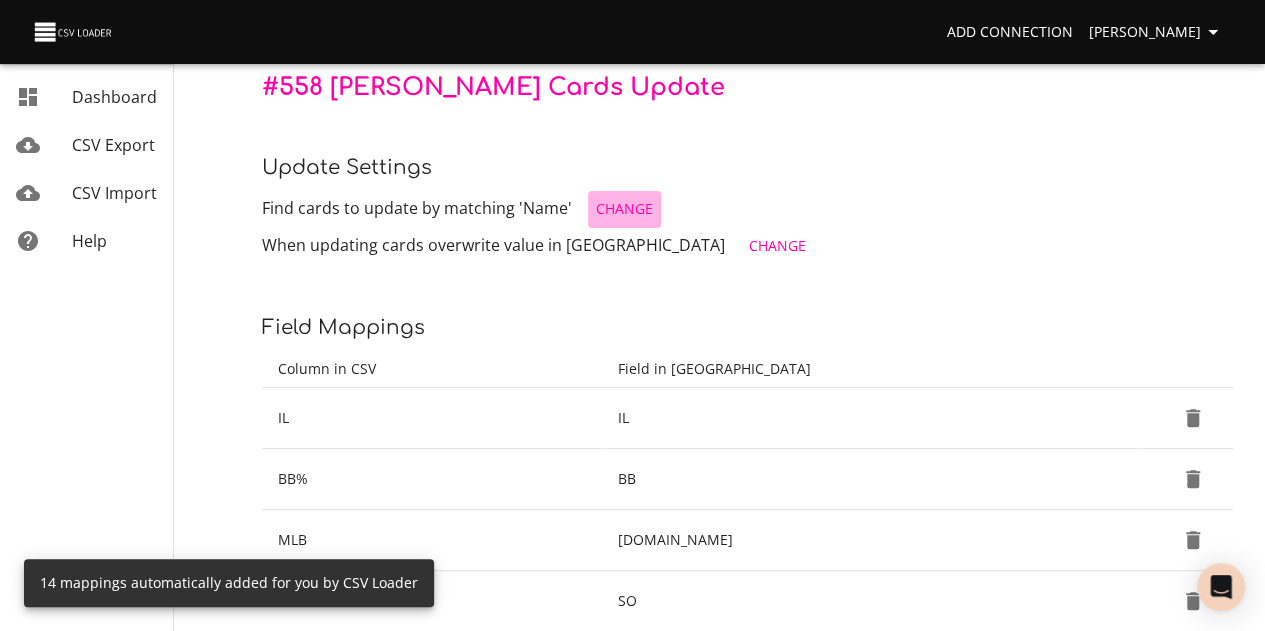 click on "Change" at bounding box center [624, 209] 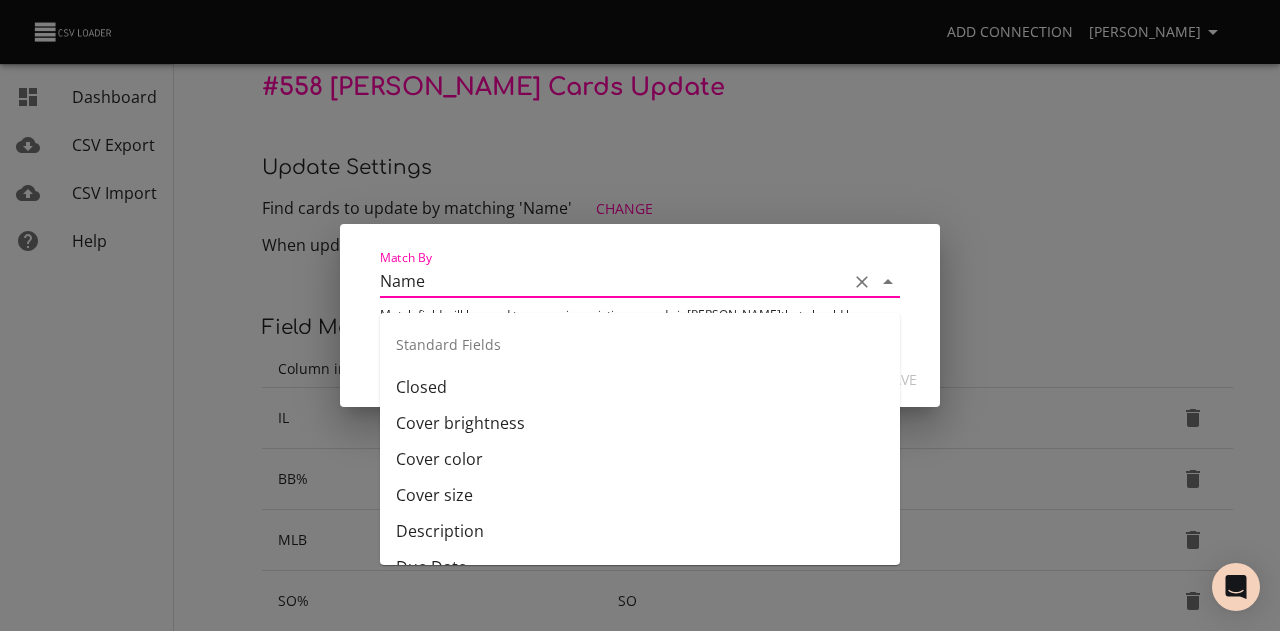 click on "Name" at bounding box center [609, 281] 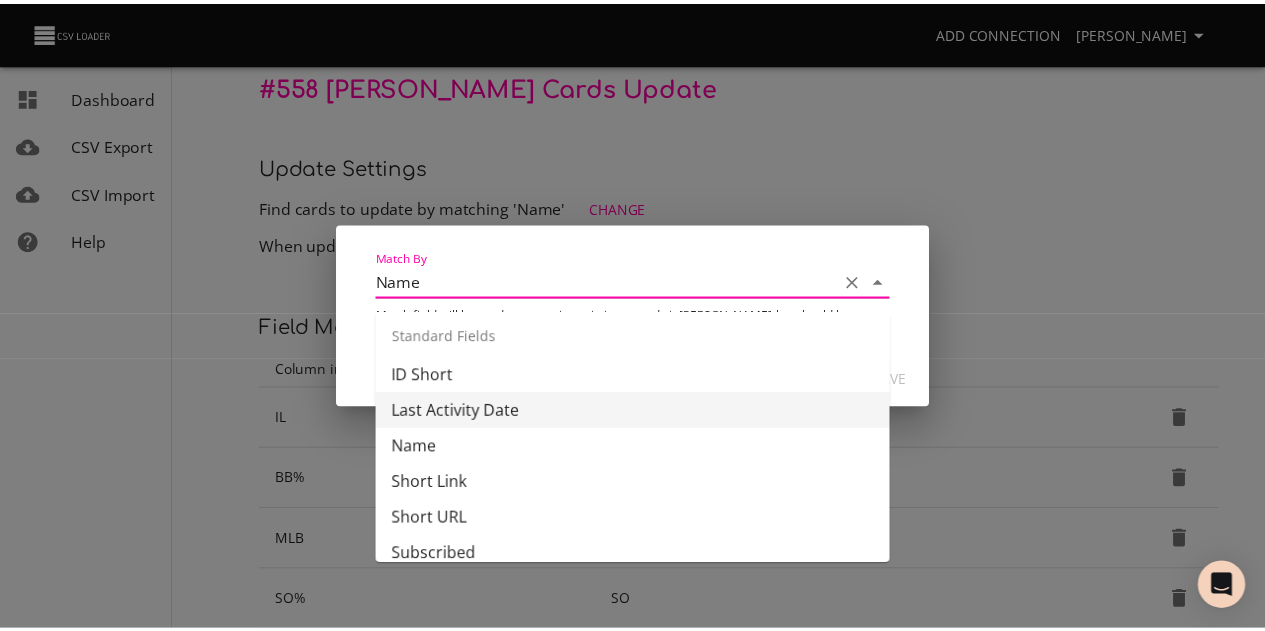 scroll, scrollTop: 200, scrollLeft: 0, axis: vertical 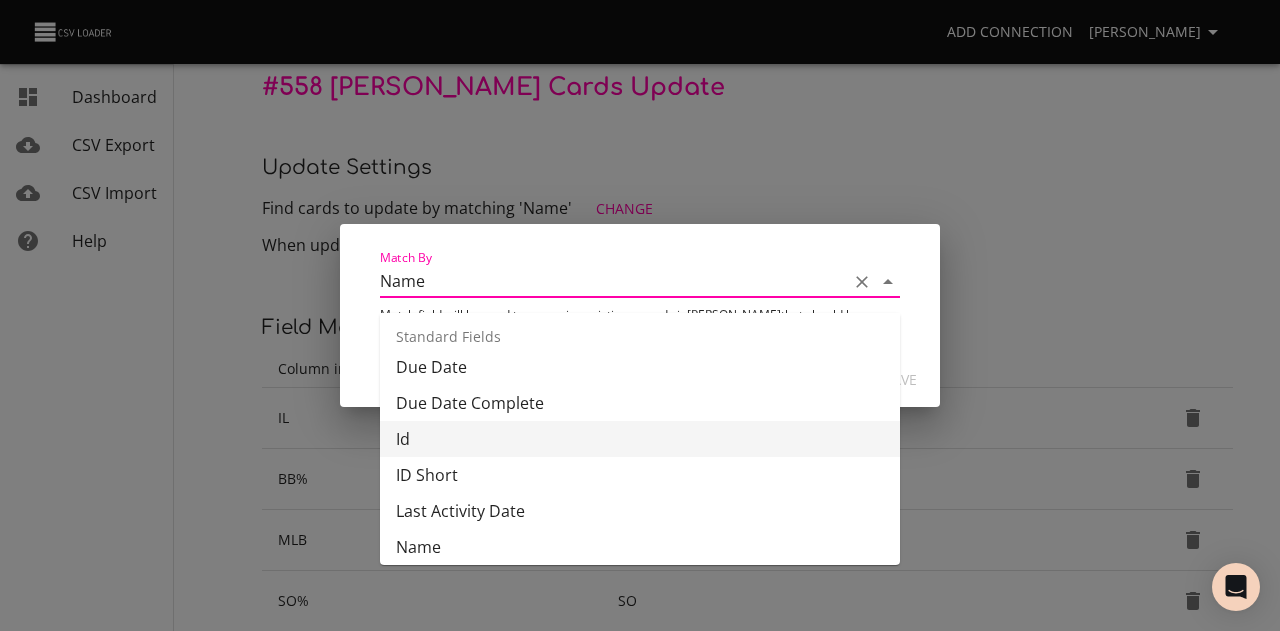 click on "Id" at bounding box center (640, 439) 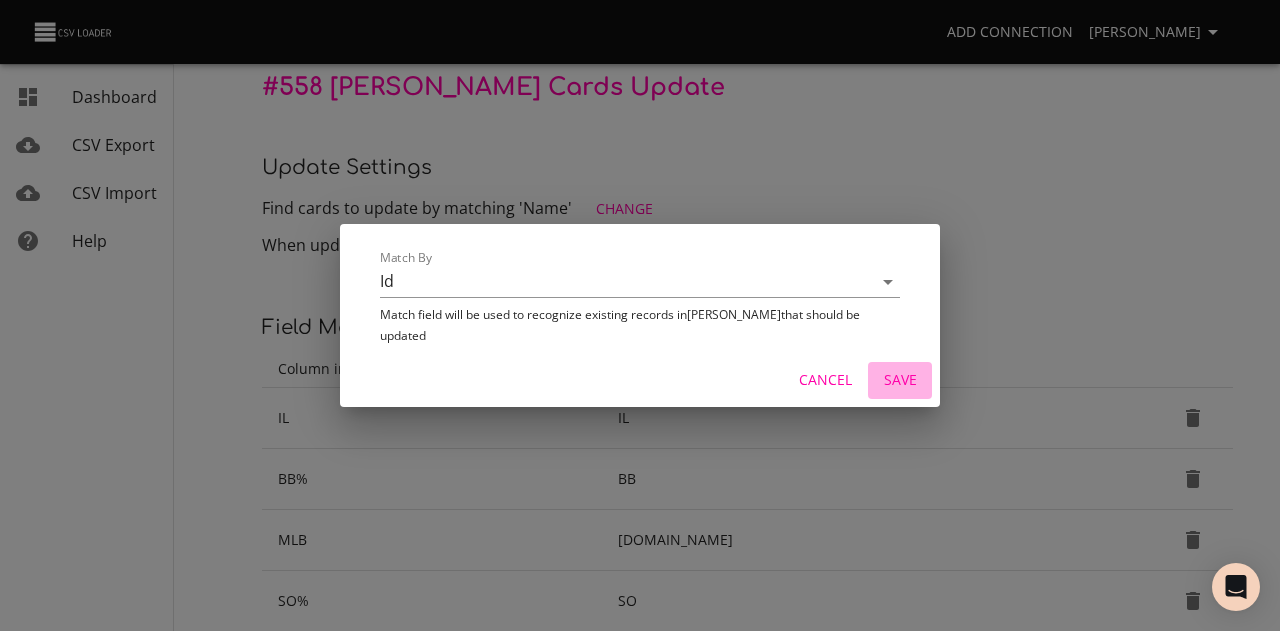 click on "Save" at bounding box center (900, 380) 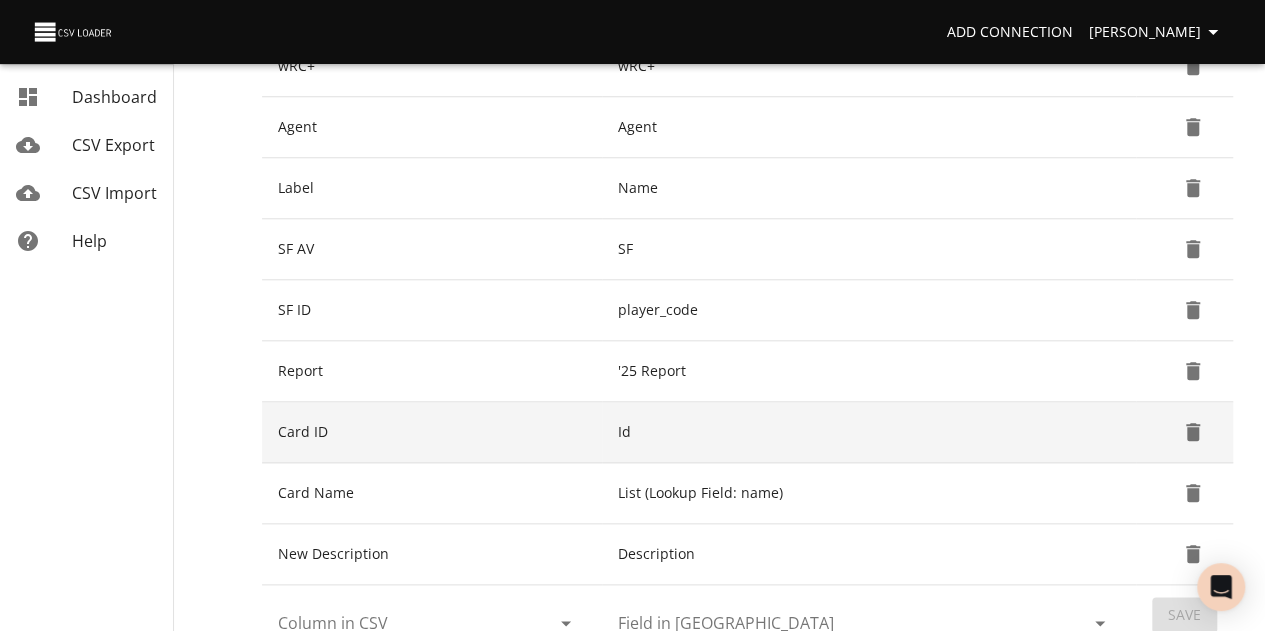 scroll, scrollTop: 1000, scrollLeft: 0, axis: vertical 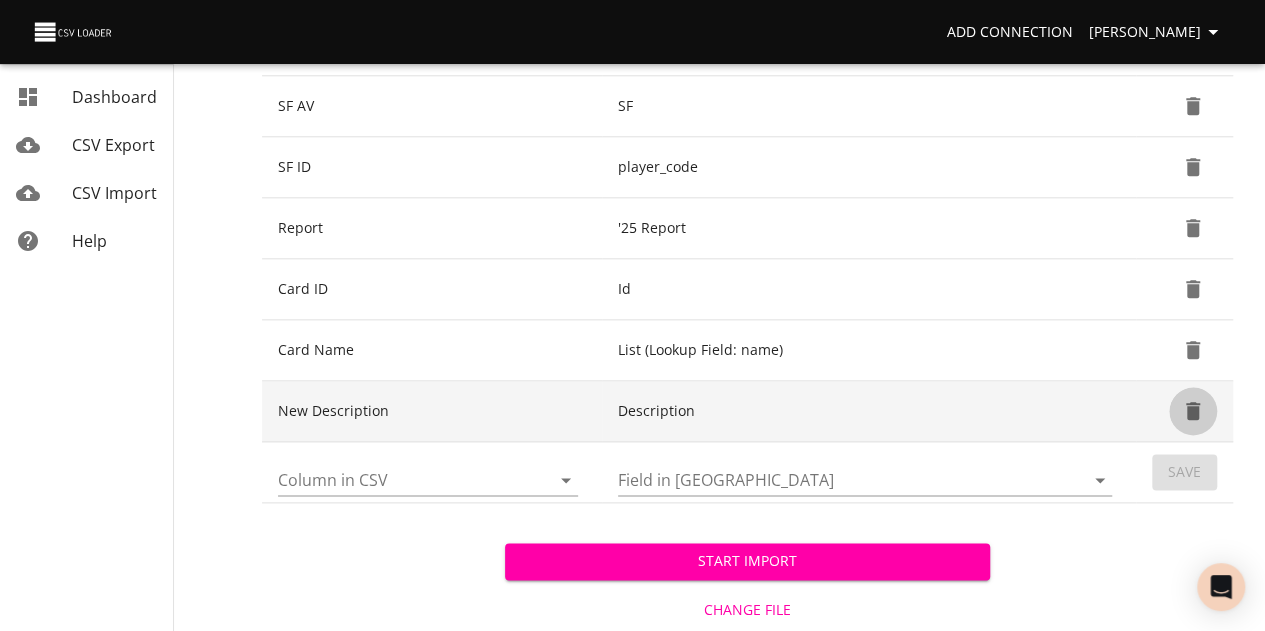click 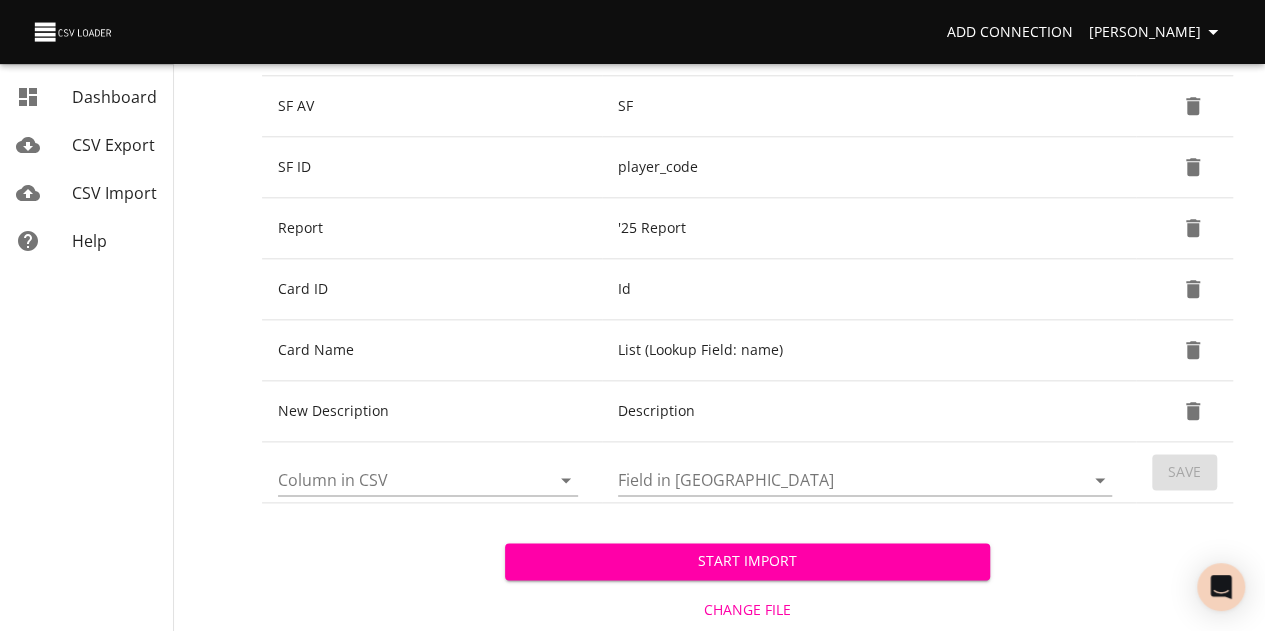 scroll, scrollTop: 983, scrollLeft: 0, axis: vertical 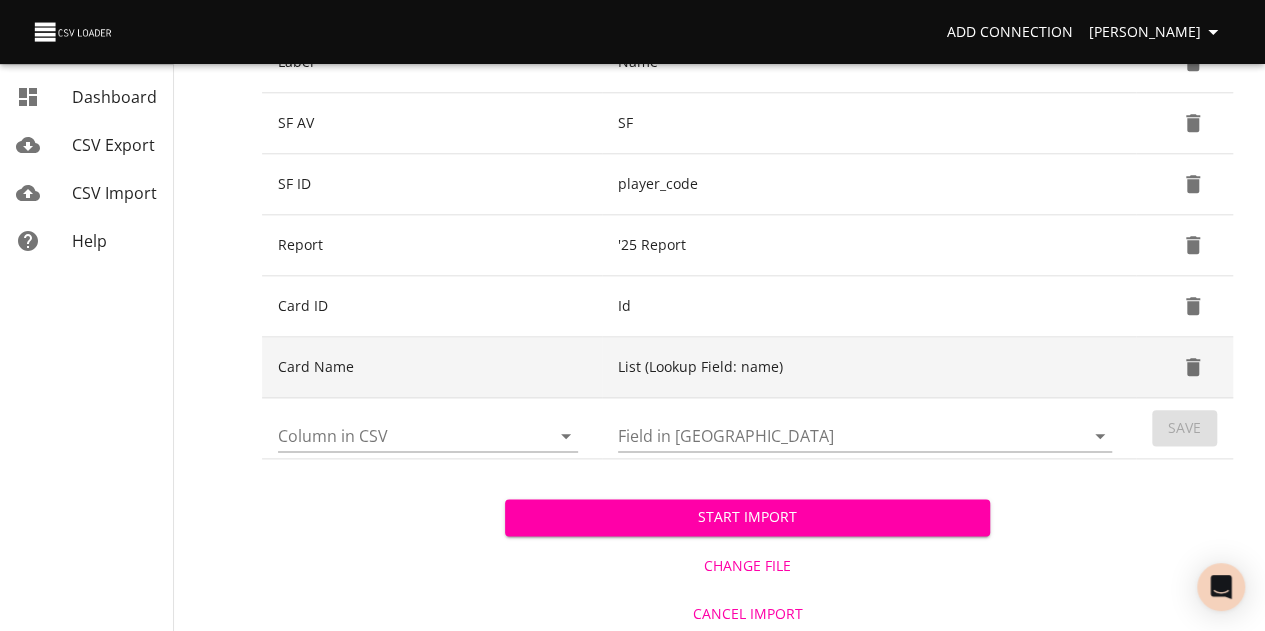 click 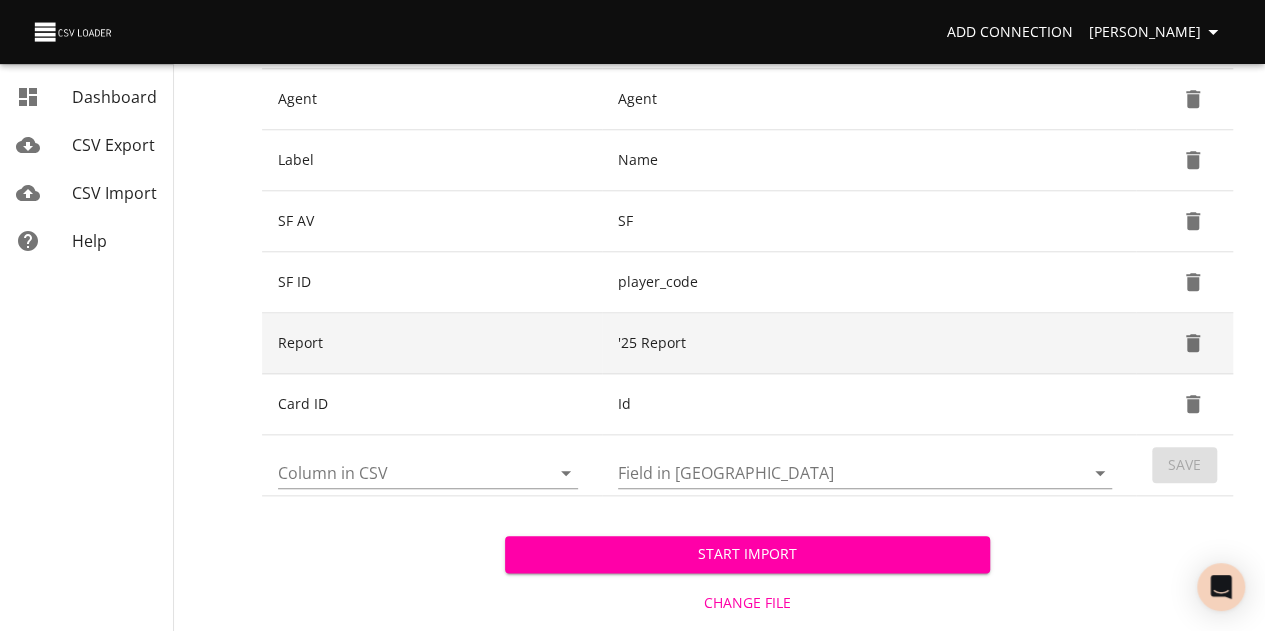 scroll, scrollTop: 922, scrollLeft: 0, axis: vertical 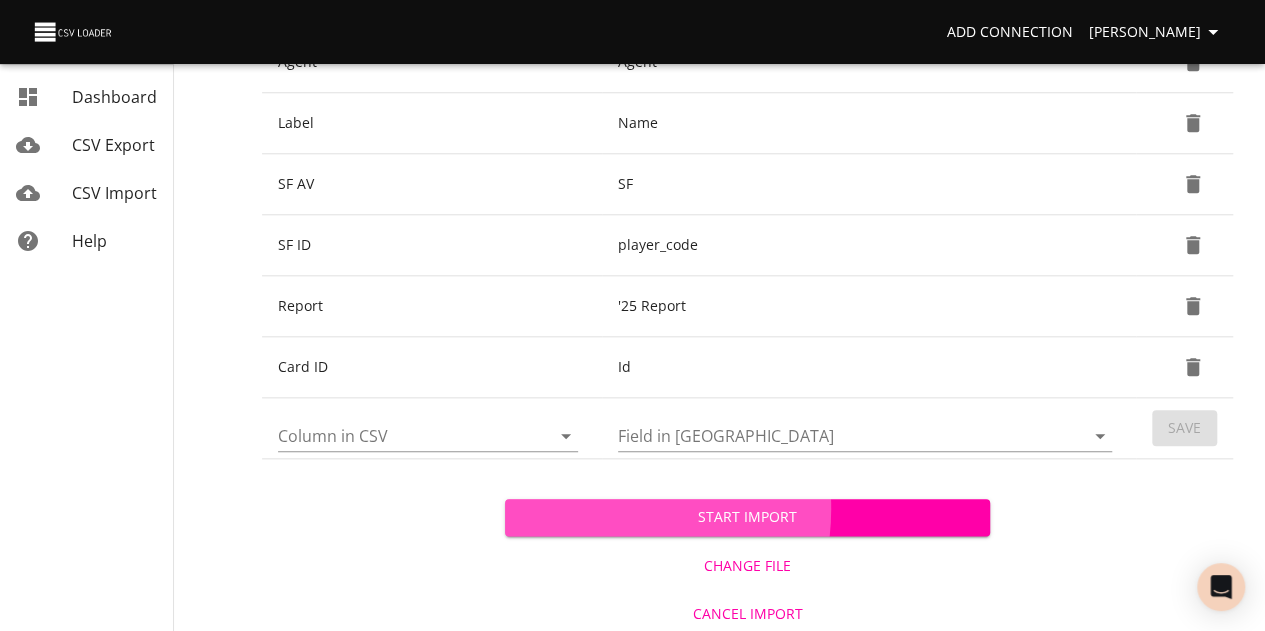 click on "Start Import" at bounding box center (748, 517) 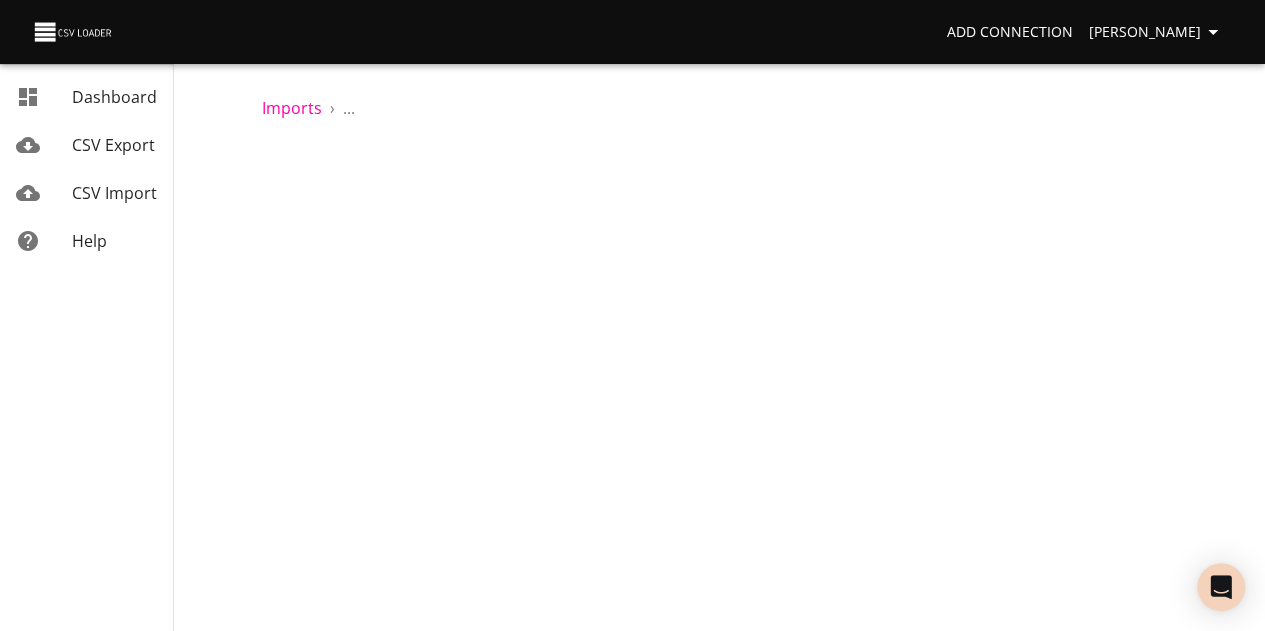 scroll, scrollTop: 0, scrollLeft: 0, axis: both 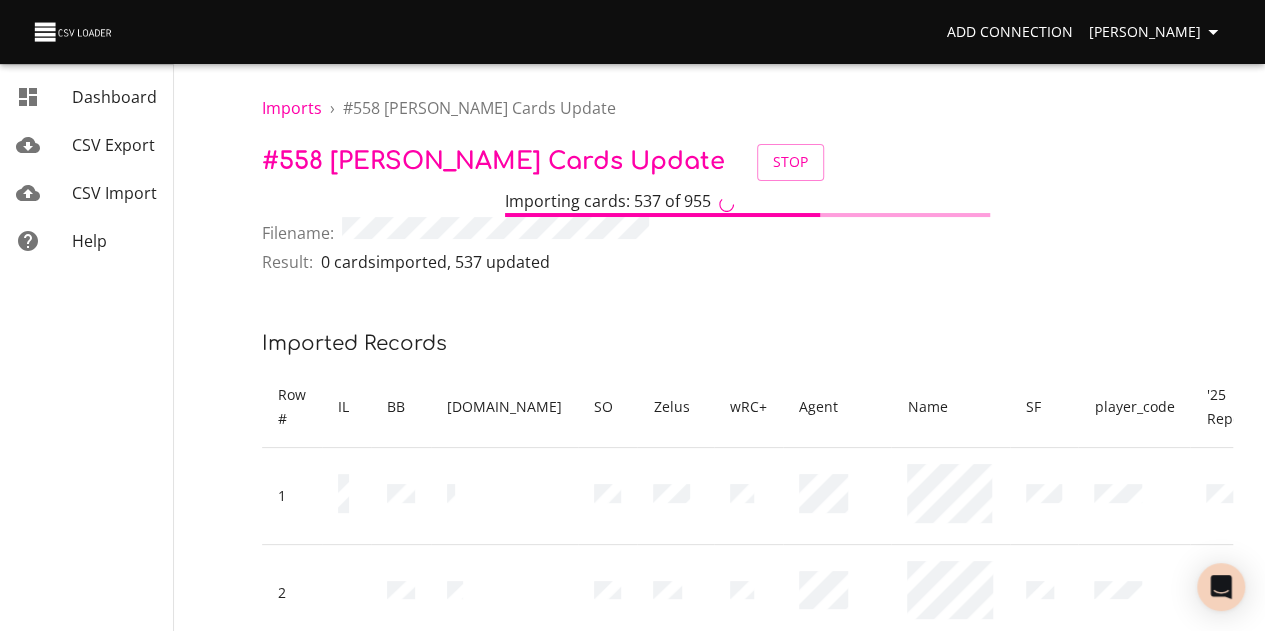 click on "Importing cards: 537 of 955" at bounding box center (747, 203) 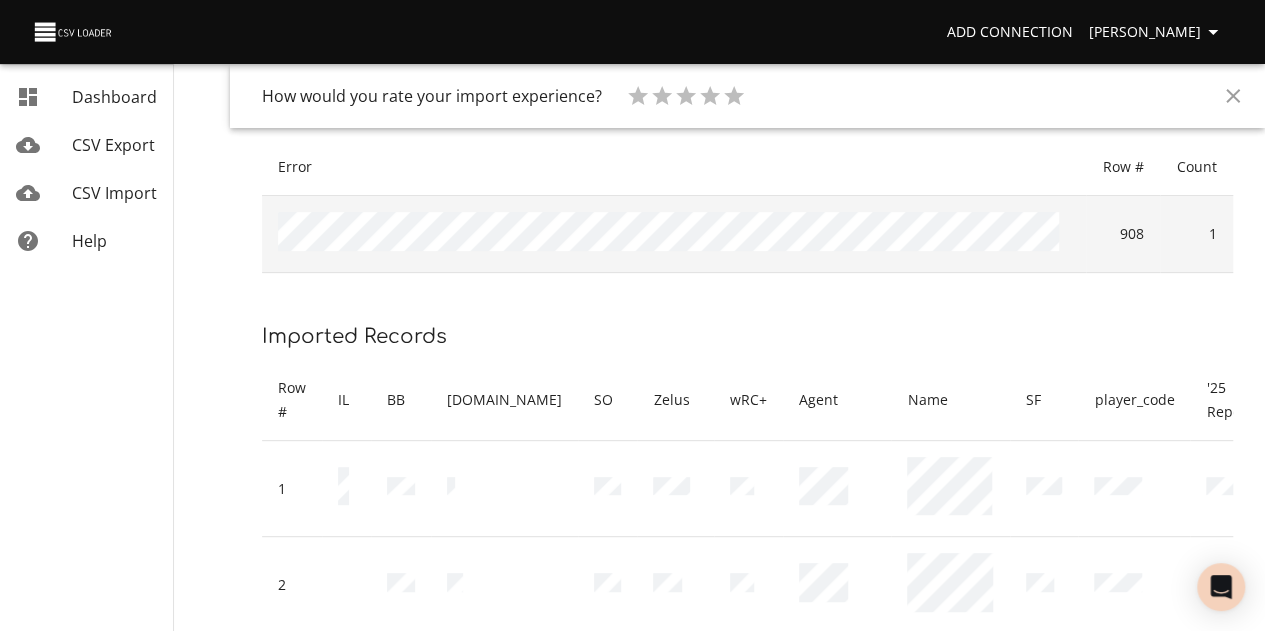 scroll, scrollTop: 0, scrollLeft: 0, axis: both 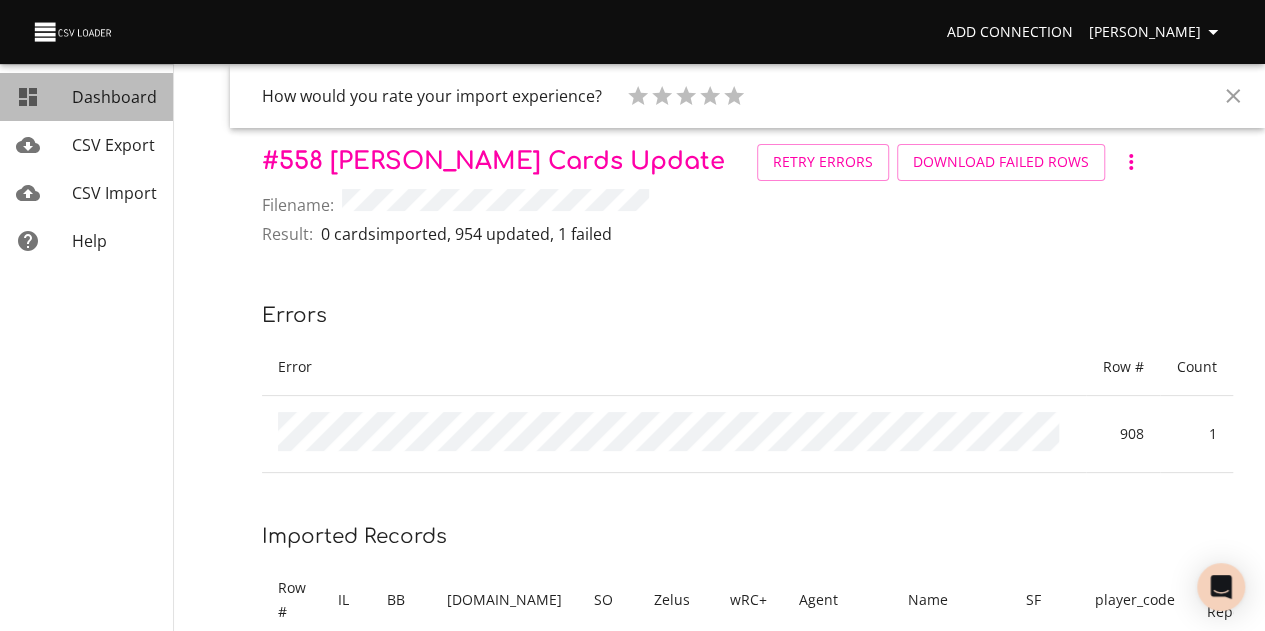 click on "Dashboard" at bounding box center (86, 97) 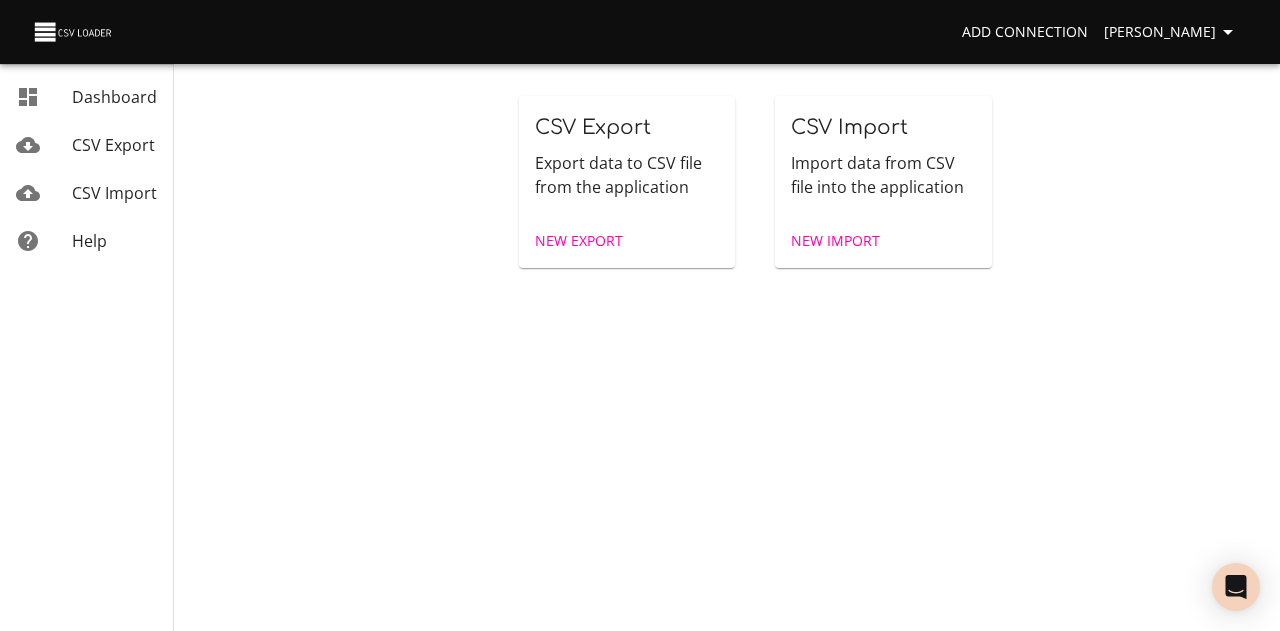 click on "New Import" at bounding box center [883, 241] 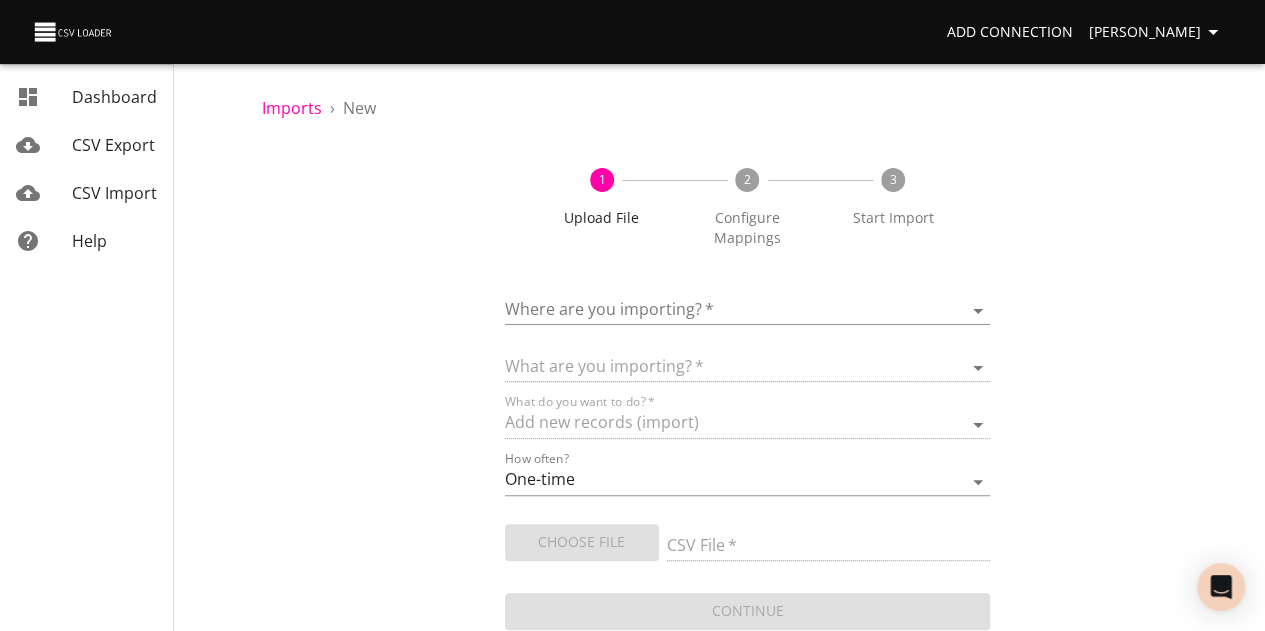 click on "Add Connection [PERSON_NAME]   Dashboard CSV Export CSV Import Help Imports › New 1 Upload File 2 Configure Mappings 3 Start Import Where are you importing?   * ​ What are you importing?   * What do you want to do?   * Add new records (import) How often? One-time Auto import Choose File CSV File   * Continue
Dashboard CSV Export CSV Import Help" at bounding box center (632, 315) 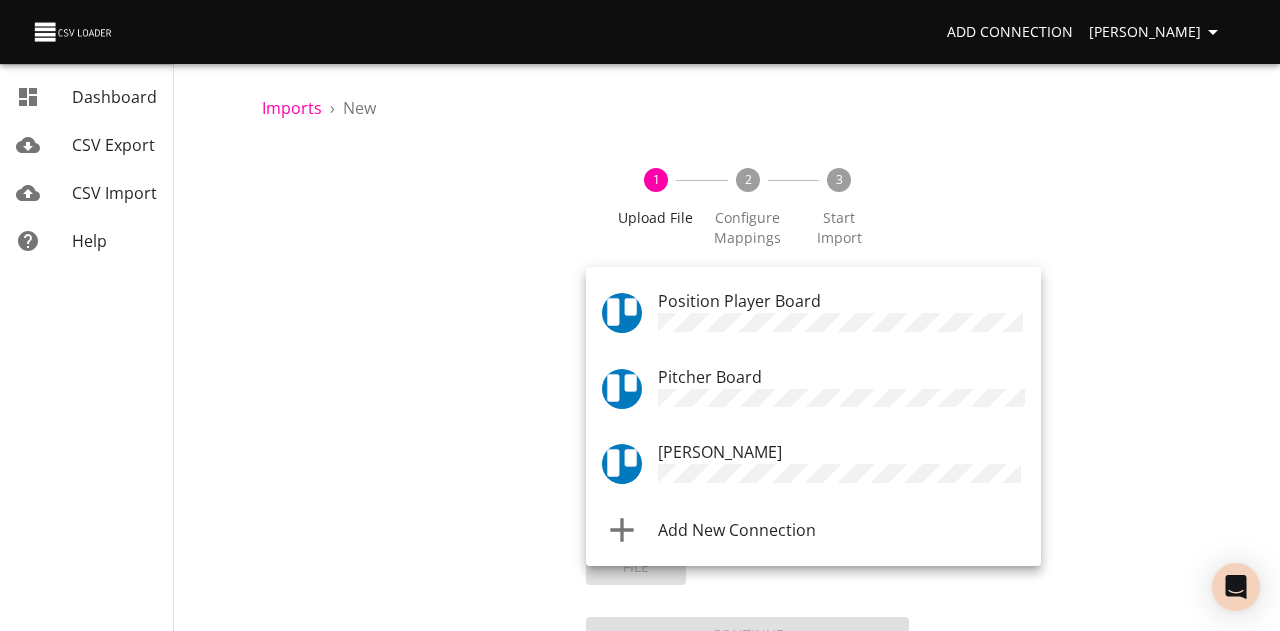click on "Pitcher Board" at bounding box center [710, 377] 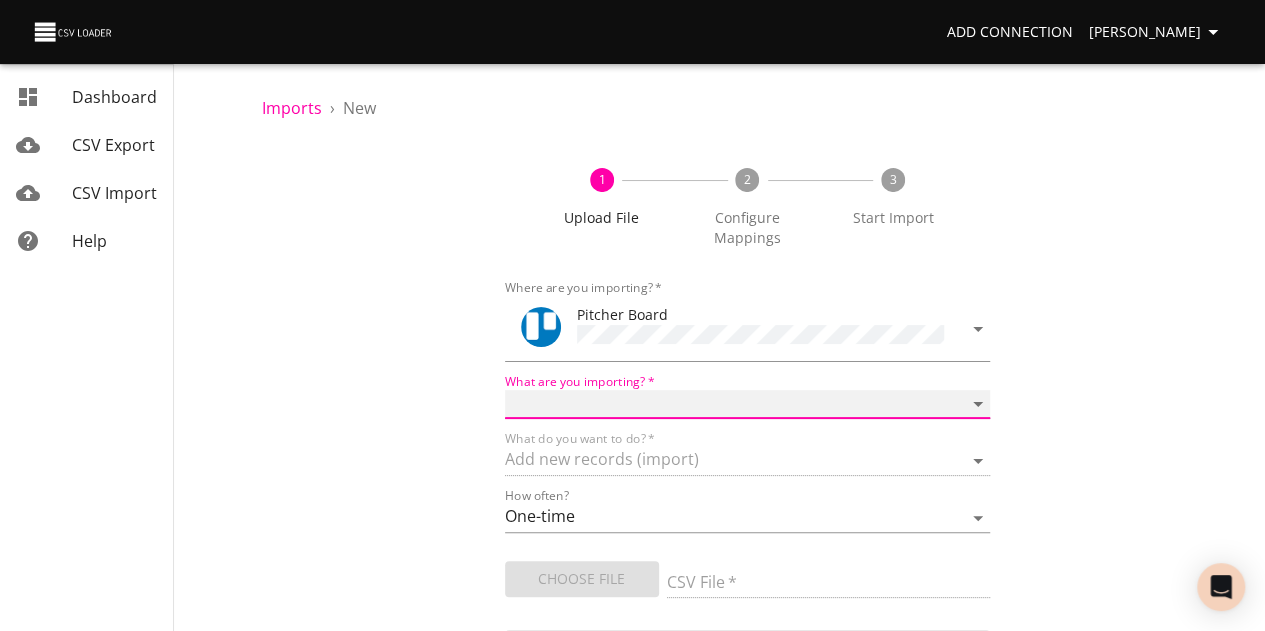 click on "Boards Cards Checkitems Checklists" at bounding box center (748, 404) 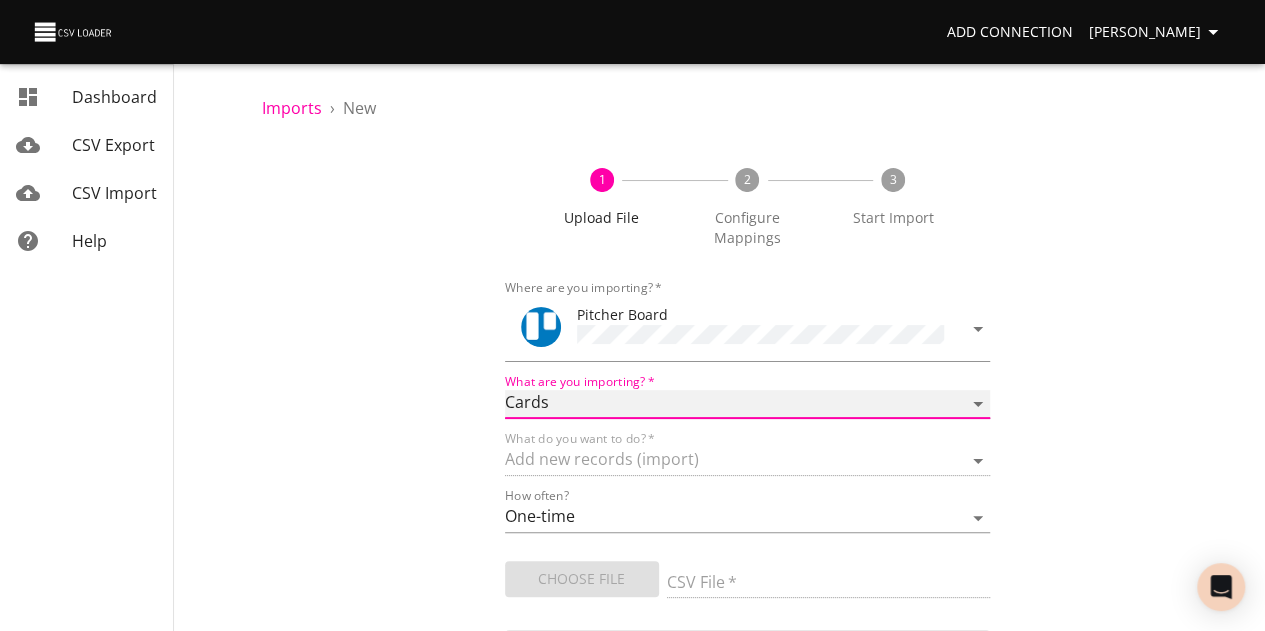 click on "Boards Cards Checkitems Checklists" at bounding box center [748, 404] 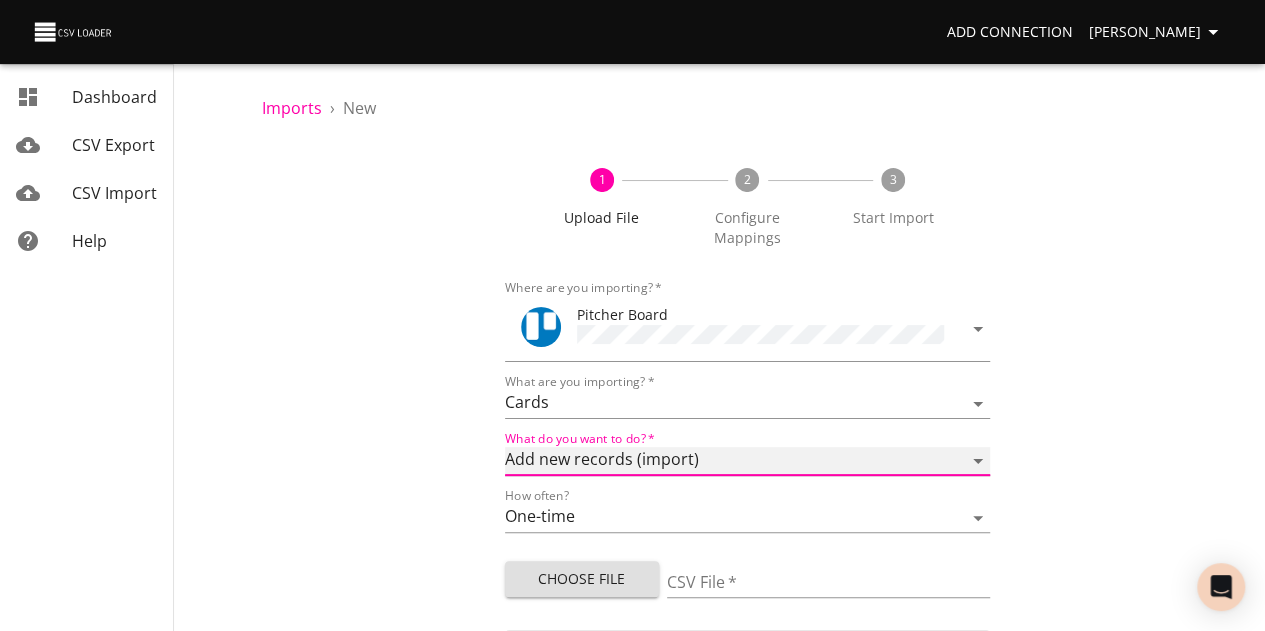 click on "Add new records (import) Update existing records (update) Add new and update existing records (upsert)" at bounding box center [748, 461] 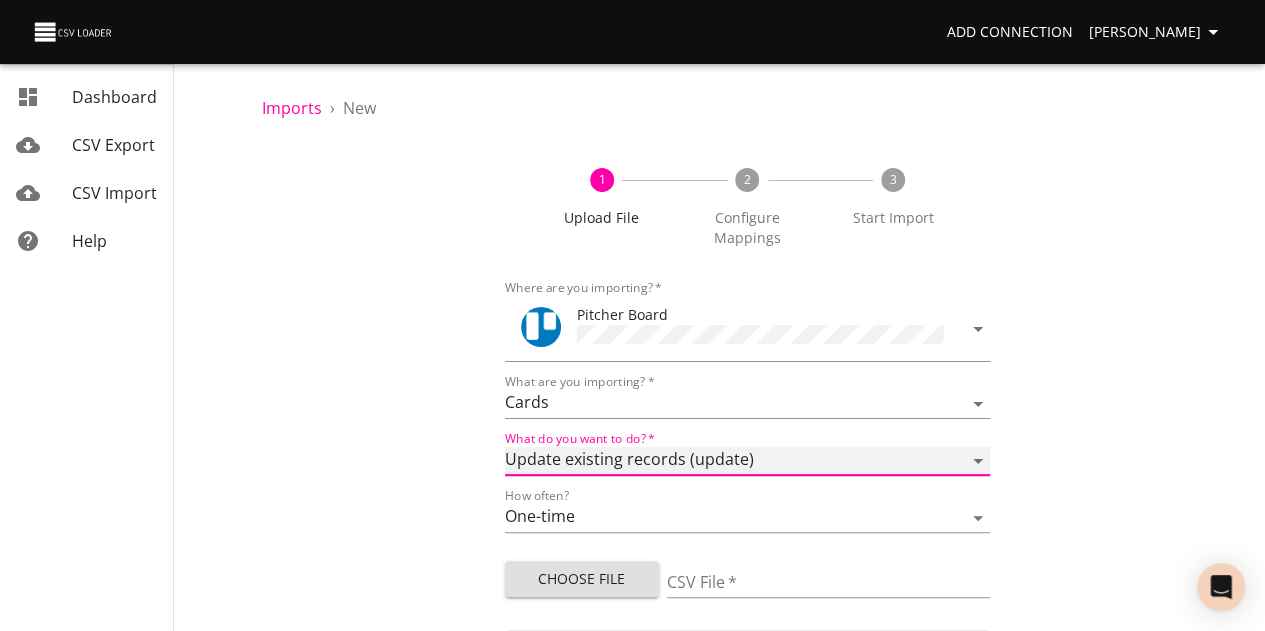 click on "Add new records (import) Update existing records (update) Add new and update existing records (upsert)" at bounding box center (748, 461) 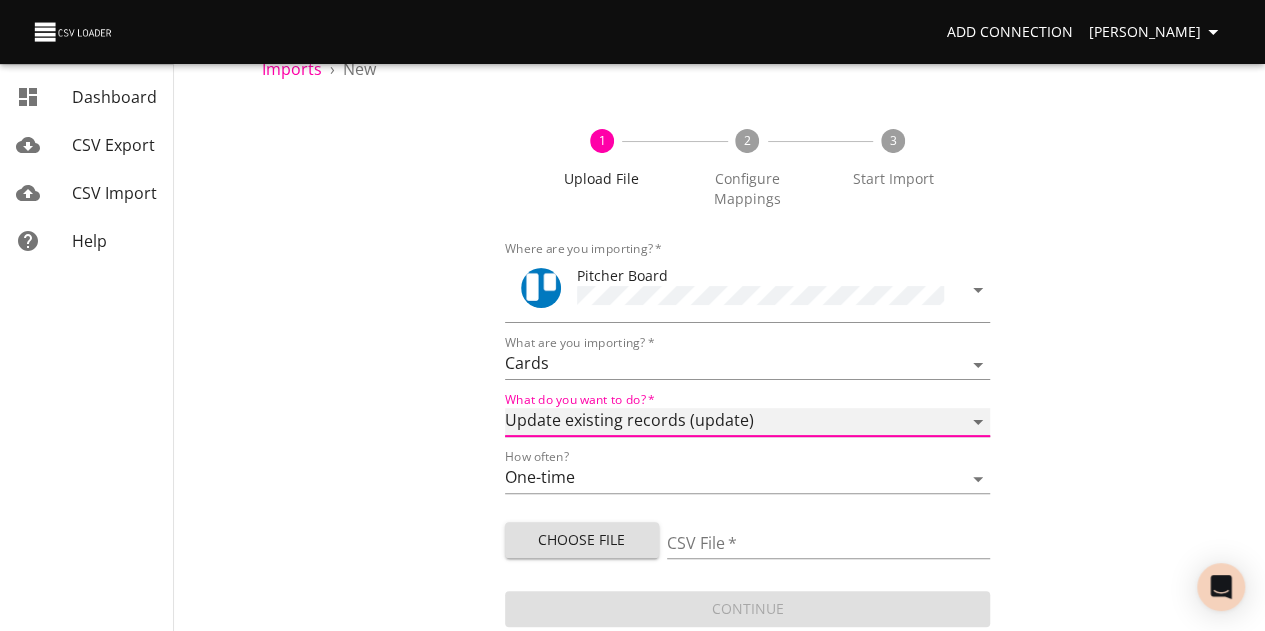 scroll, scrollTop: 59, scrollLeft: 0, axis: vertical 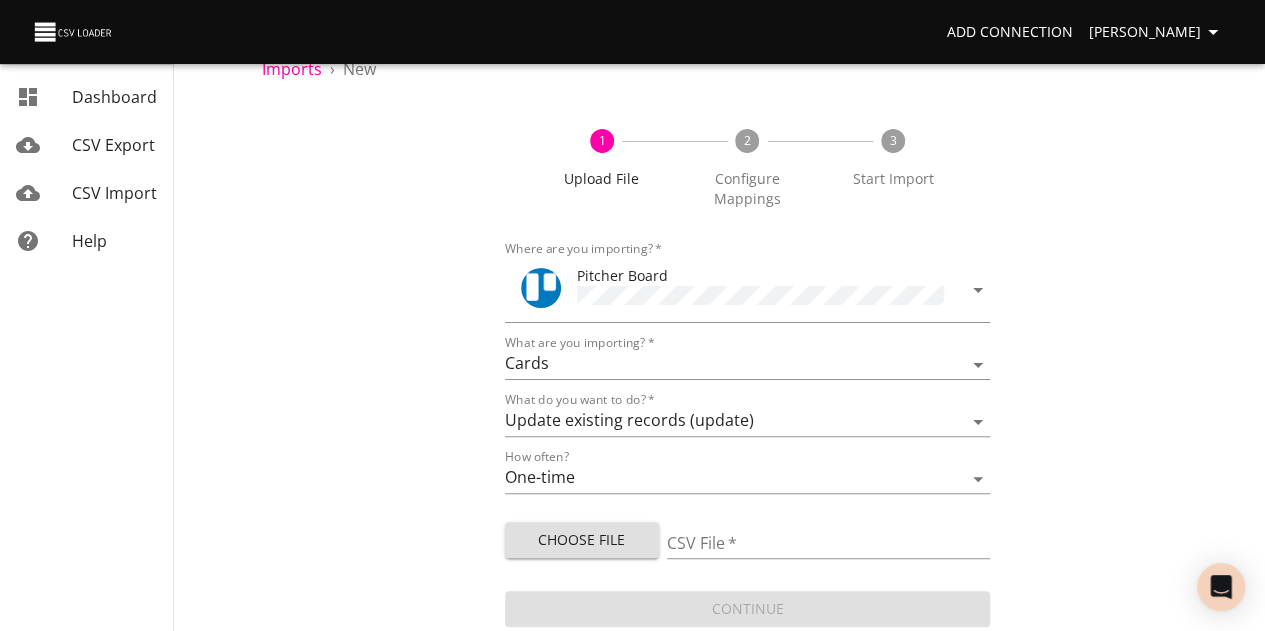 click on "1 Upload File 2 Configure Mappings 3 Start Import Where are you importing?   * Pitcher Board What are you importing?   * Boards Cards Checkitems Checklists What do you want to do?   * Add new records (import) Update existing records (update) Add new and update existing records (upsert) How often? One-time Auto import Choose File CSV File   * Continue" at bounding box center (747, 368) 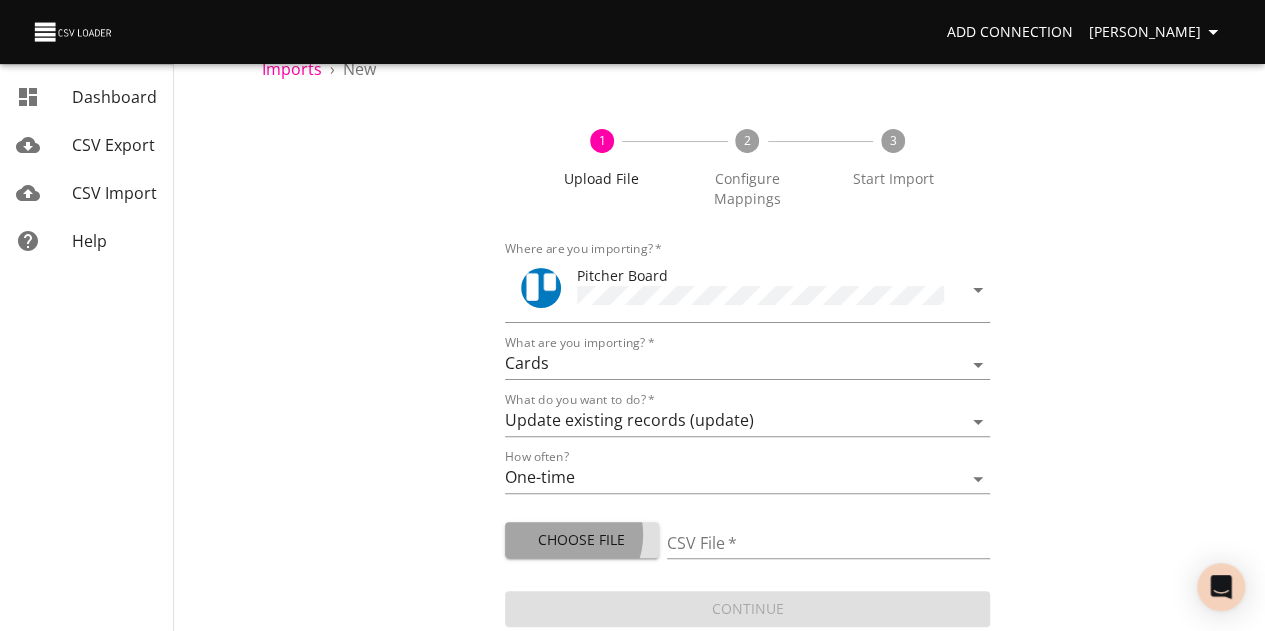 click on "Choose File" at bounding box center [582, 540] 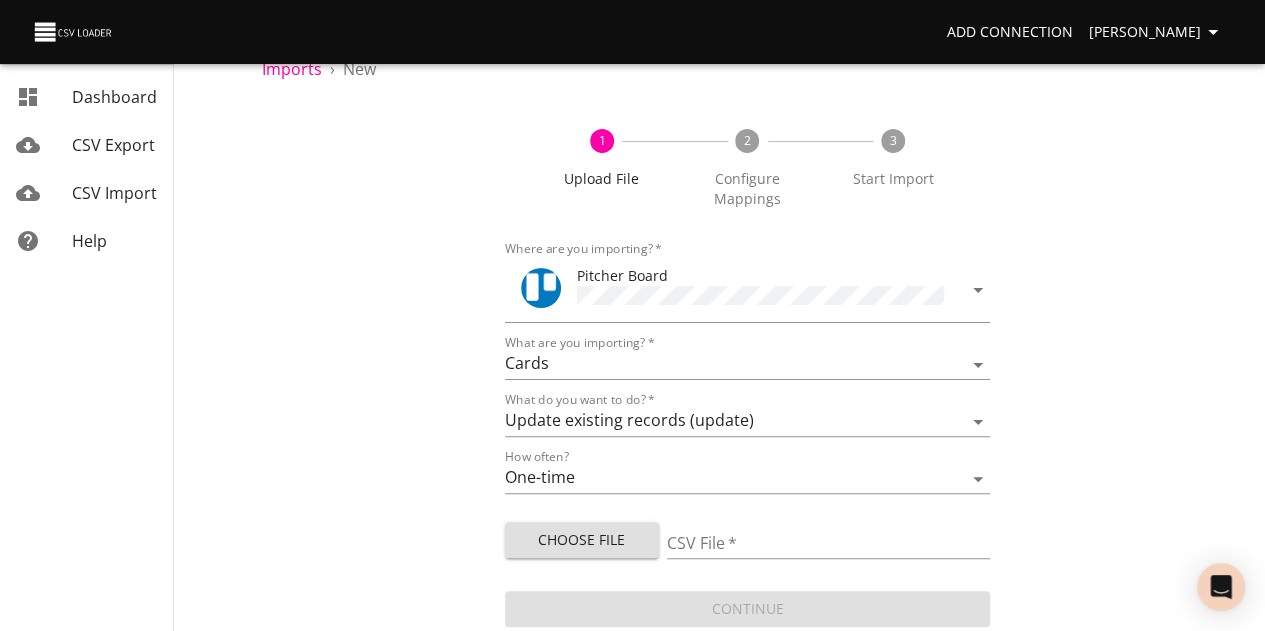 click on "Choose File" at bounding box center [582, 540] 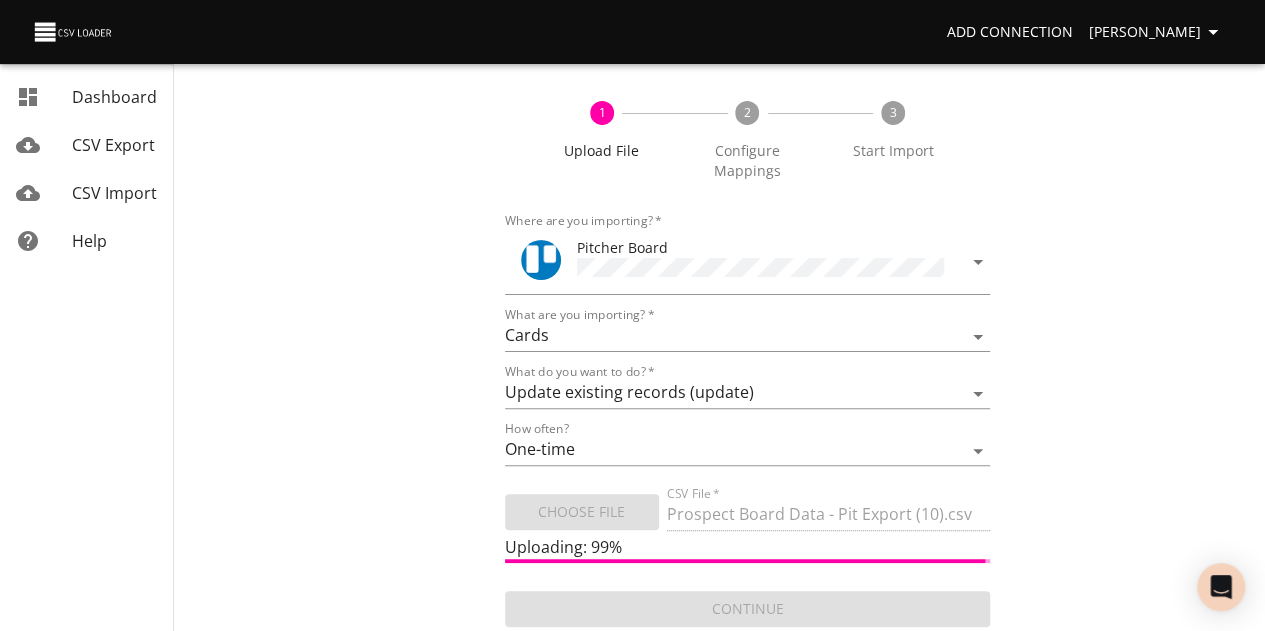 scroll, scrollTop: 87, scrollLeft: 0, axis: vertical 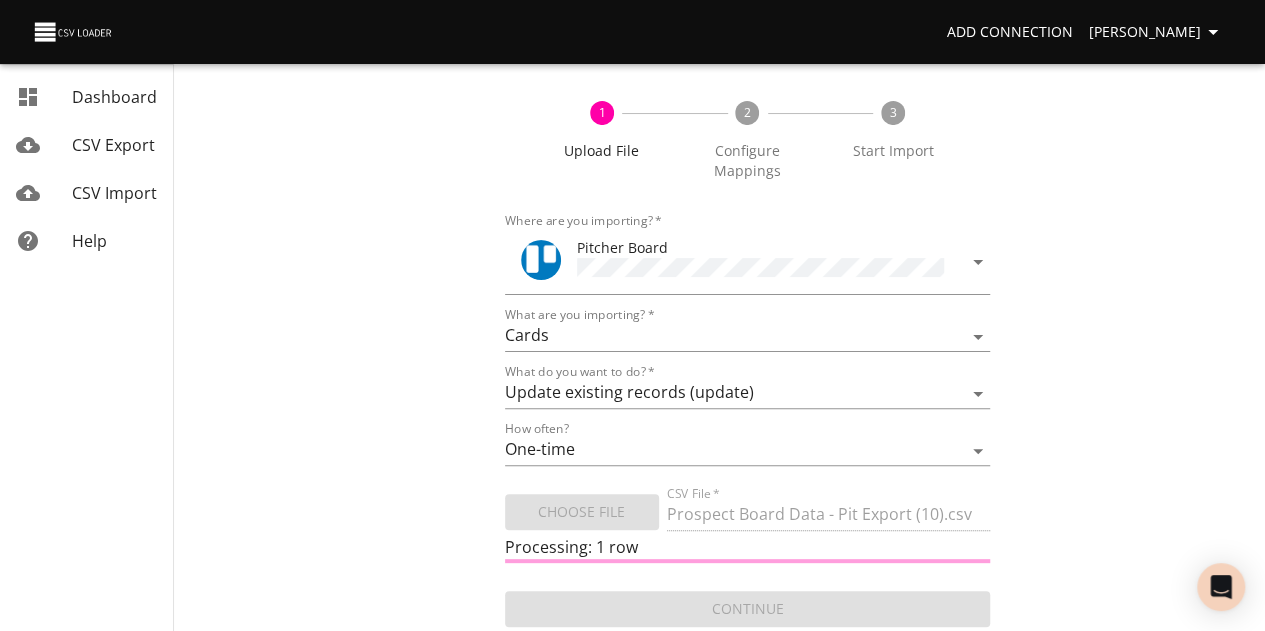 click on "1 Upload File 2 Configure Mappings 3 Start Import Where are you importing?   * Pitcher Board What are you importing?   * Boards Cards Checkitems Checklists What do you want to do?   * Add new records (import) Update existing records (update) Add new and update existing records (upsert) How often? One-time Auto import Choose File CSV File   * Prospect Board Data - Pit Export (10).csv Processing: 1 row Continue" at bounding box center (747, 354) 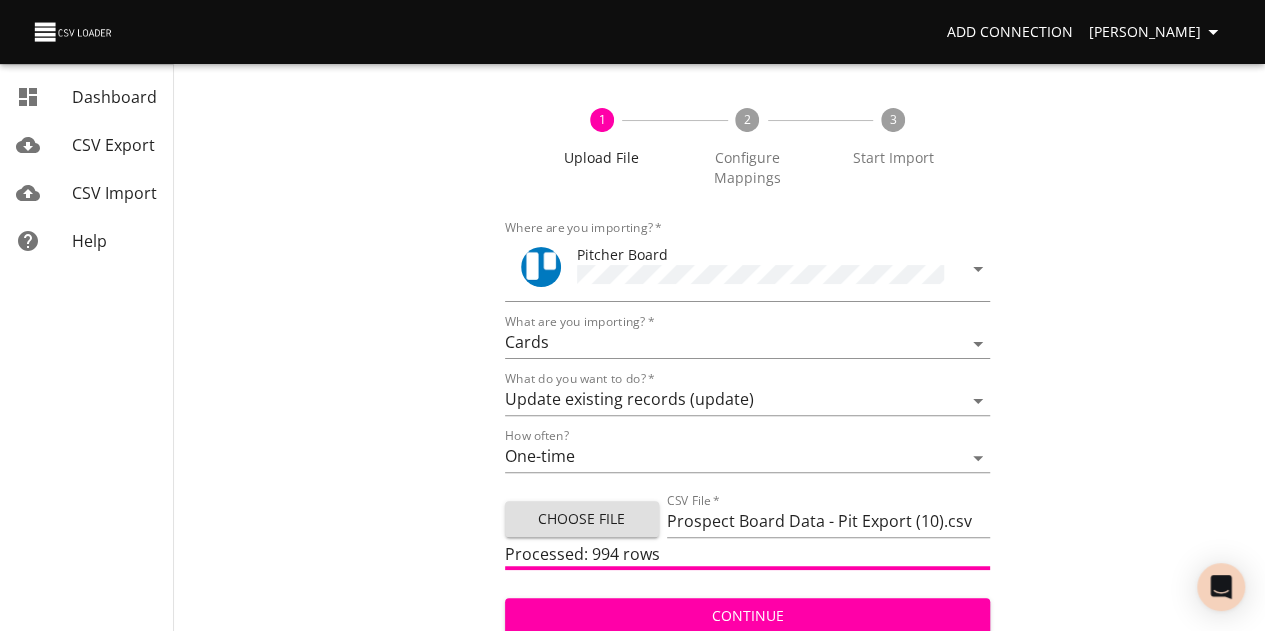 scroll, scrollTop: 87, scrollLeft: 0, axis: vertical 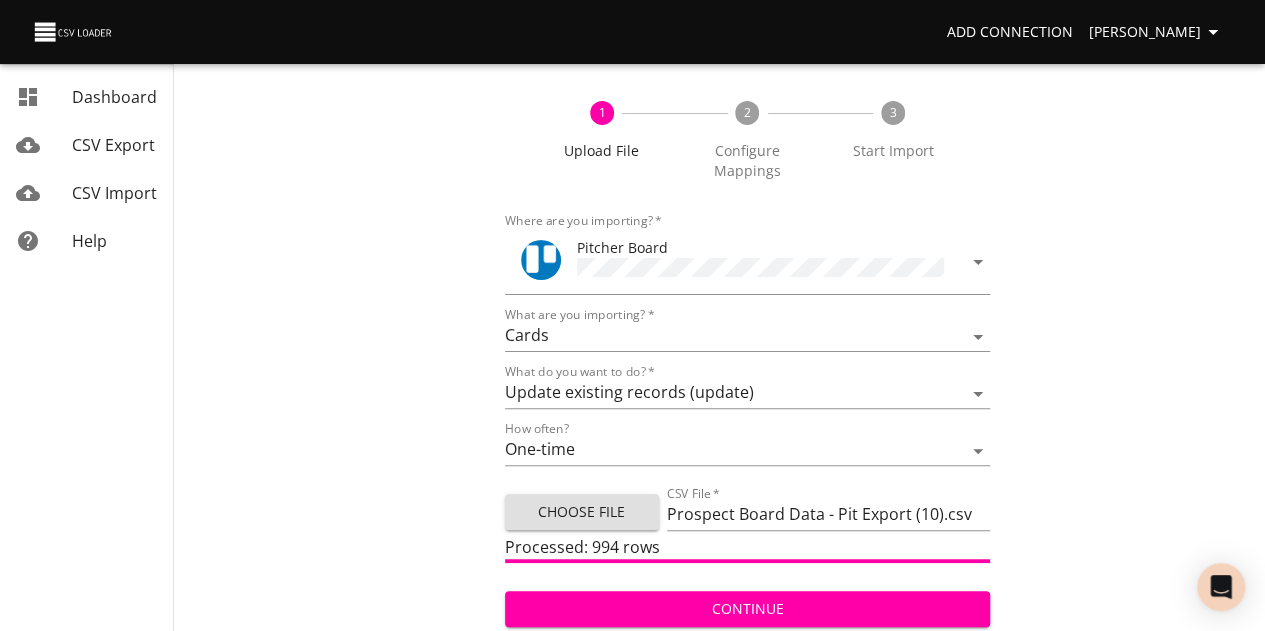 click on "Continue" at bounding box center (748, 609) 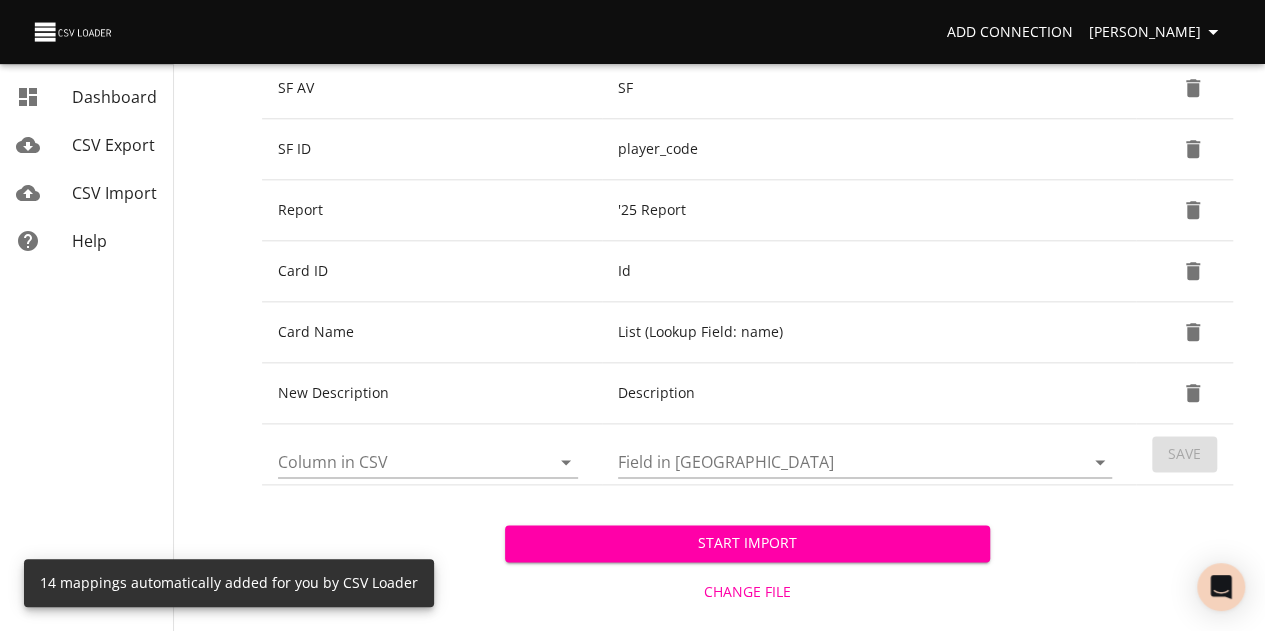 scroll, scrollTop: 1044, scrollLeft: 0, axis: vertical 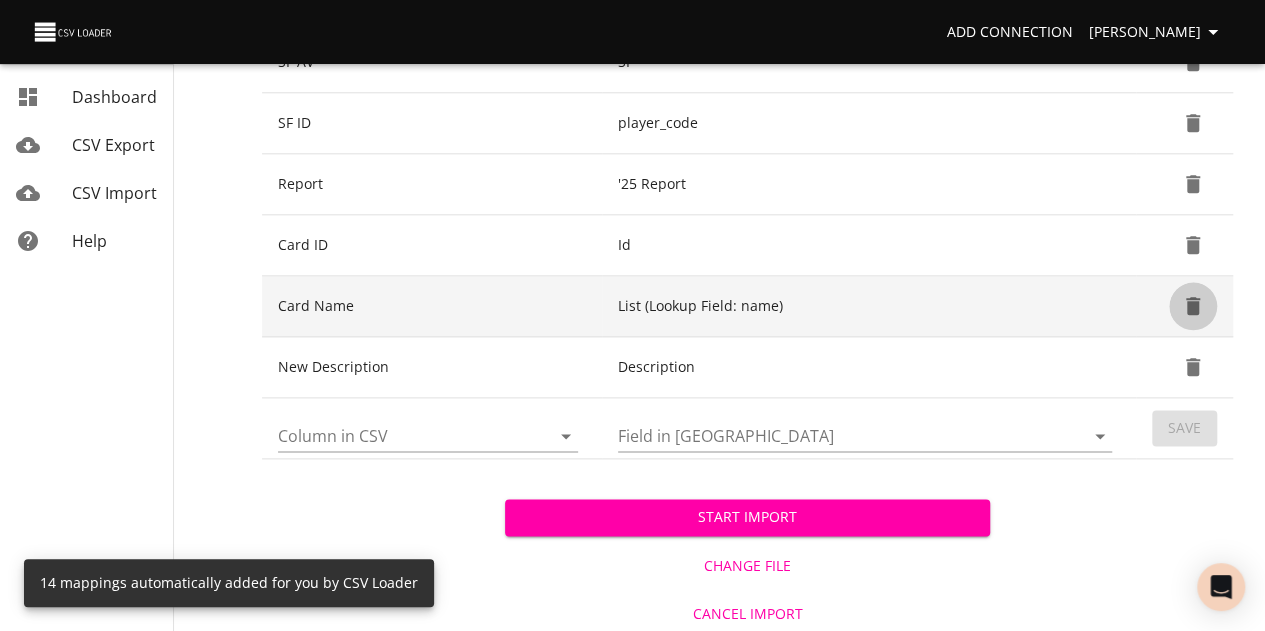 click 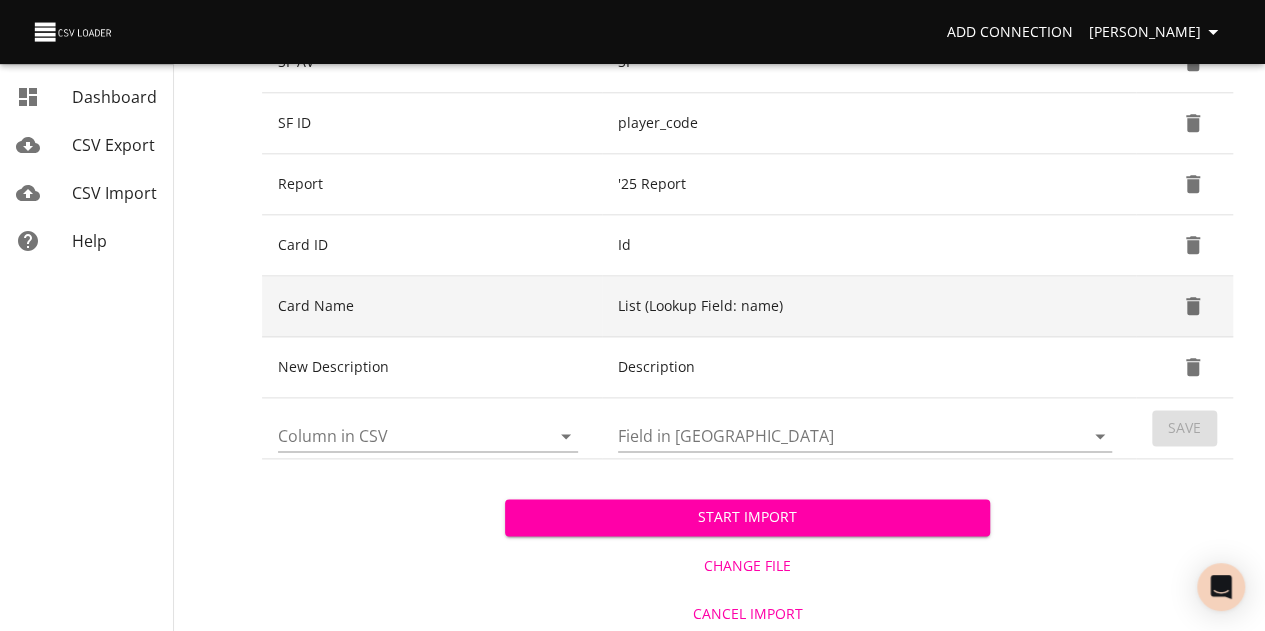 scroll, scrollTop: 983, scrollLeft: 0, axis: vertical 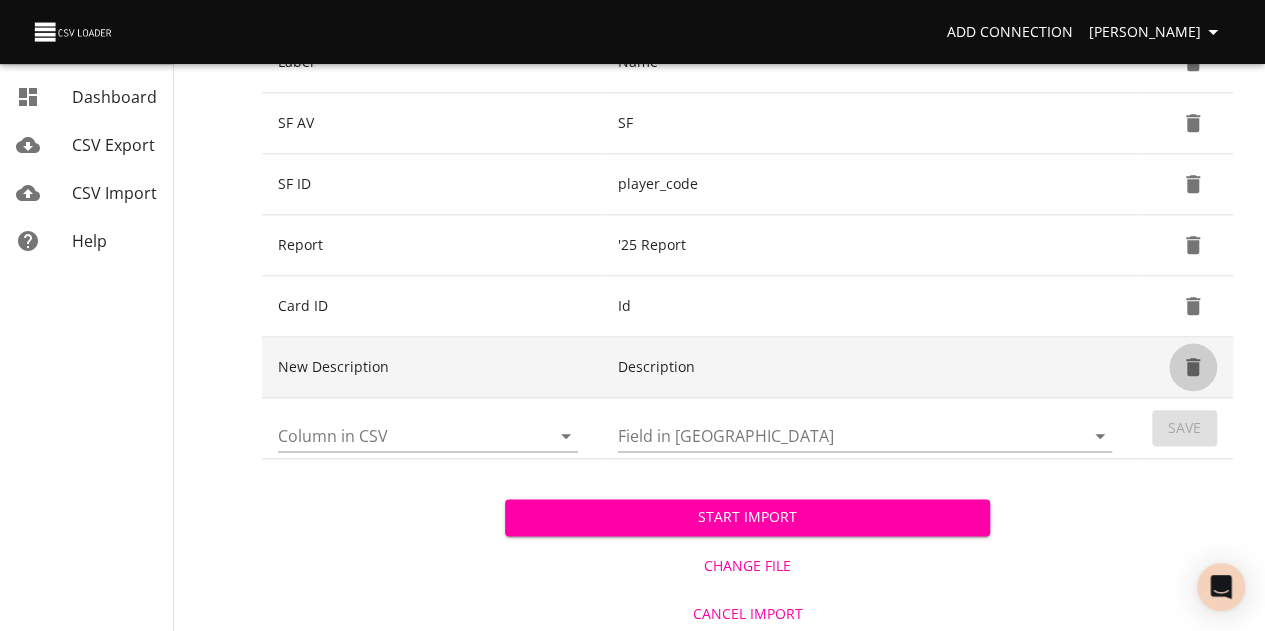 click 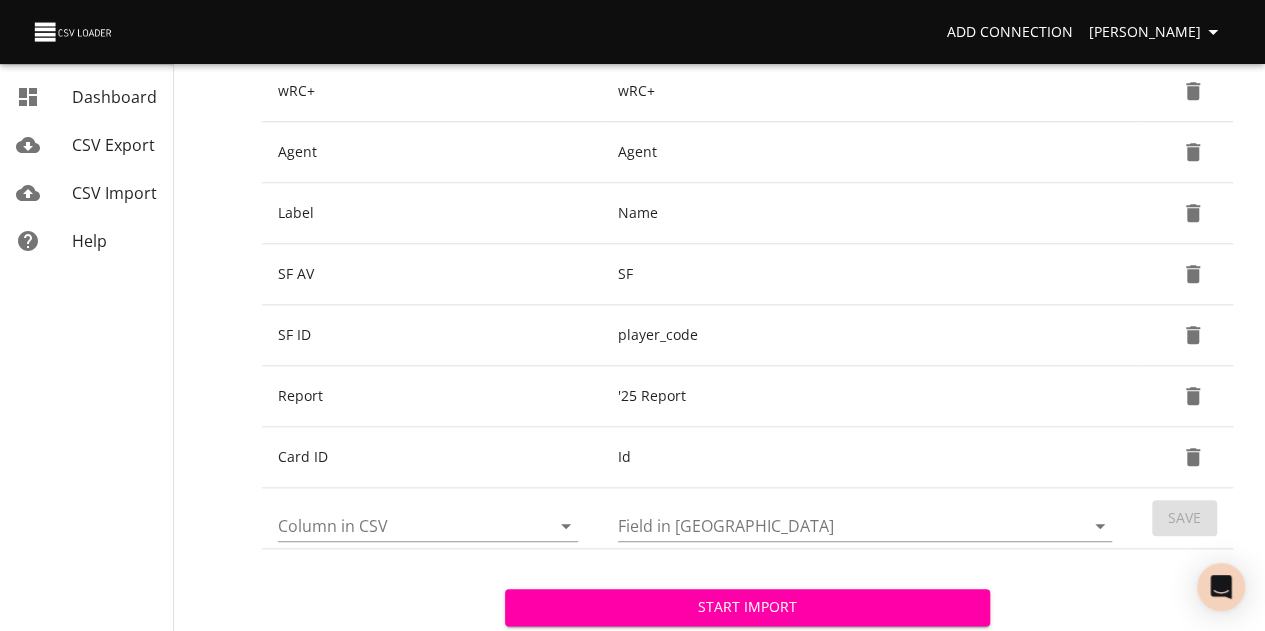 scroll, scrollTop: 922, scrollLeft: 0, axis: vertical 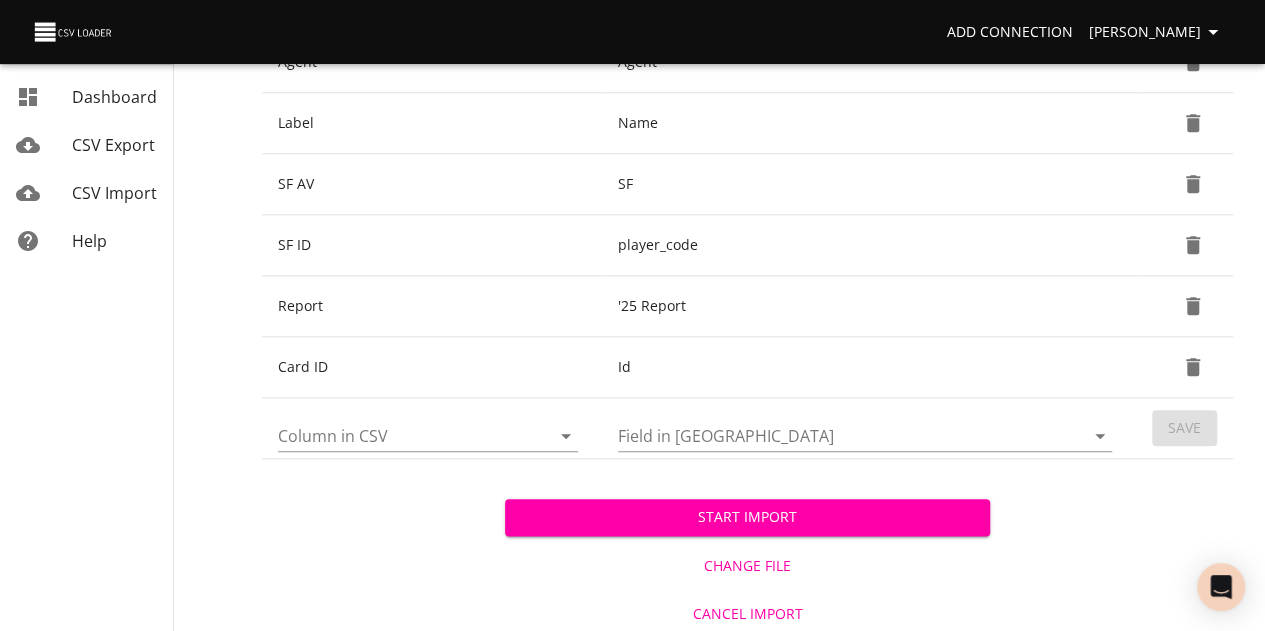 click on "Start Import Change File Cancel Import" at bounding box center [747, 548] 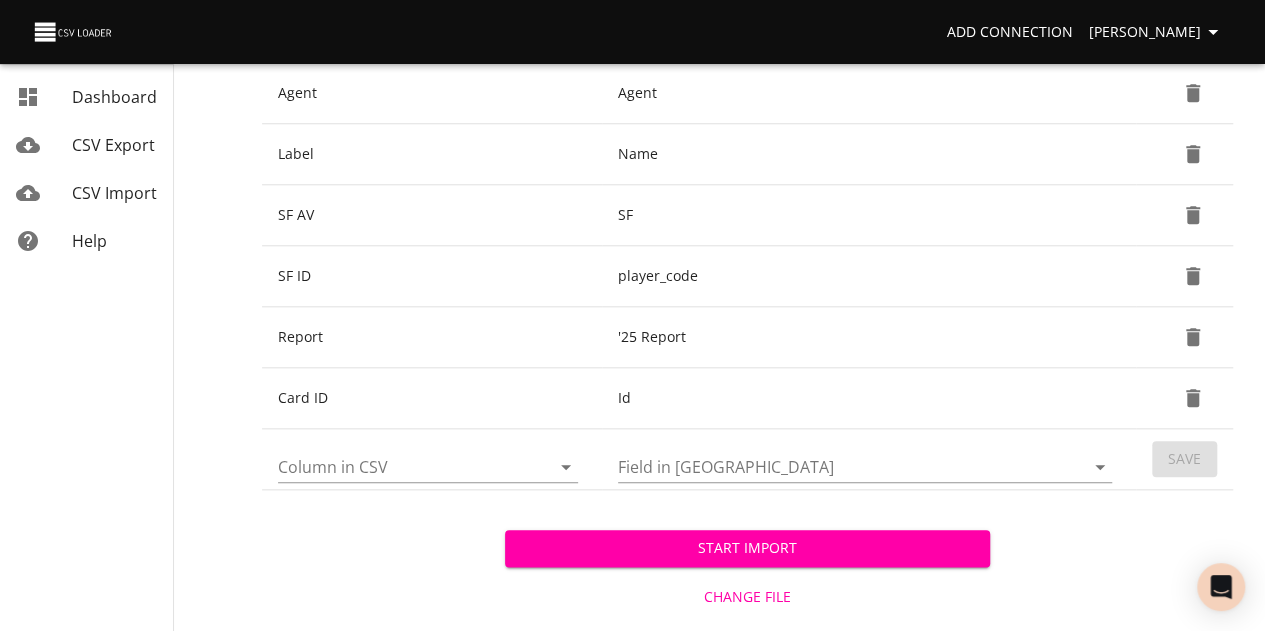 scroll, scrollTop: 922, scrollLeft: 0, axis: vertical 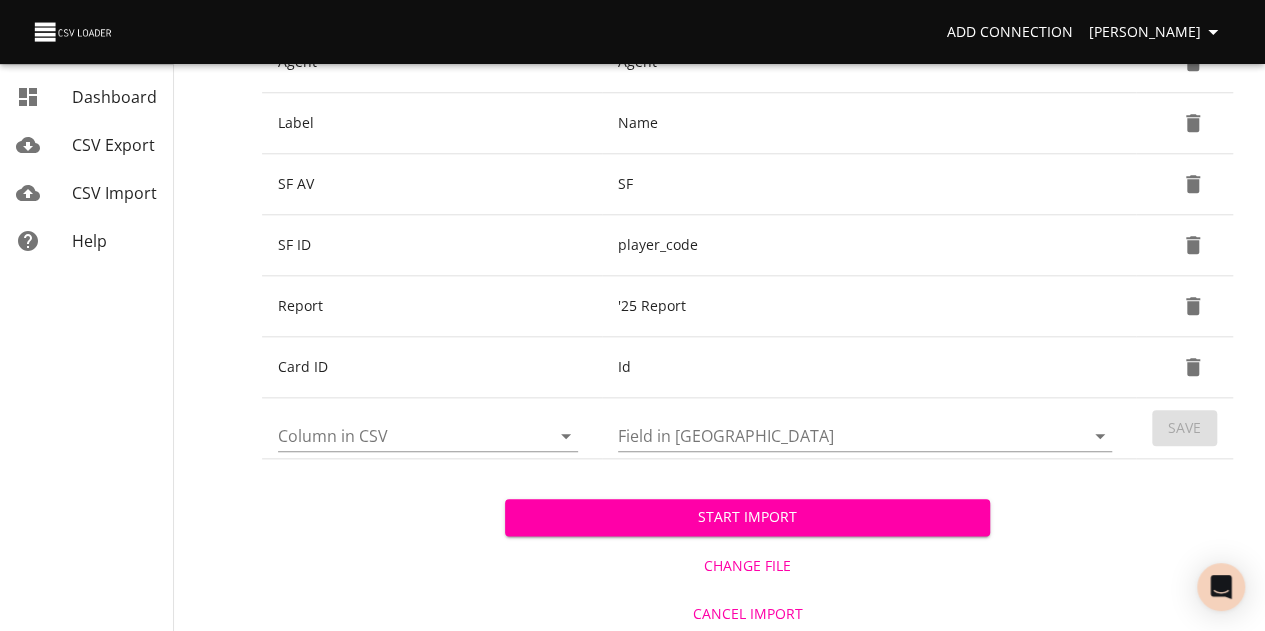 click on "Start Import" at bounding box center [748, 517] 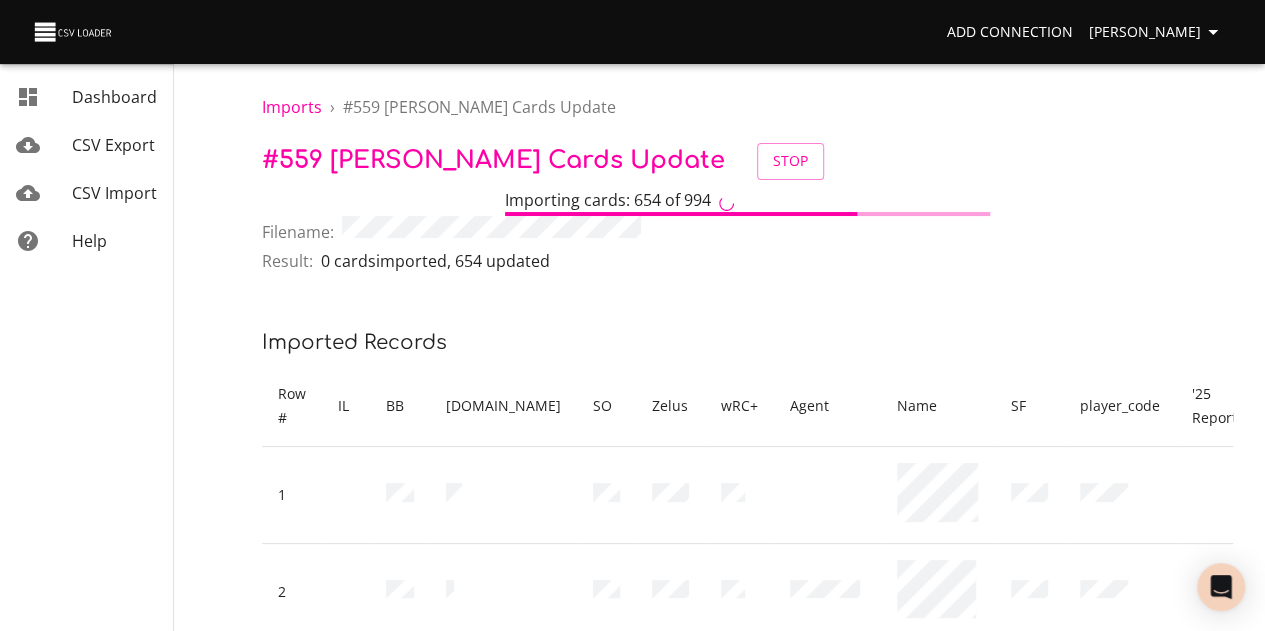 scroll, scrollTop: 0, scrollLeft: 0, axis: both 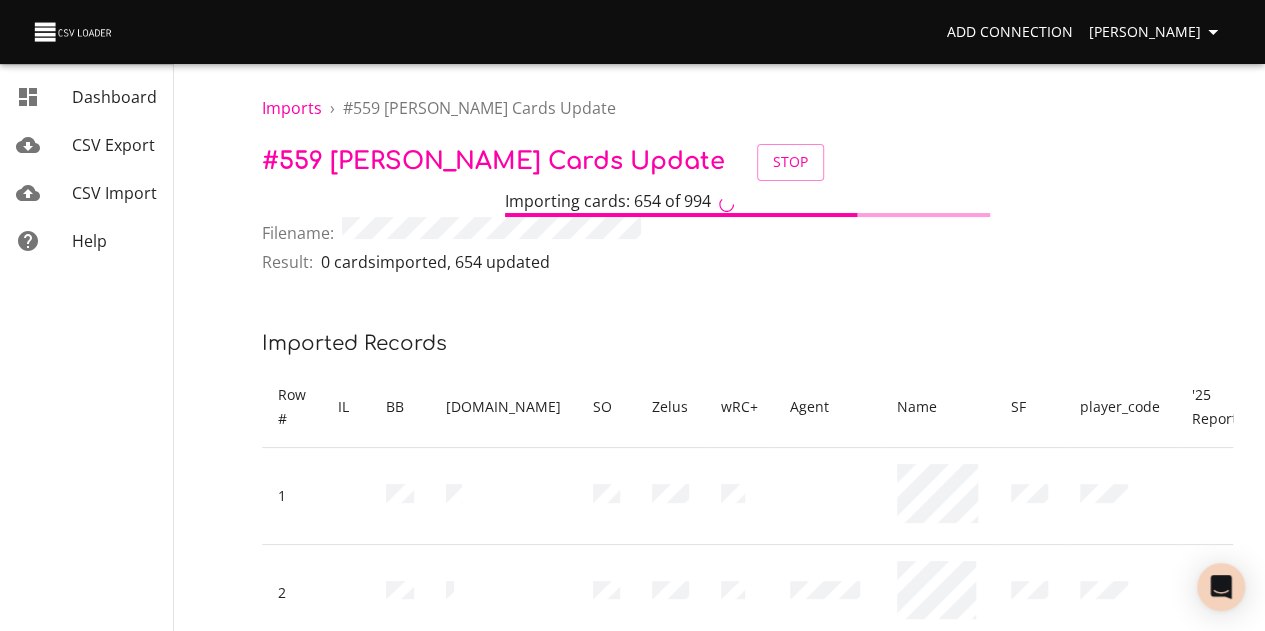 click on "Imports › # 559   [PERSON_NAME] Cards Update # 559   [PERSON_NAME] Cards Update Stop Importing cards: 654 of 994 Filename: Result: 0   cards  imported , 654 updated Imported records Row # IL BB [DOMAIN_NAME] SO [PERSON_NAME] wRC+ Agent Name SF player_code '25 Report Id 1 Open 2 Open 3 Open 4 Open 5 Open 6 Open 7 Open 8 Open 9 Open 10 Open 11 Open 12 Open 13 Open 14 Open 15 Open 16 Open 17 Open 18 Open 19 Open 20 Open 21 Open 22 Open 23 Open 24 Open 25 Open 26 Open 27 Open 28 Open 29 Open 30 Open 31 Open 32 Open 33 Open 34 Open 35 Open 36 Open 37 Open 38 Open 39 Open 40 Open 41 Open 42 Open 43 Open 44 Open 45 Open 46 Open 47 Open 48 Open 49 Open 50 Open Rows per page: 50 1-50 of 654" at bounding box center (747, 2685) 